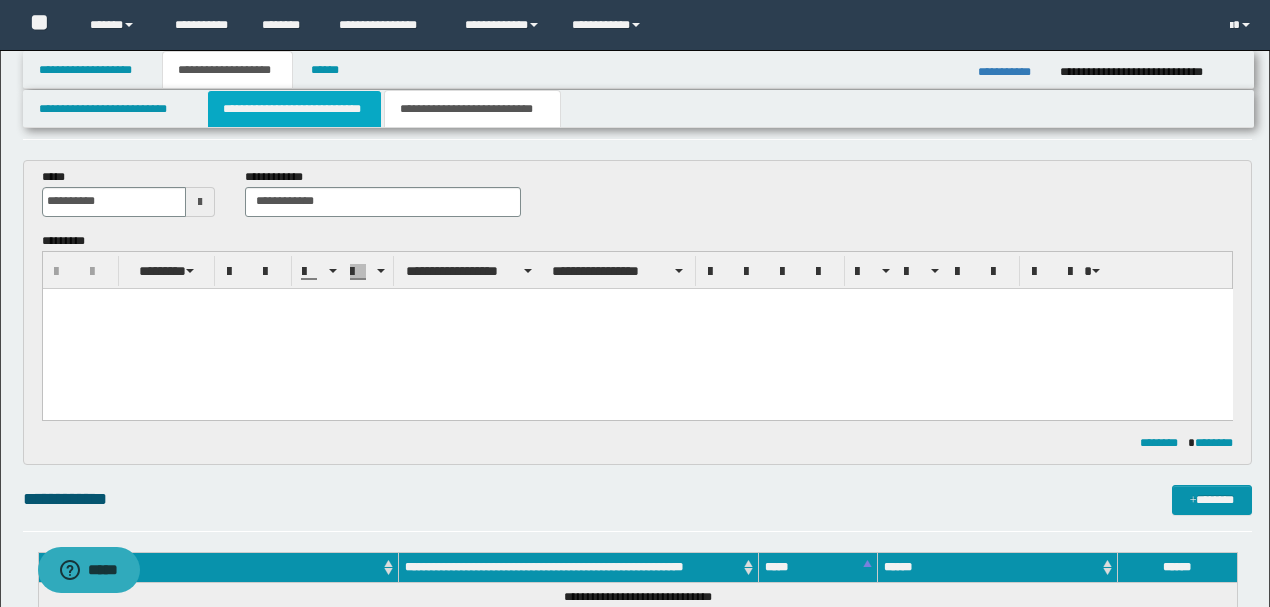 scroll, scrollTop: 0, scrollLeft: 0, axis: both 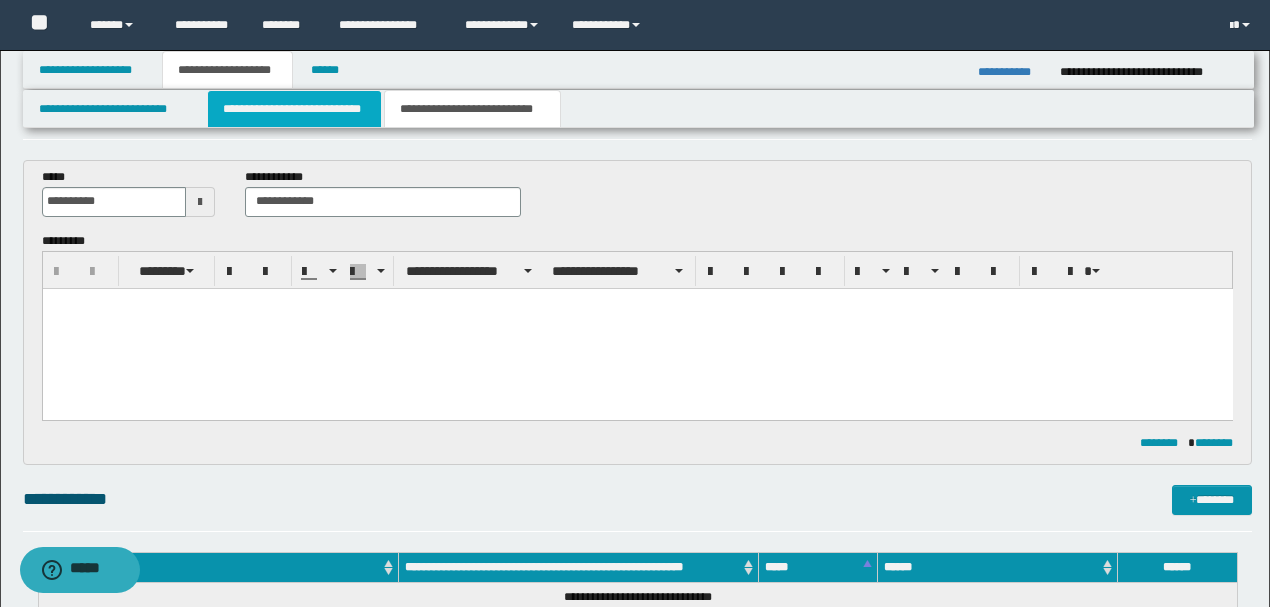 click on "**********" at bounding box center (294, 109) 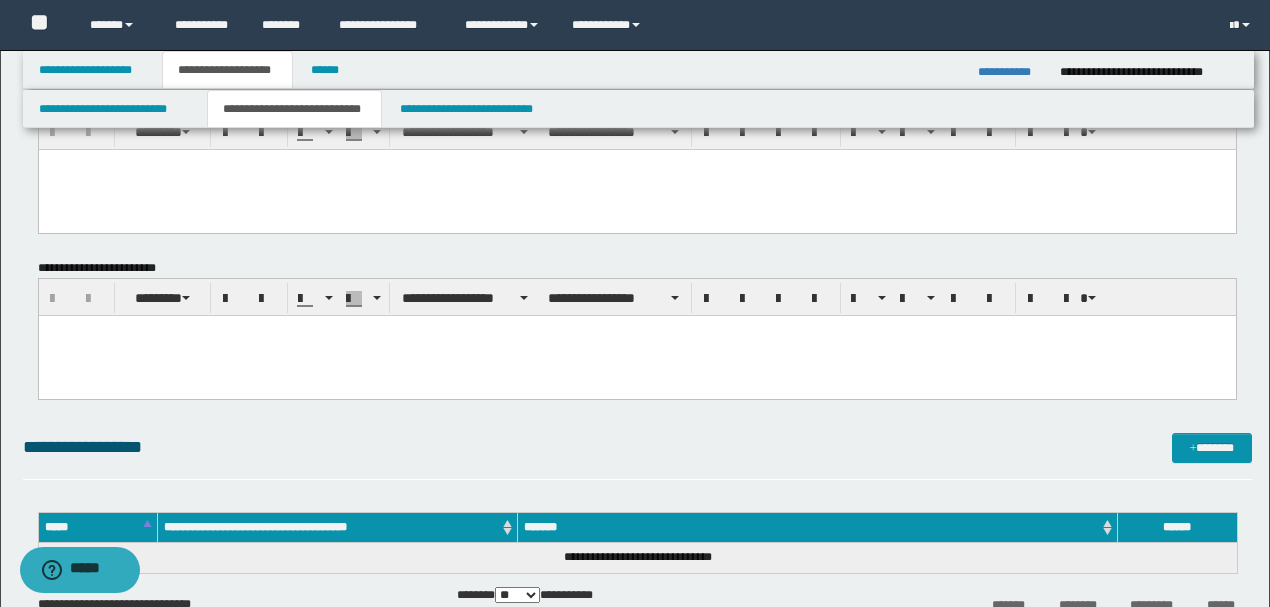 scroll 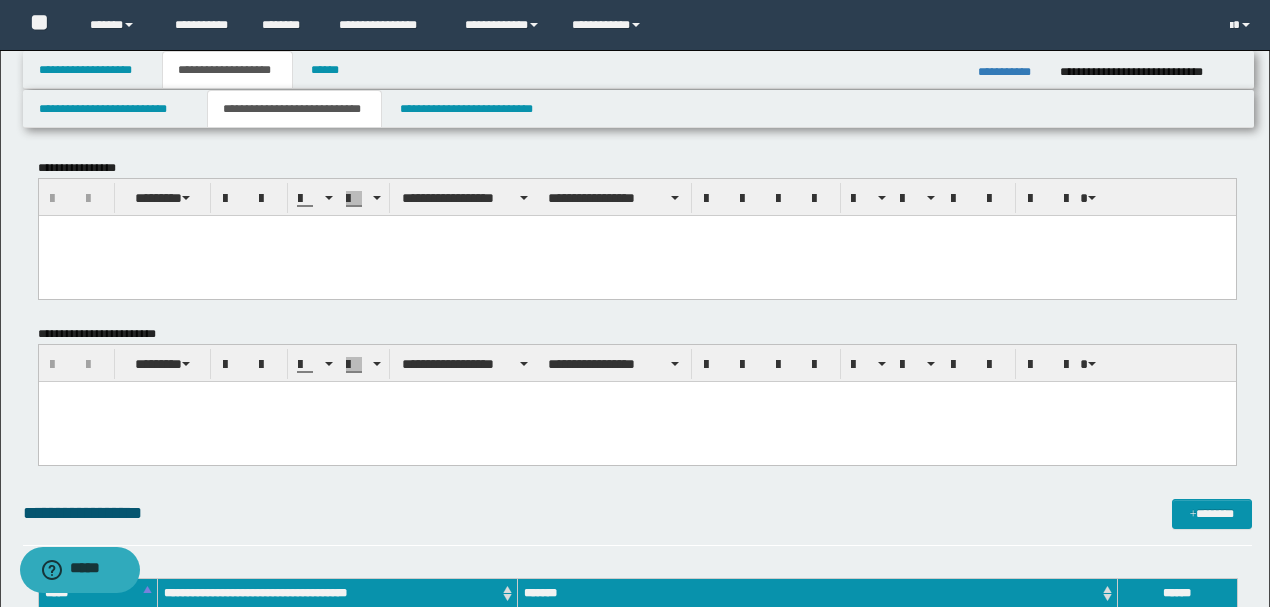 click at bounding box center [636, 255] 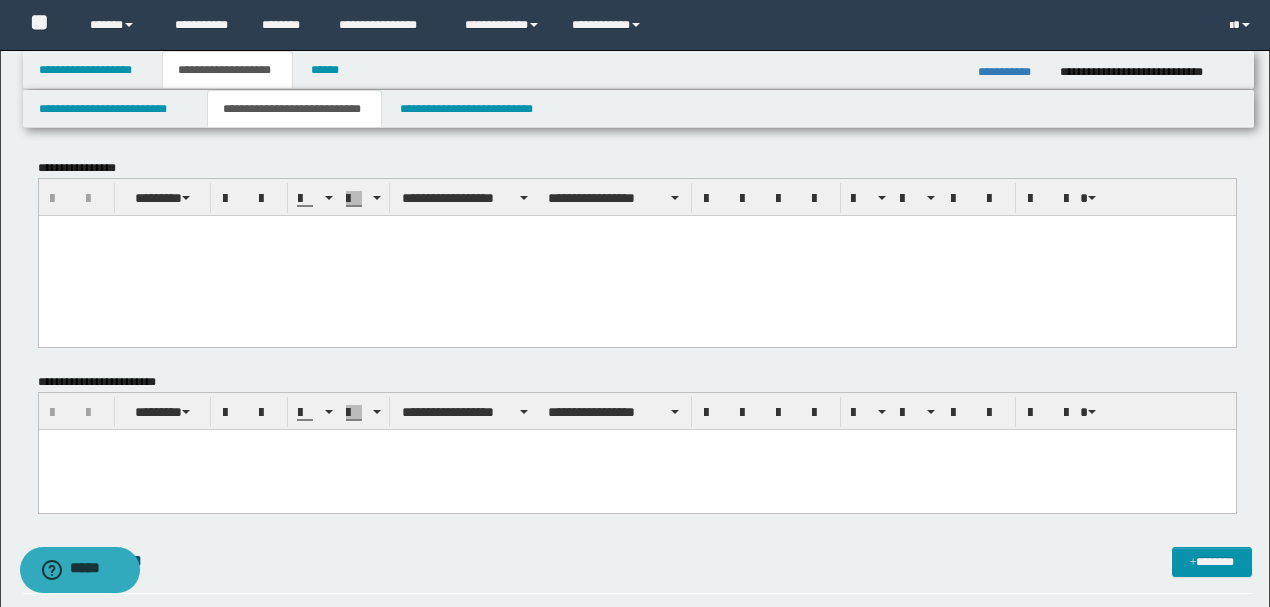 type 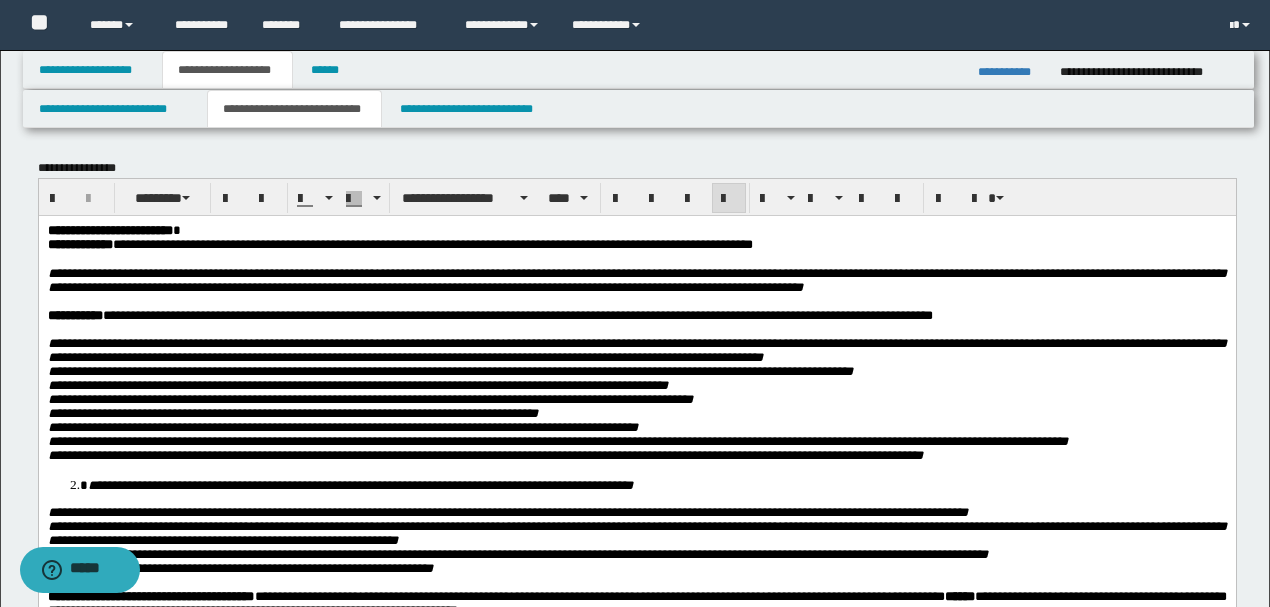 click on "**********" at bounding box center [636, 230] 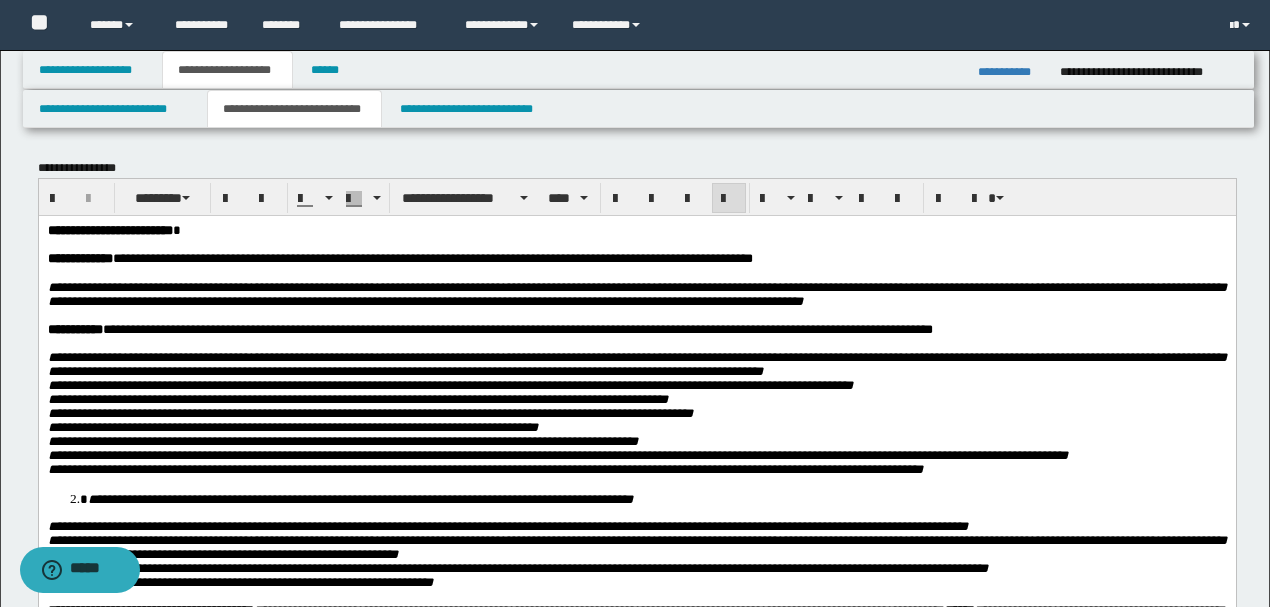 click on "**********" at bounding box center (636, 577) 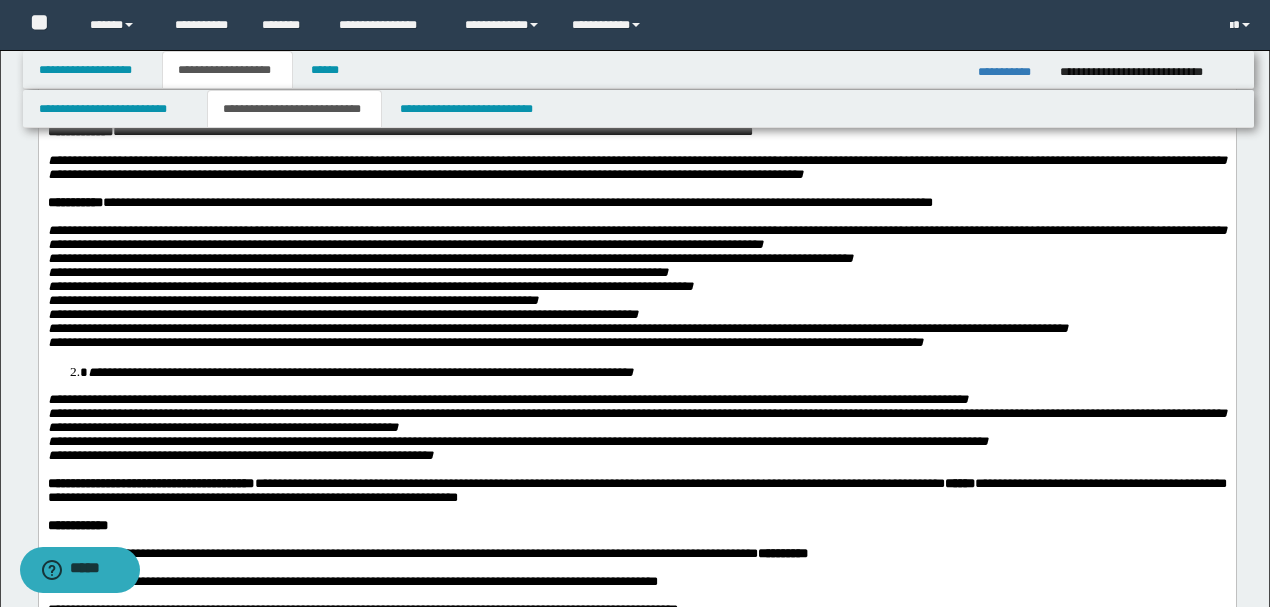 scroll, scrollTop: 266, scrollLeft: 0, axis: vertical 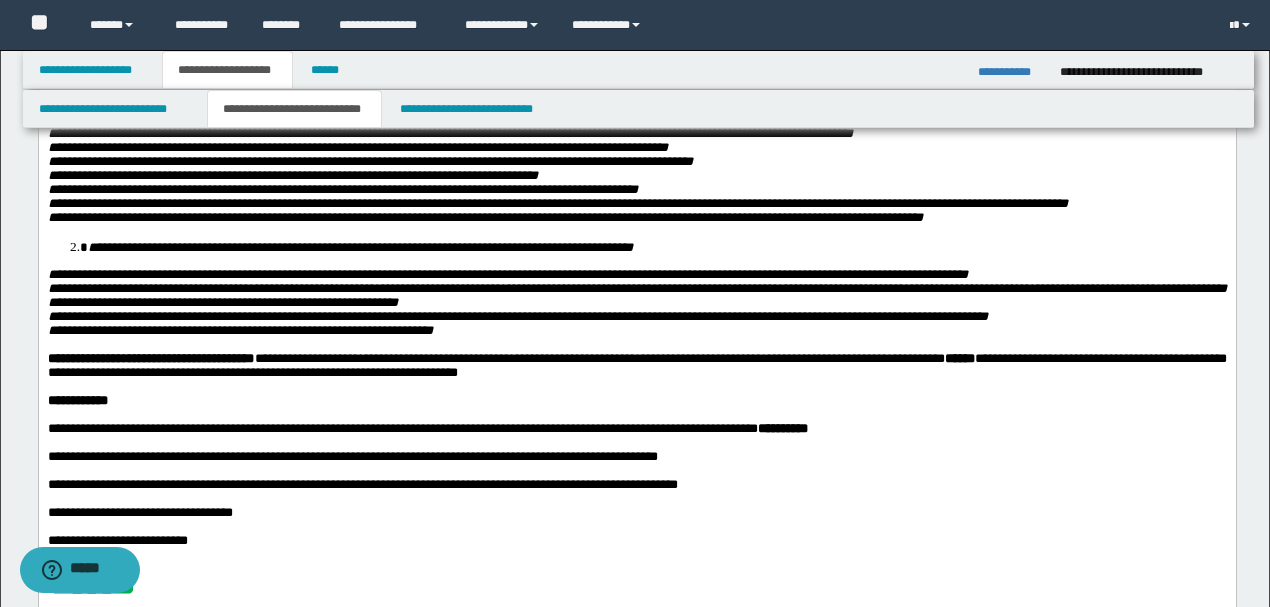 click on "**********" at bounding box center [636, 247] 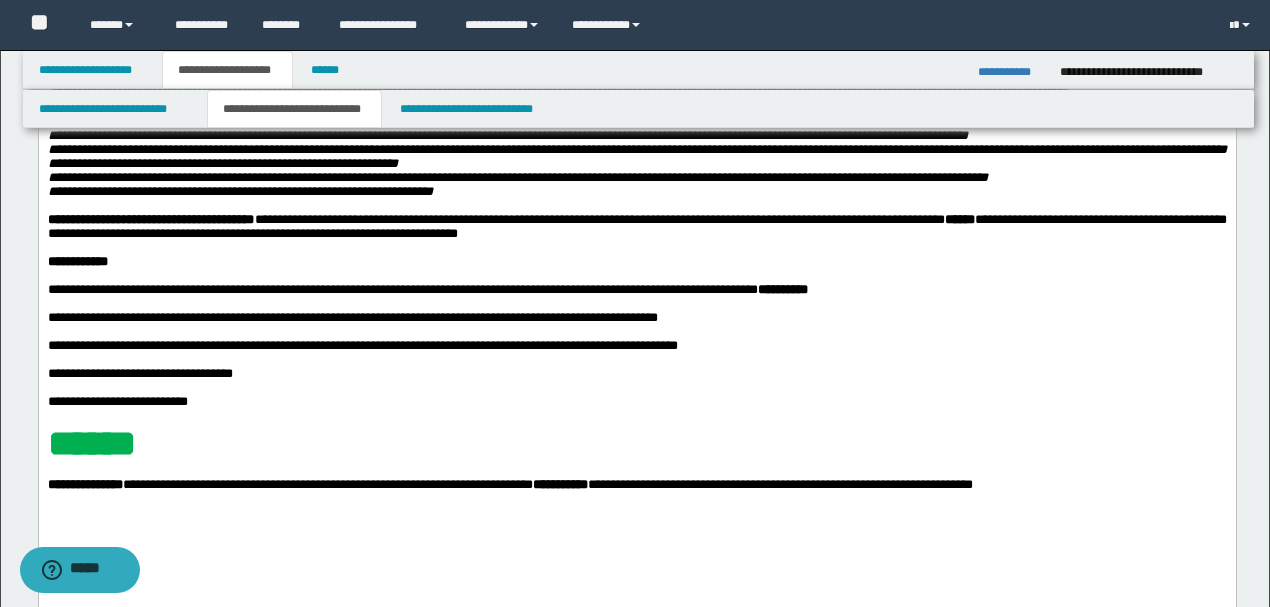 scroll, scrollTop: 400, scrollLeft: 0, axis: vertical 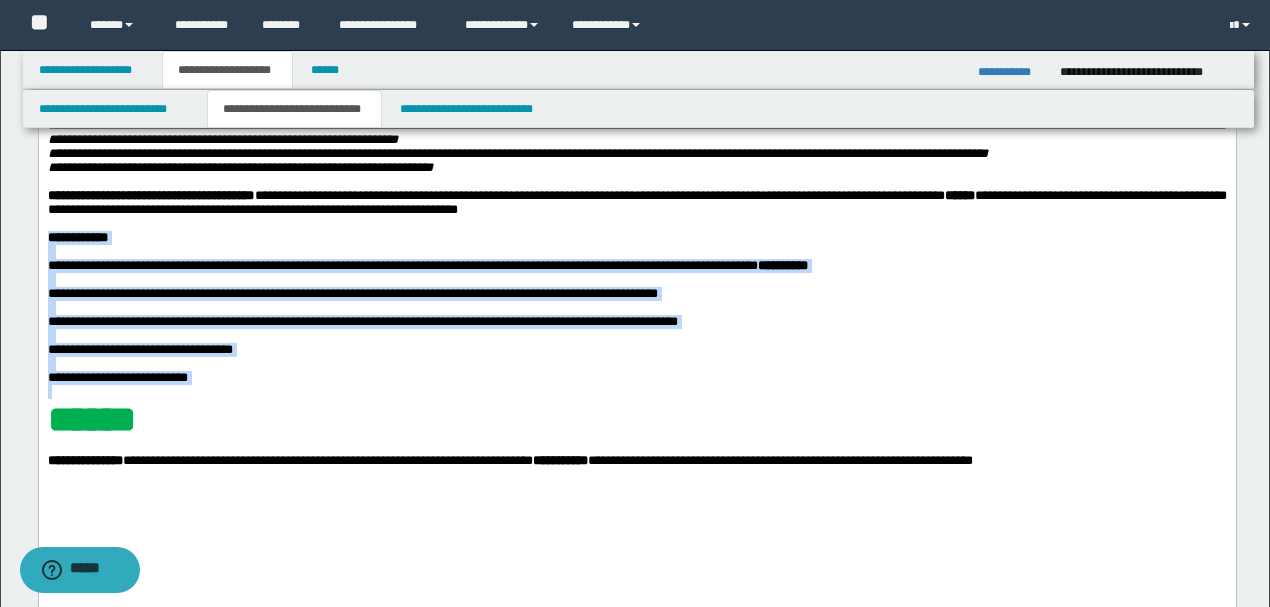 drag, startPoint x: 49, startPoint y: 273, endPoint x: 277, endPoint y: 450, distance: 288.63992 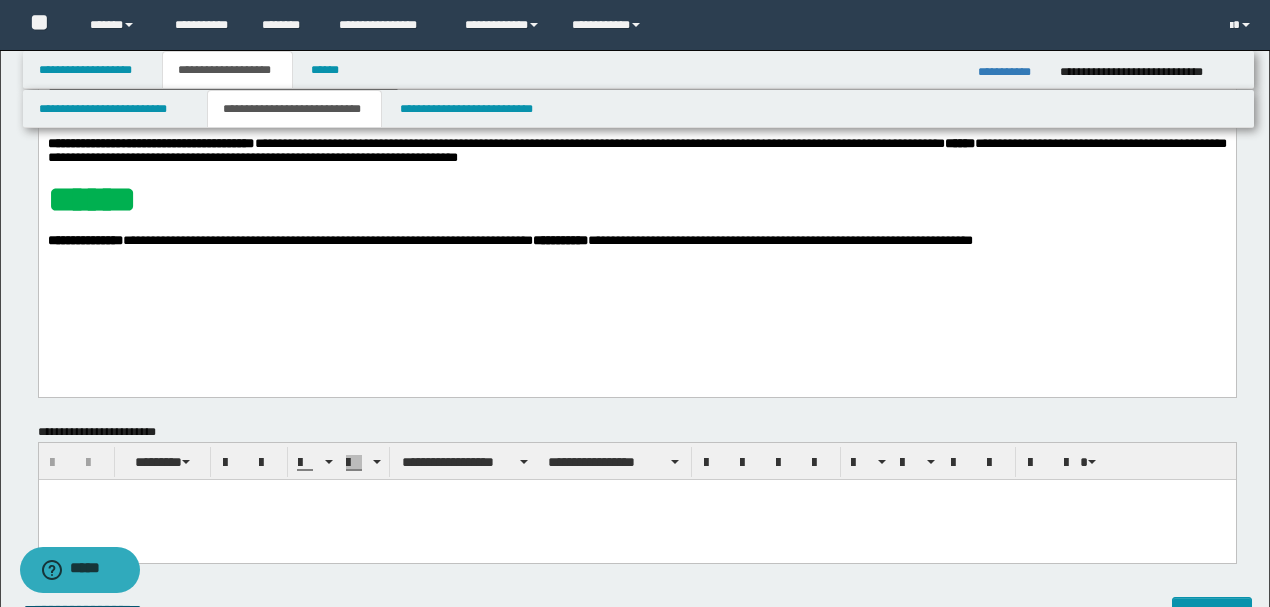 scroll, scrollTop: 533, scrollLeft: 0, axis: vertical 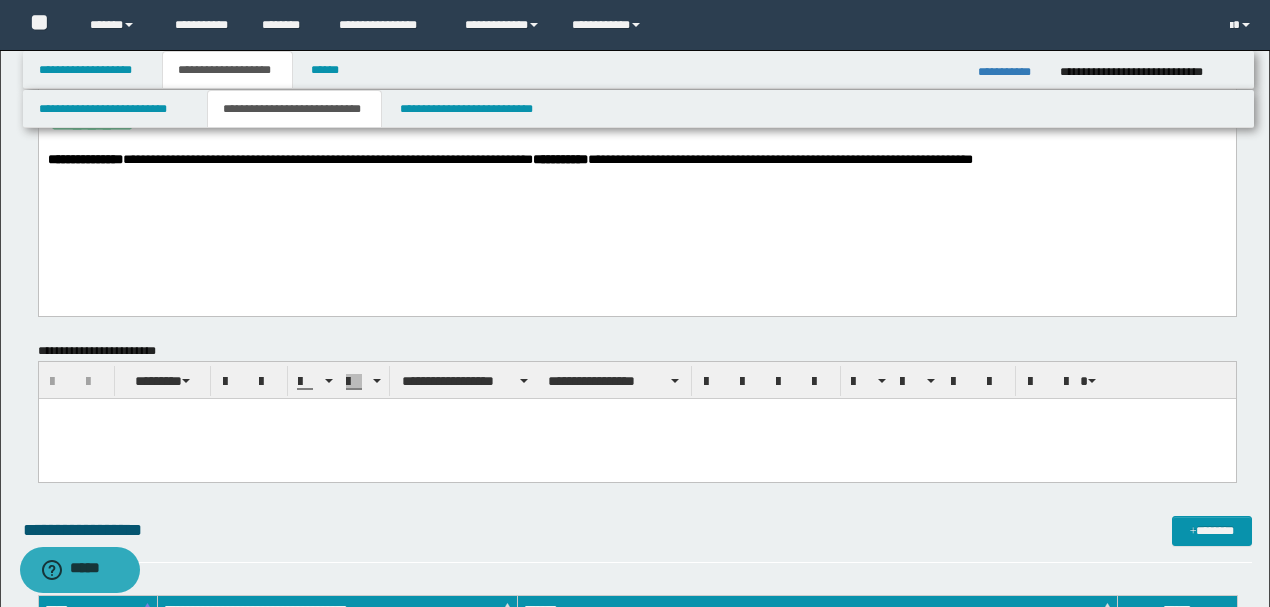 click at bounding box center (636, 439) 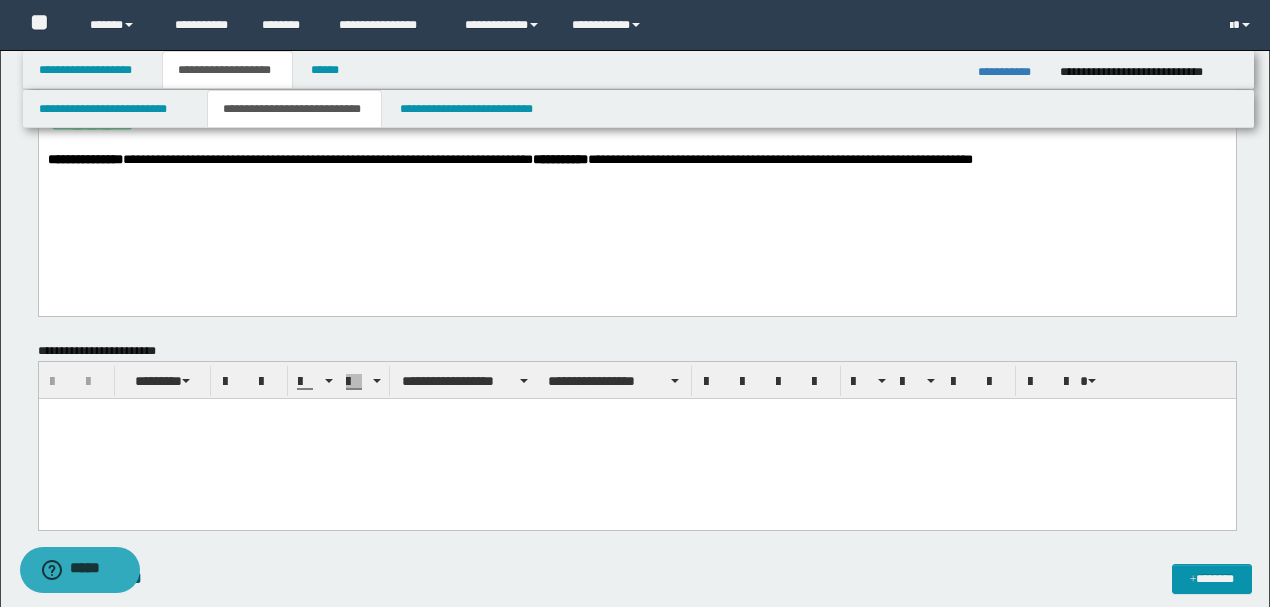 paste 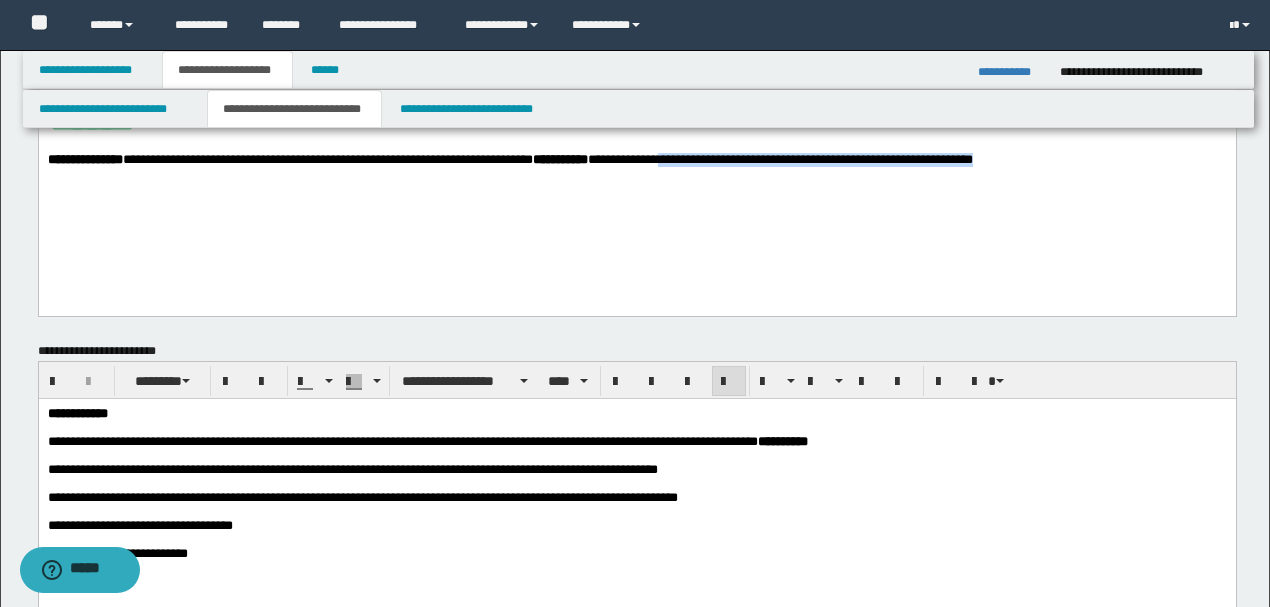 drag, startPoint x: 1088, startPoint y: 198, endPoint x: 746, endPoint y: 196, distance: 342.00586 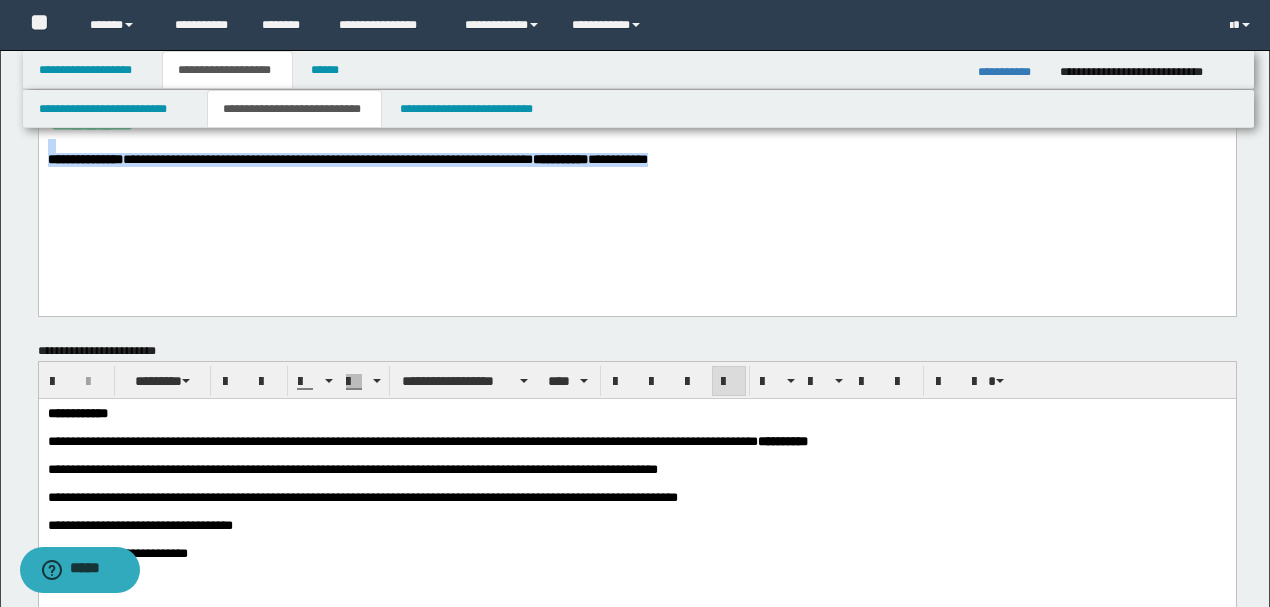 drag, startPoint x: 771, startPoint y: 204, endPoint x: 16, endPoint y: 182, distance: 755.32043 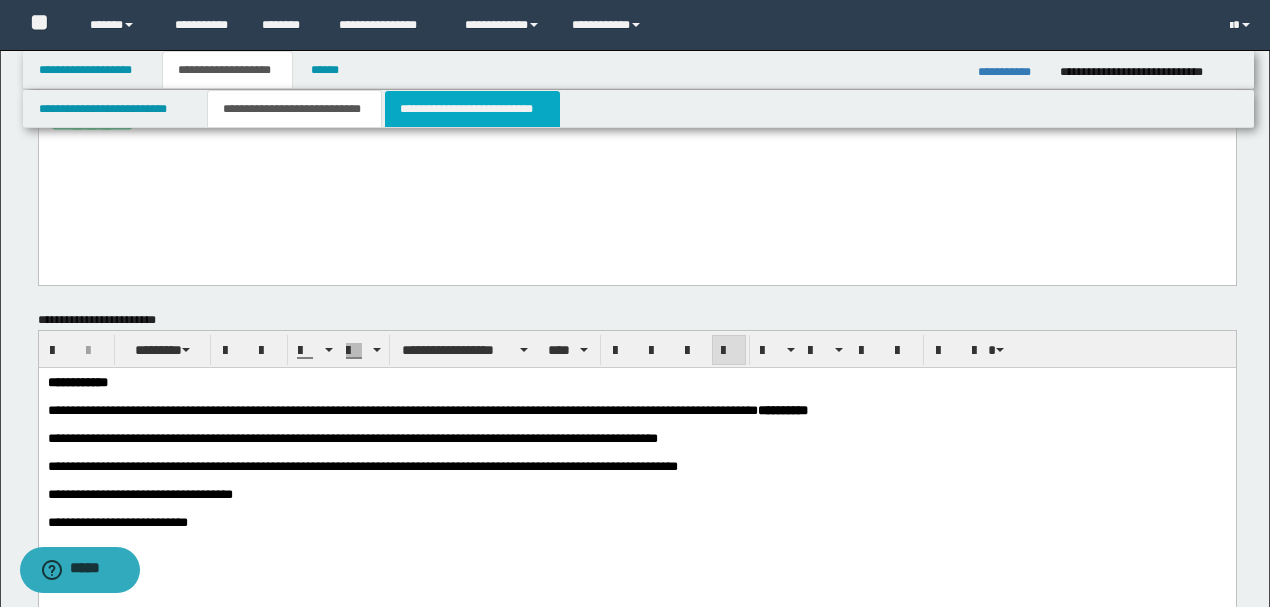 click on "**********" at bounding box center (472, 109) 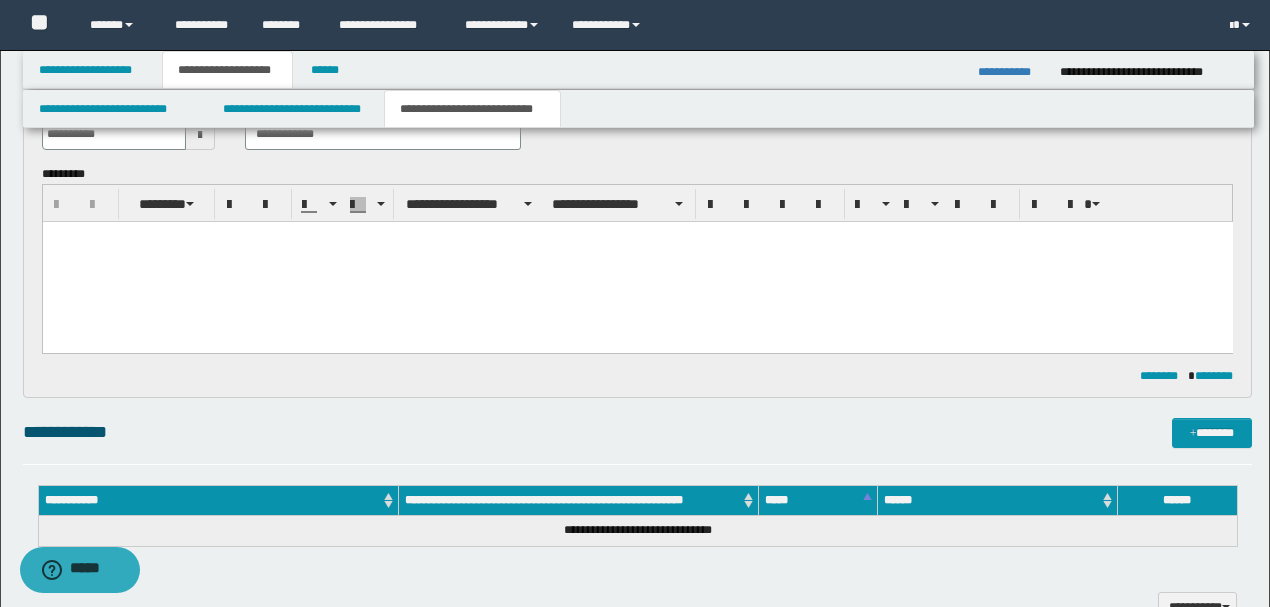 scroll, scrollTop: 0, scrollLeft: 0, axis: both 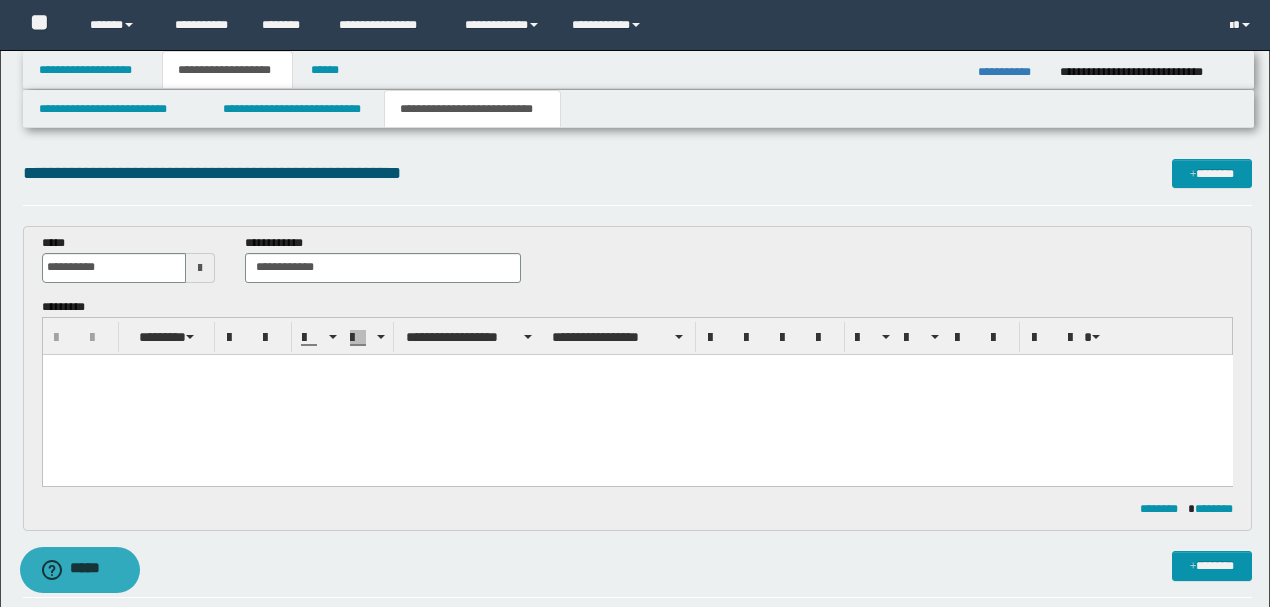 click at bounding box center (637, 394) 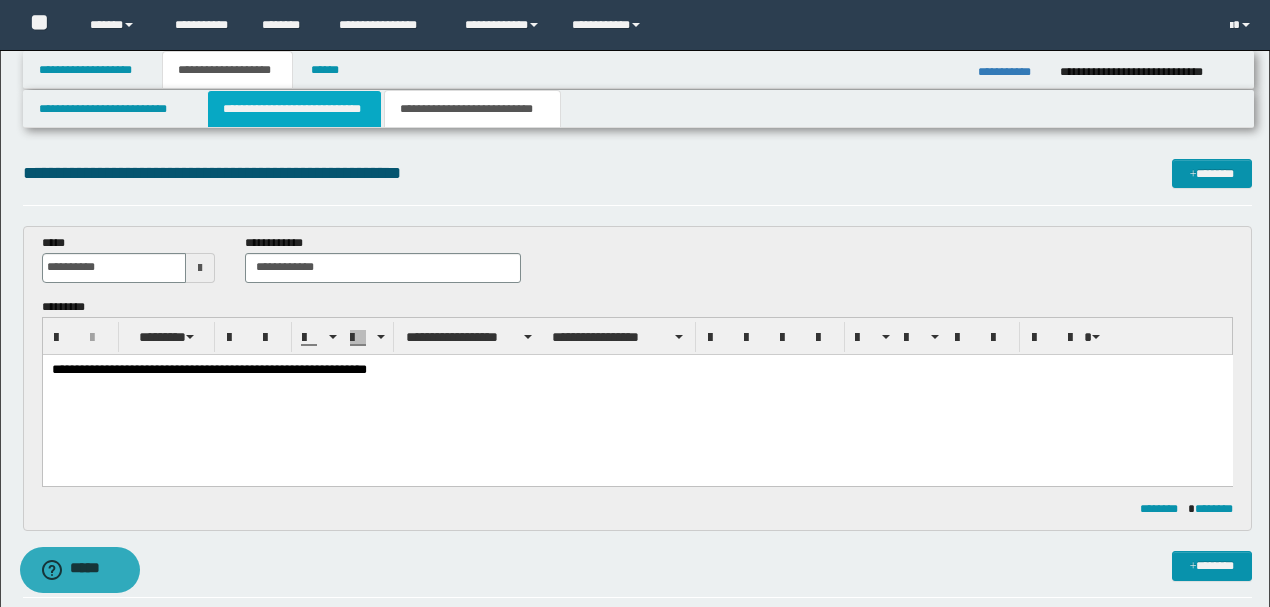 click on "**********" at bounding box center (294, 109) 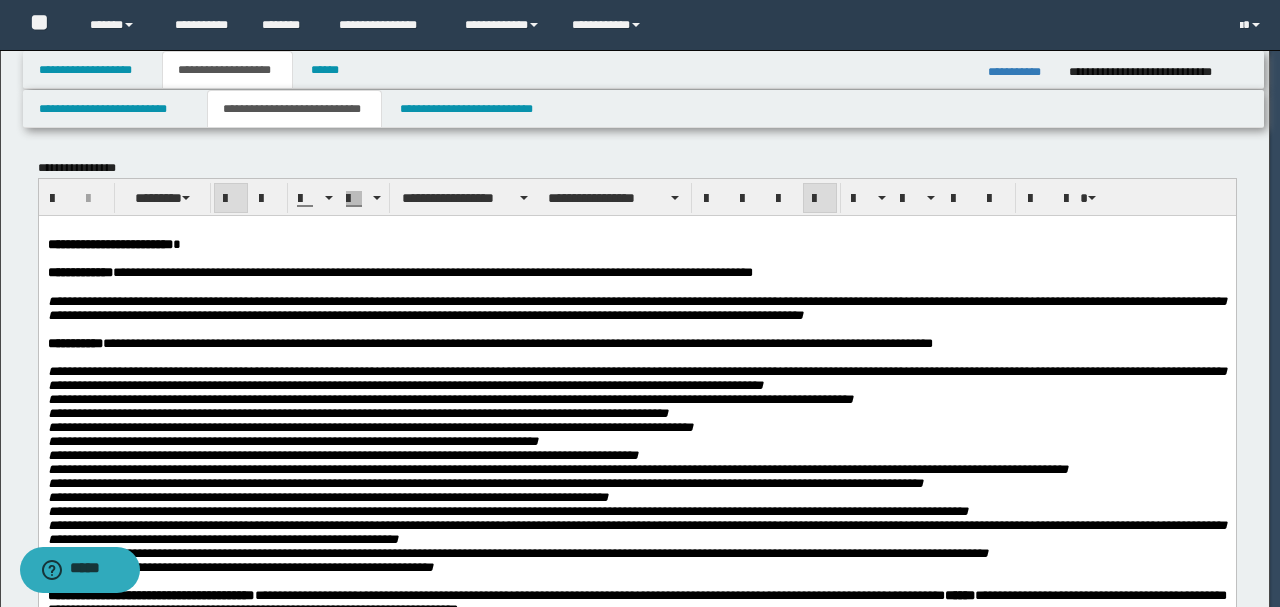 click on "**********" at bounding box center [449, 398] 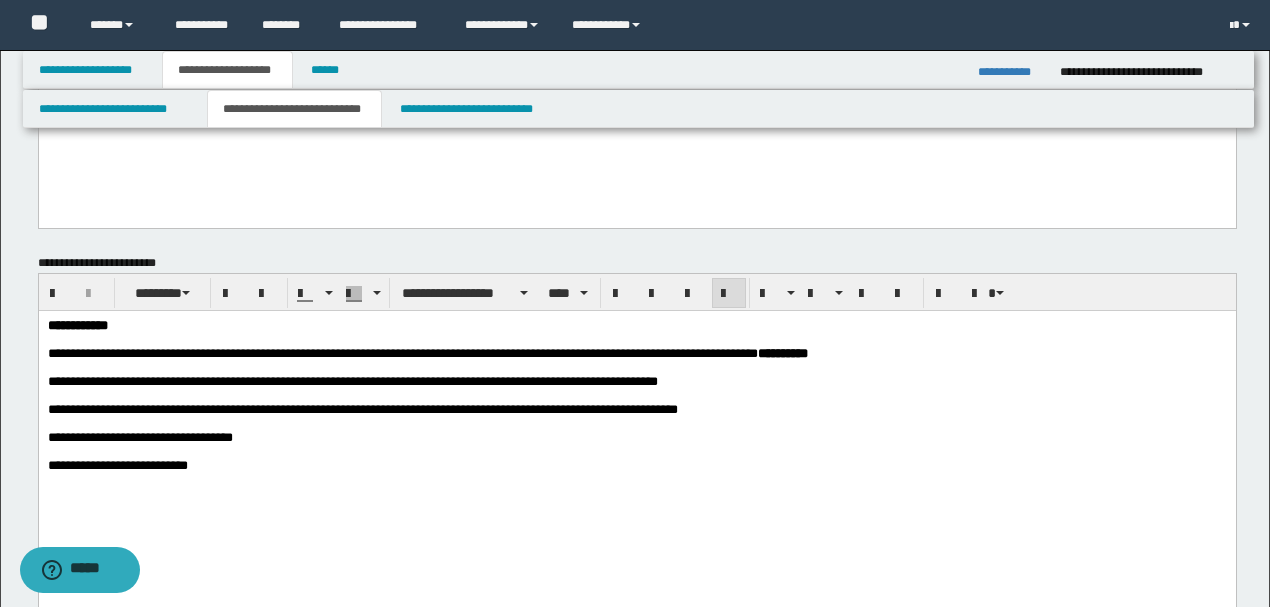 scroll, scrollTop: 733, scrollLeft: 0, axis: vertical 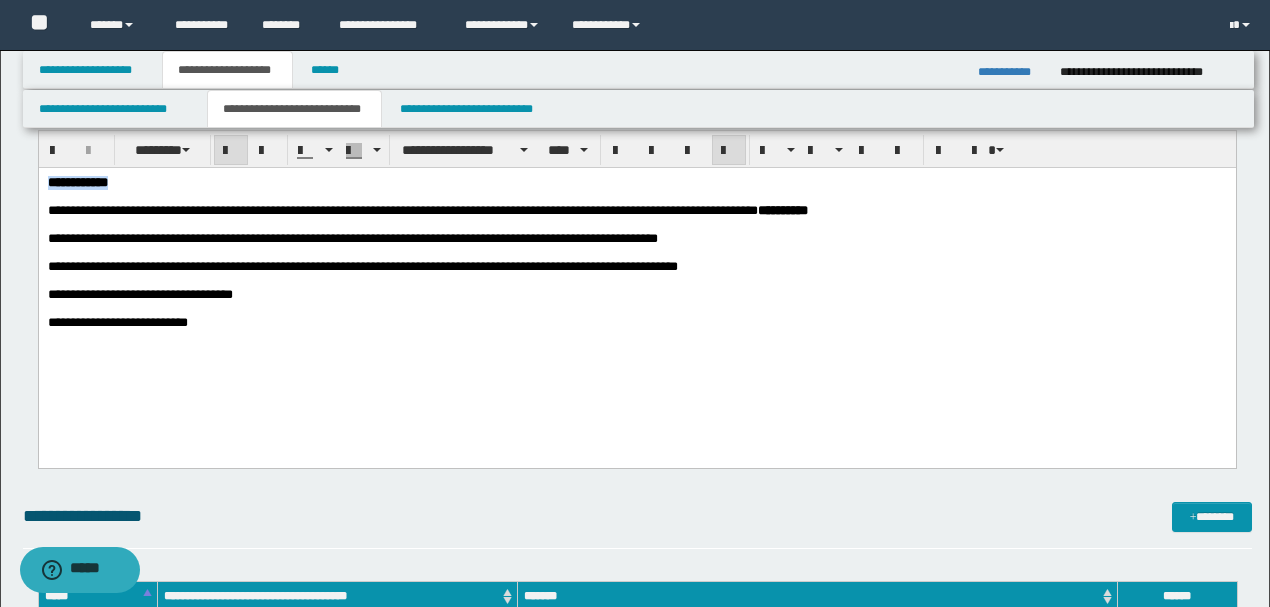 drag, startPoint x: 163, startPoint y: 185, endPoint x: 38, endPoint y: 354, distance: 210.20467 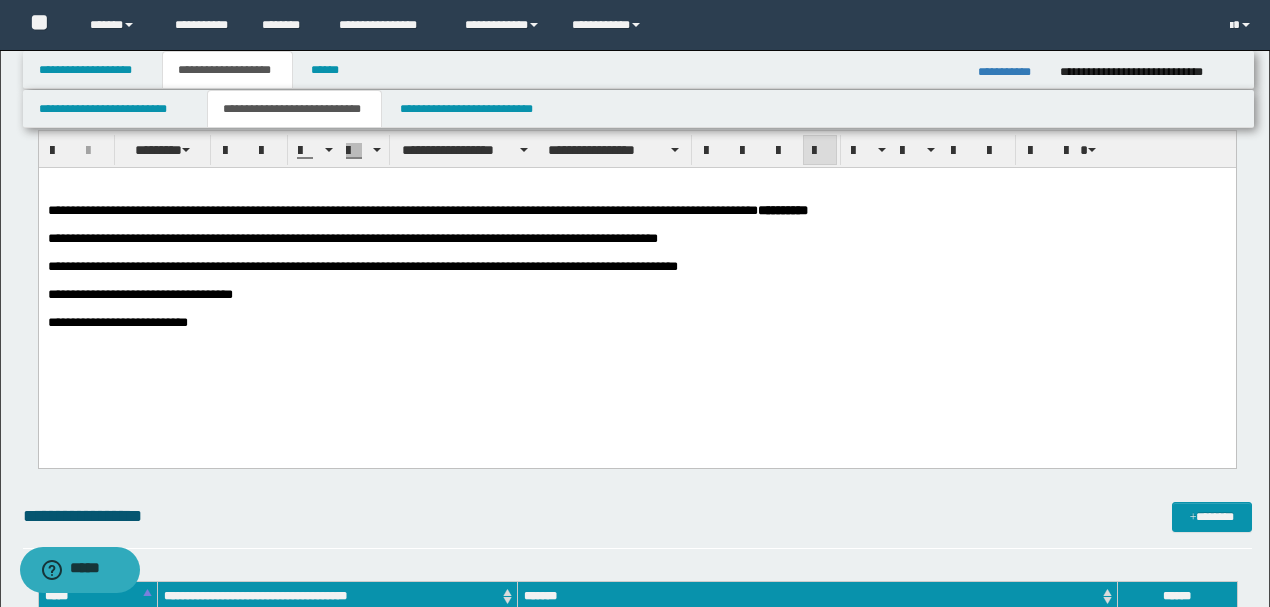 click on "**********" at bounding box center (636, 267) 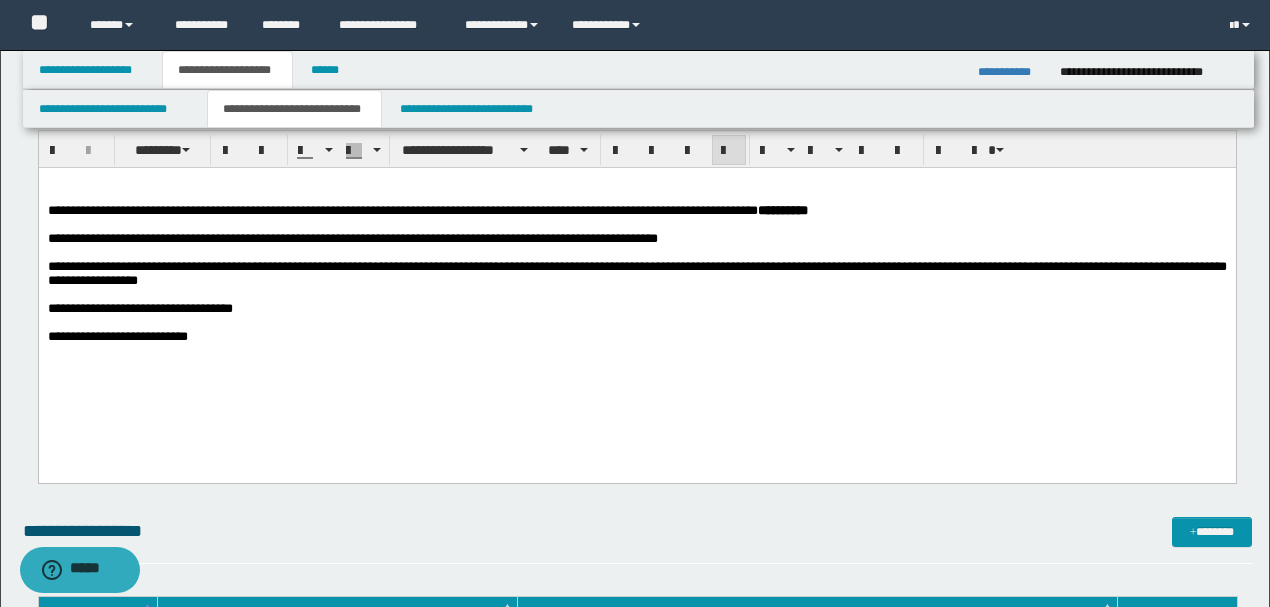 click on "**********" at bounding box center [636, 337] 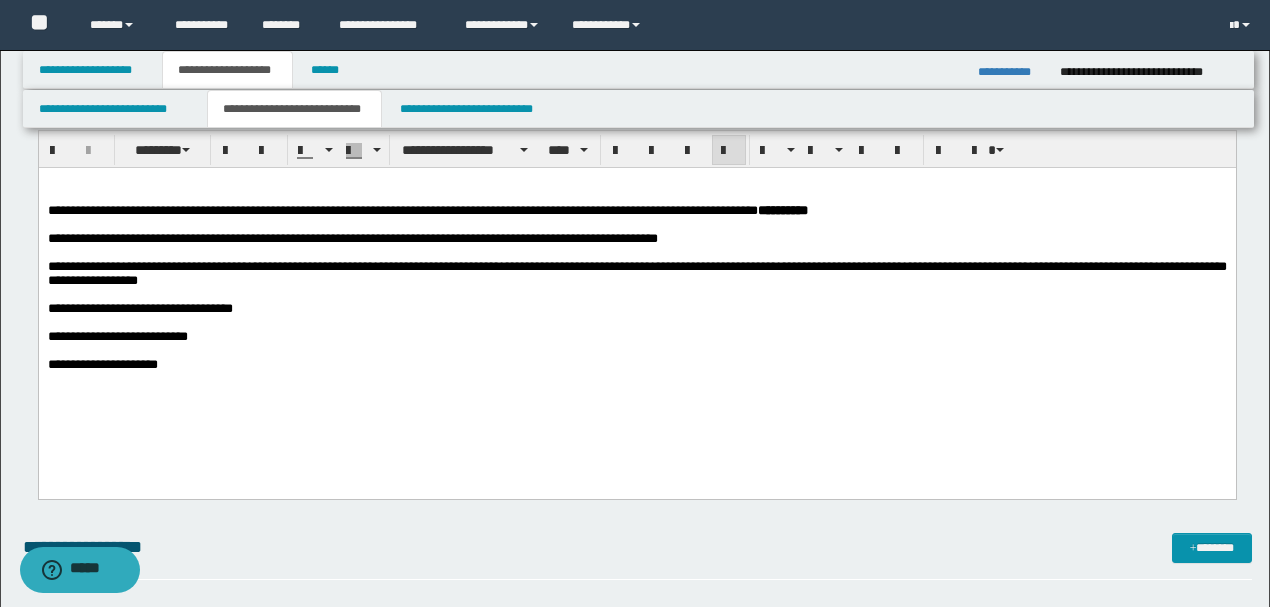click at bounding box center (636, 323) 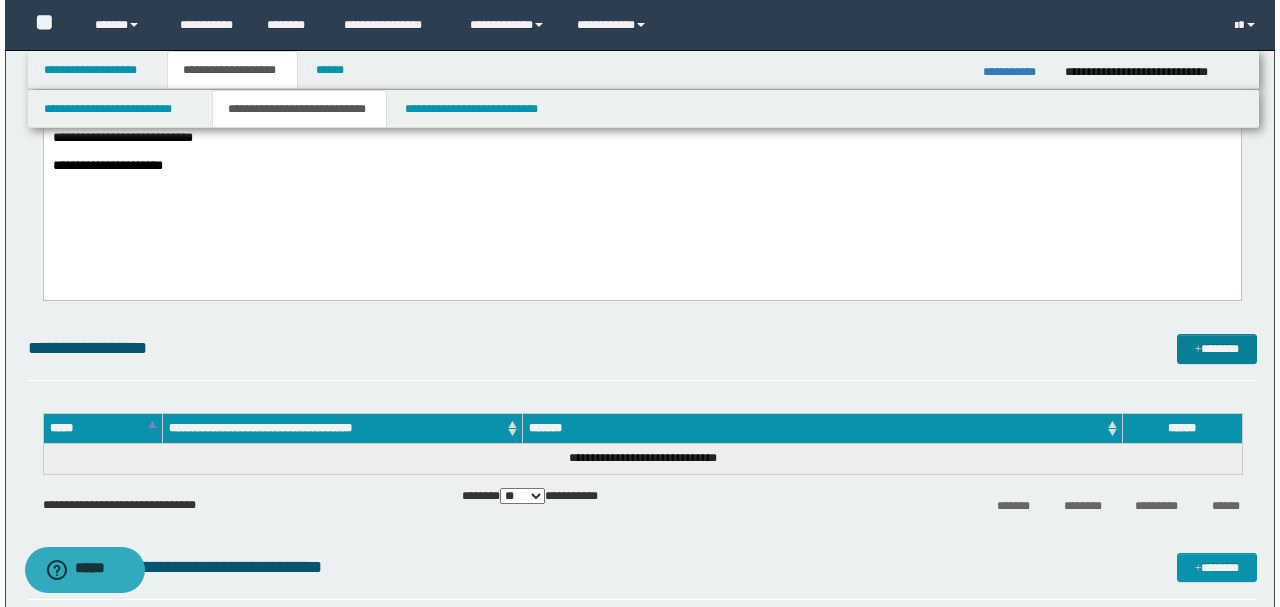 scroll, scrollTop: 933, scrollLeft: 0, axis: vertical 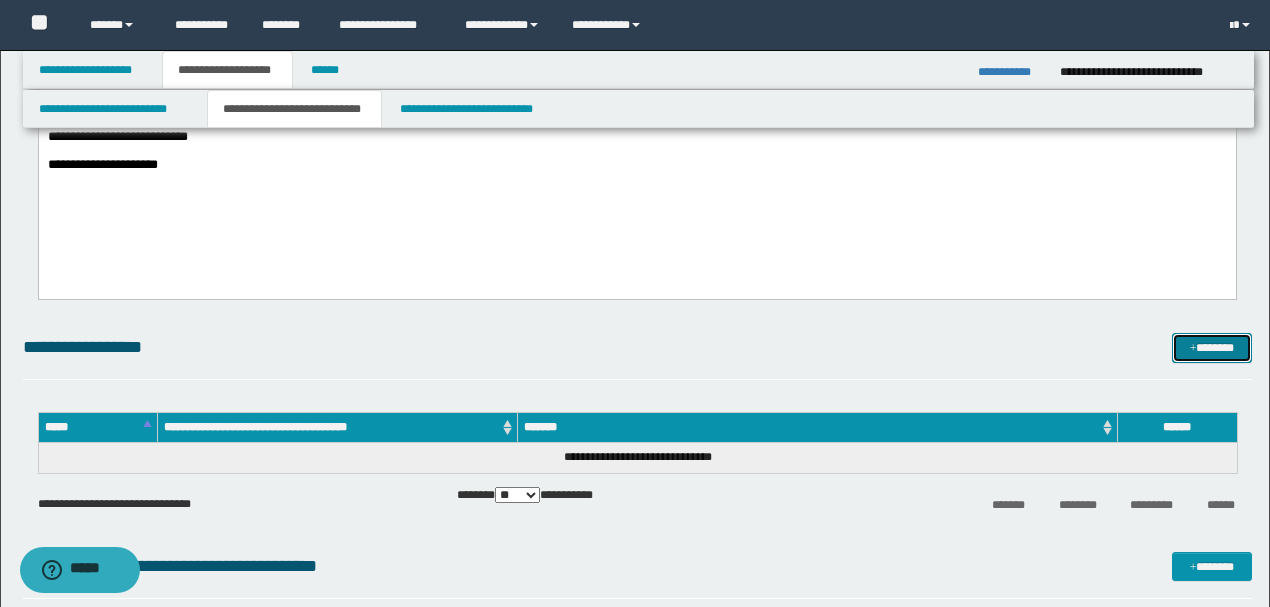 click on "*******" at bounding box center [1211, 347] 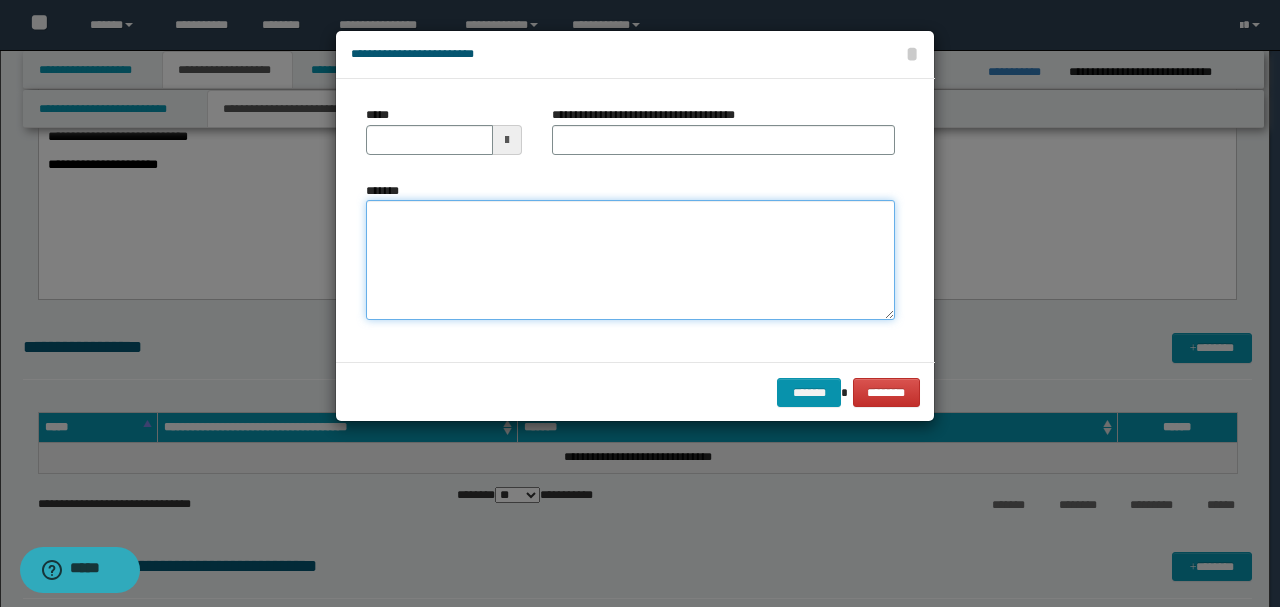 click on "*******" at bounding box center (630, 260) 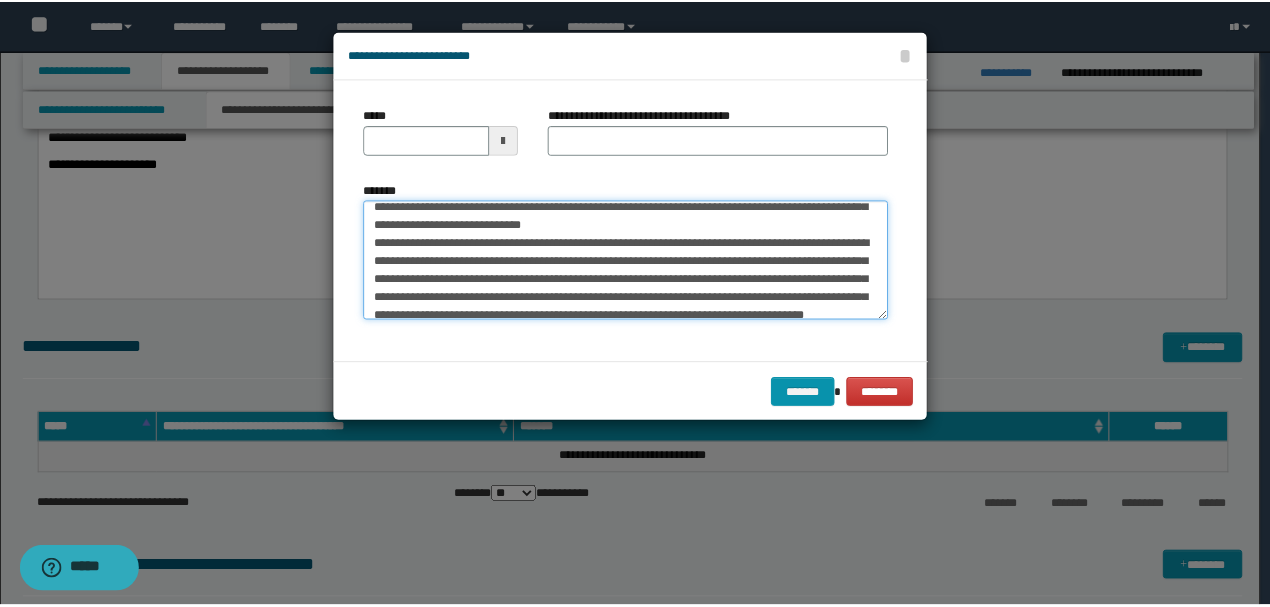 scroll, scrollTop: 0, scrollLeft: 0, axis: both 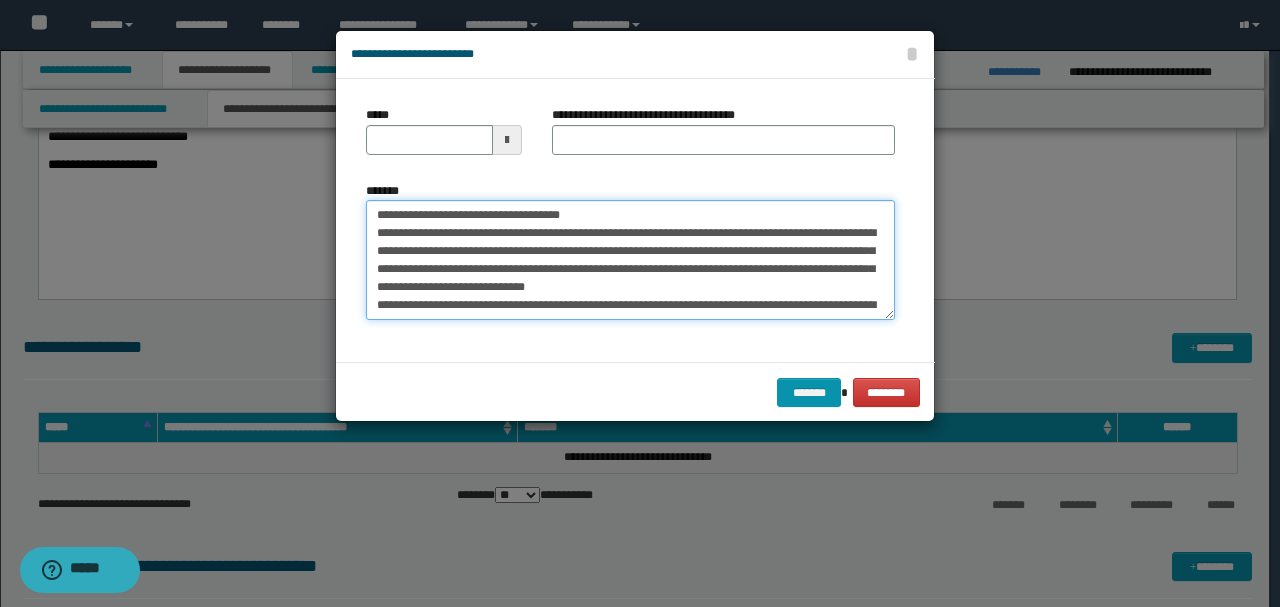 click on "*******" at bounding box center [630, 259] 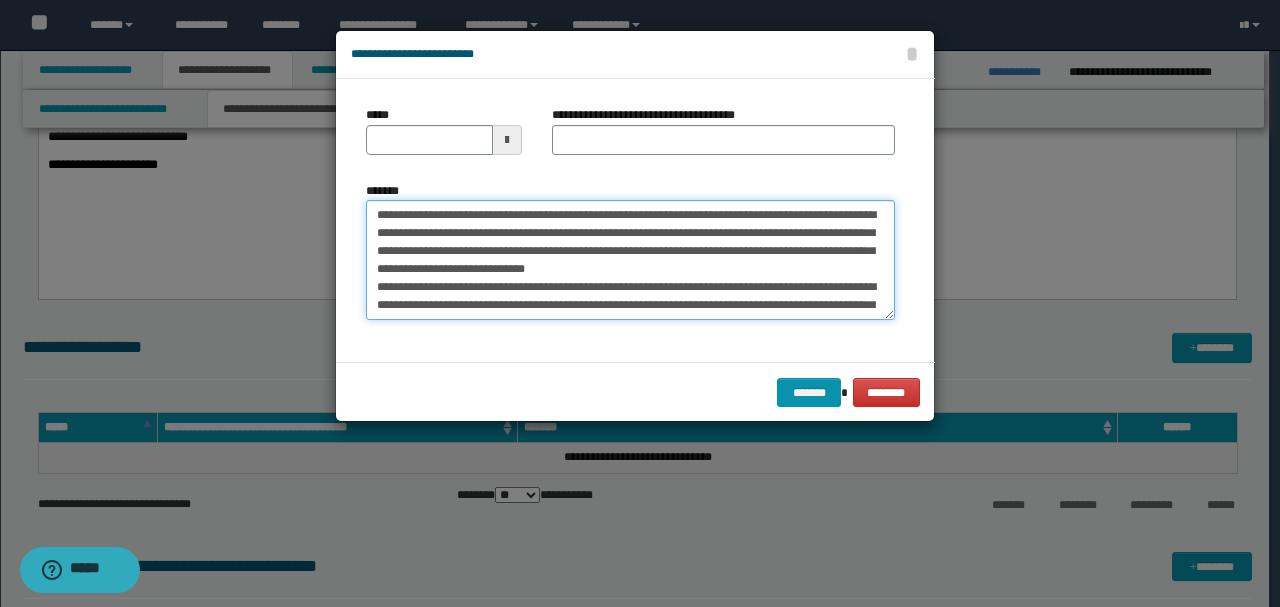 type on "**********" 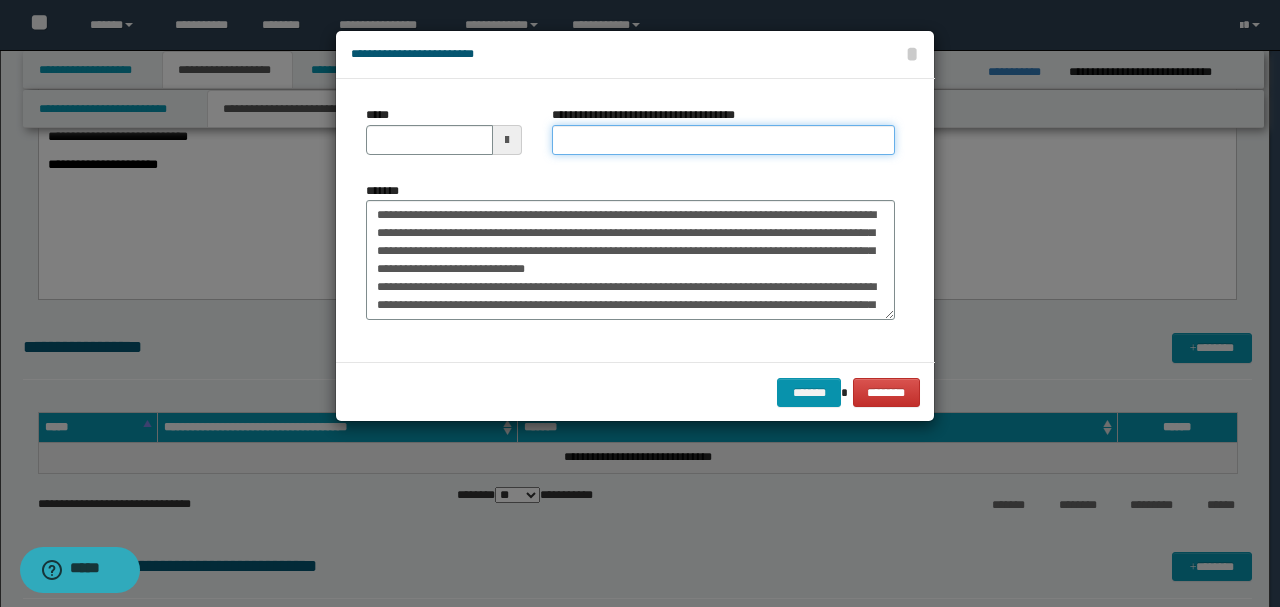 click on "**********" at bounding box center (723, 140) 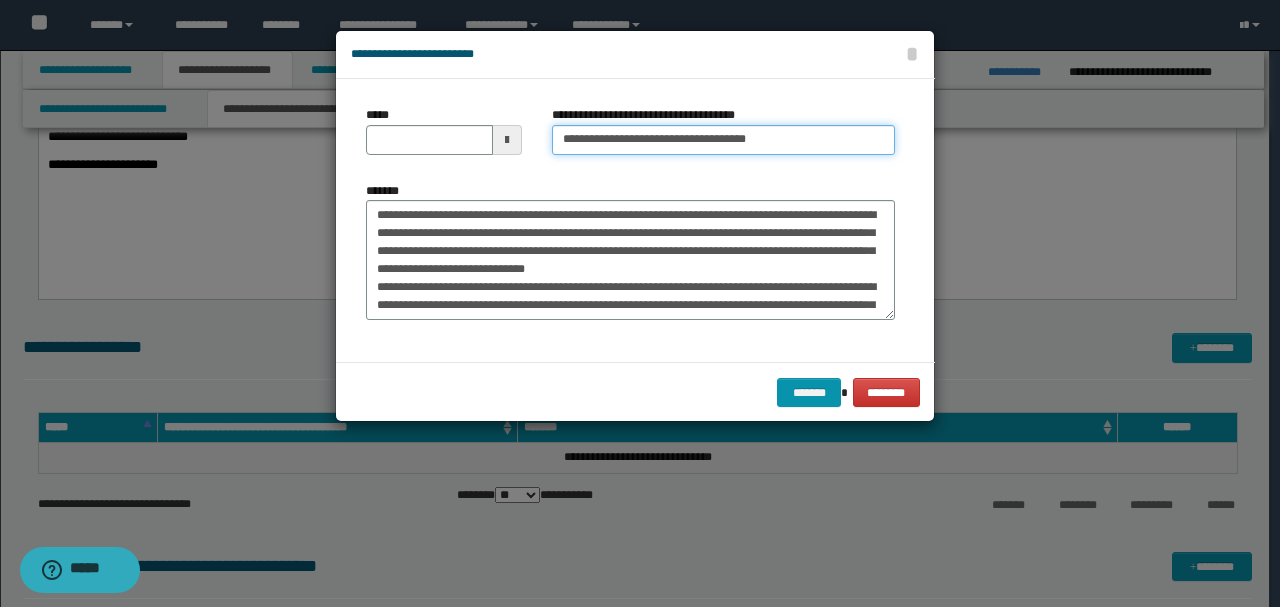 drag, startPoint x: 824, startPoint y: 145, endPoint x: 701, endPoint y: 132, distance: 123.68508 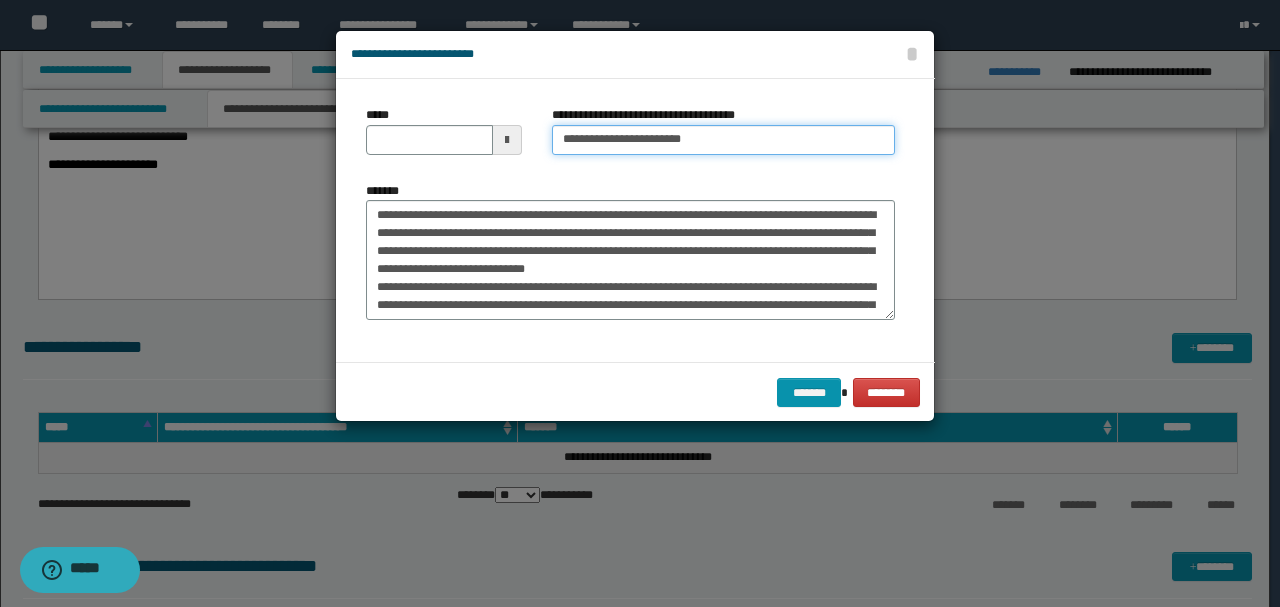 type on "**********" 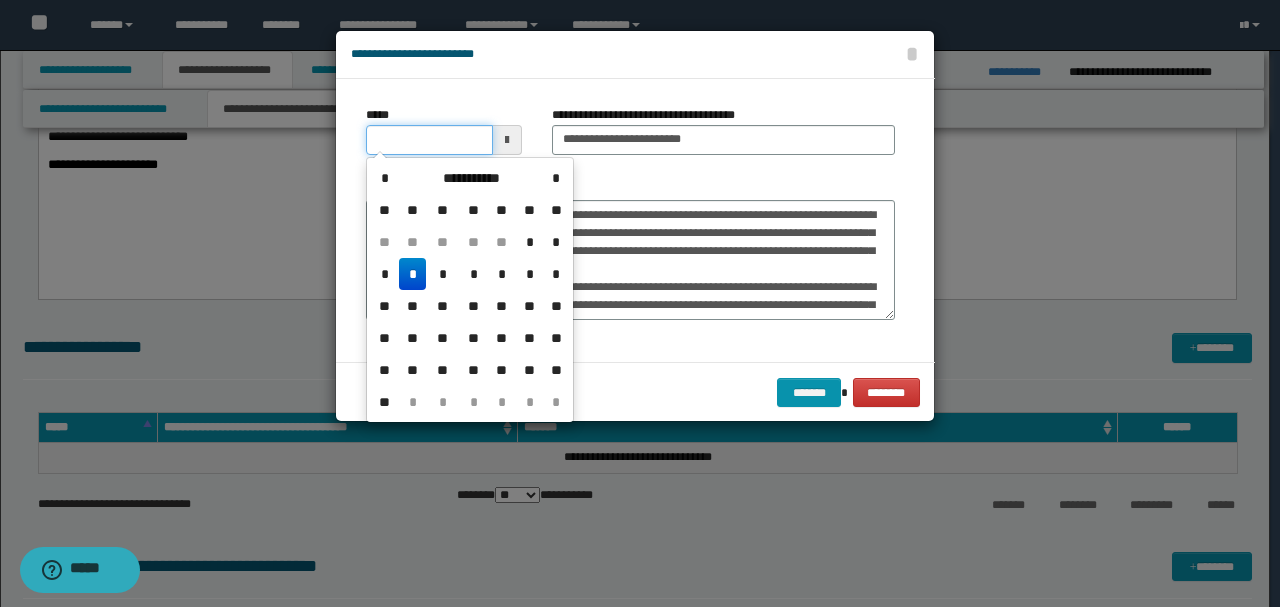 click on "*****" at bounding box center [429, 140] 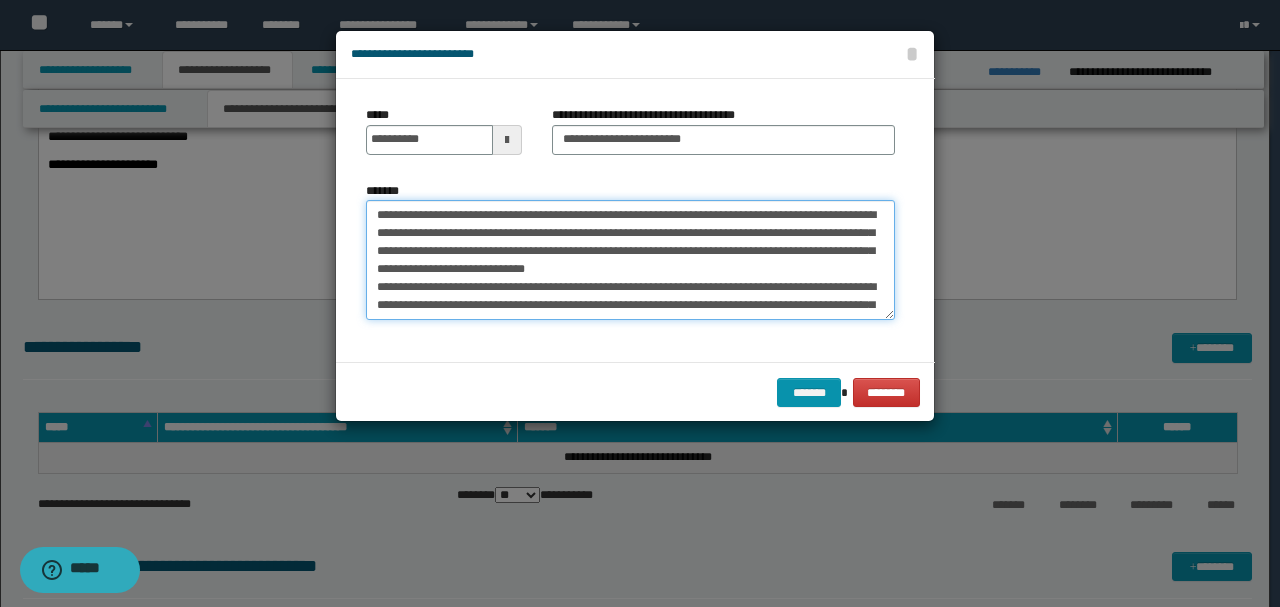 click on "*******" at bounding box center [630, 259] 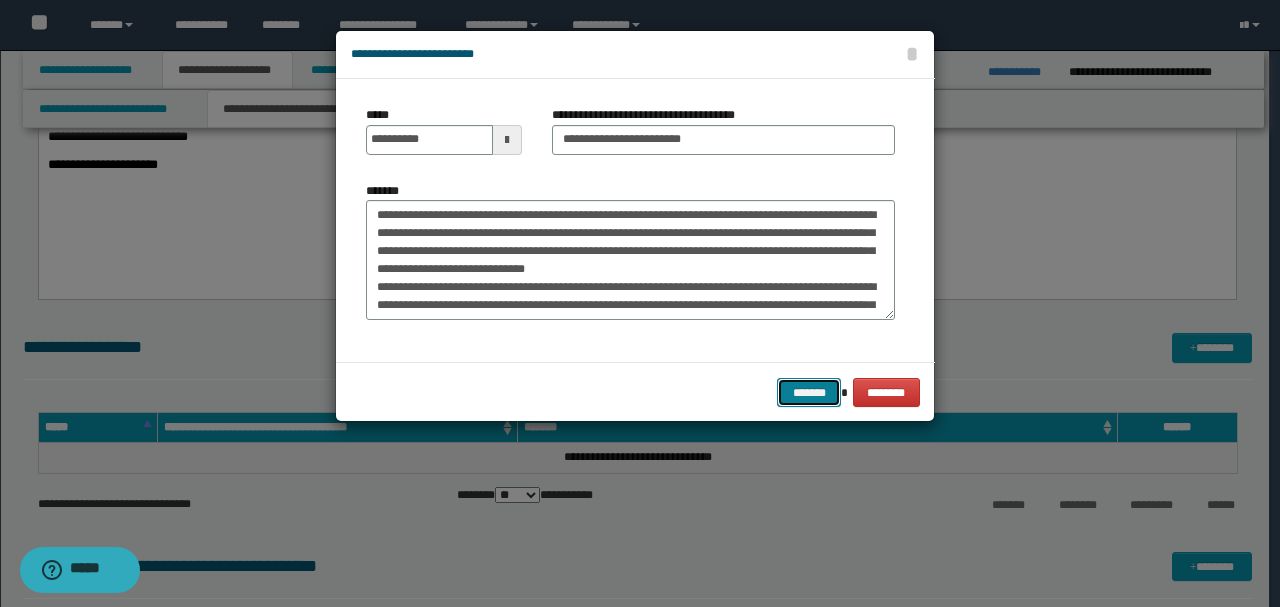 click on "*******" at bounding box center (809, 392) 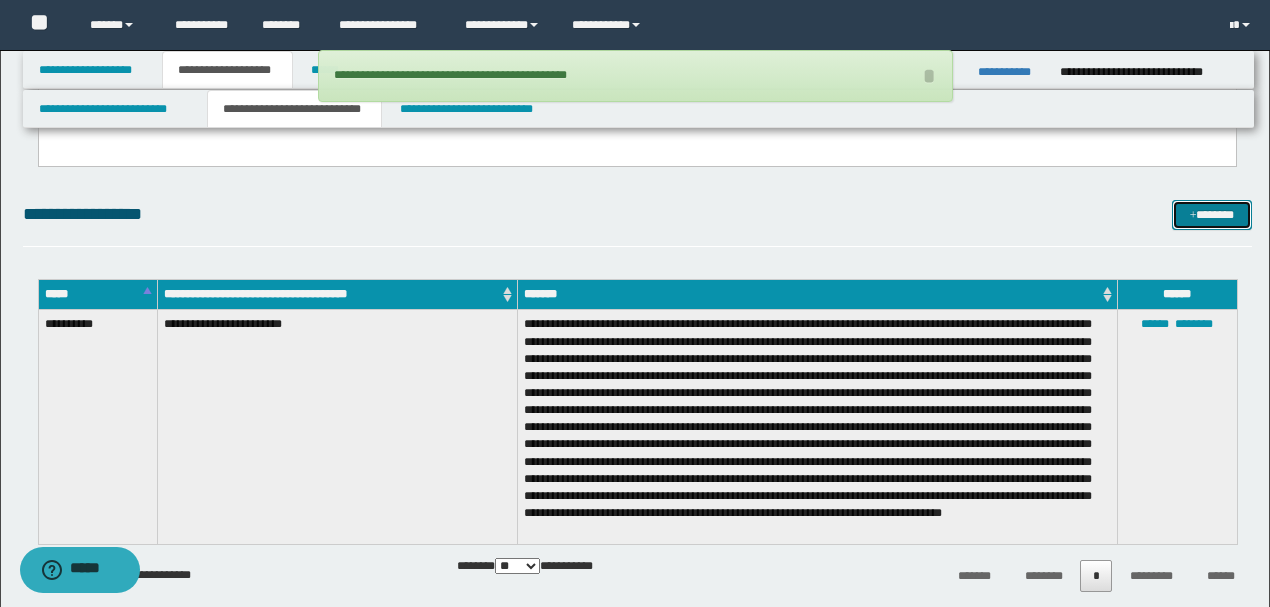 scroll, scrollTop: 1066, scrollLeft: 0, axis: vertical 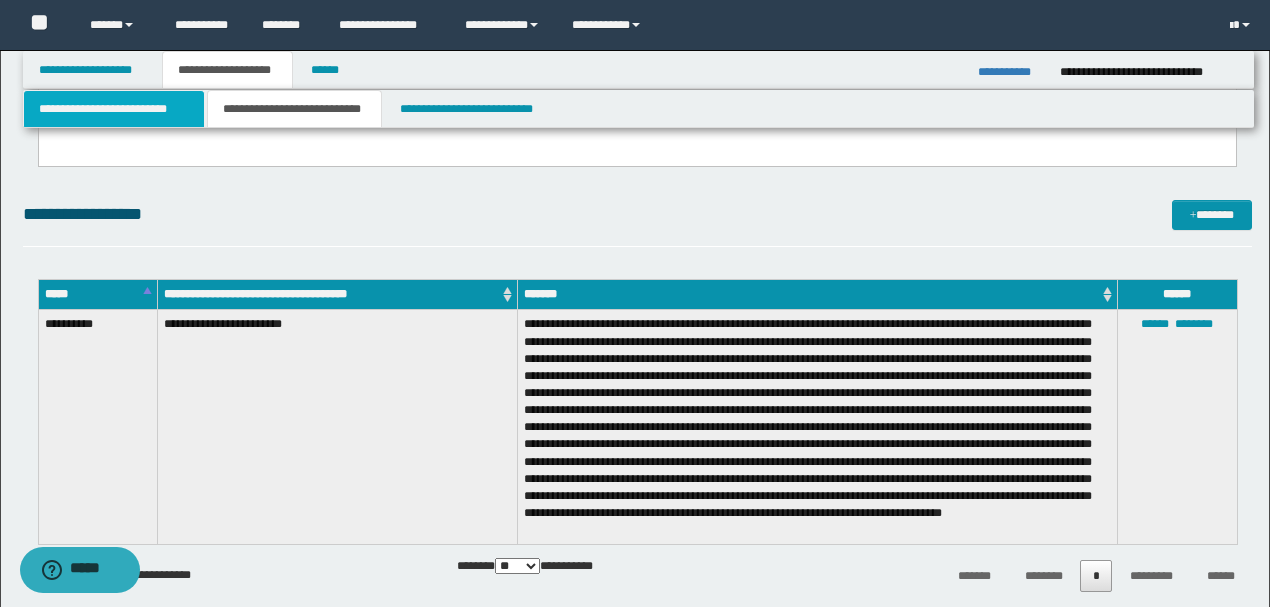 click on "**********" at bounding box center (114, 109) 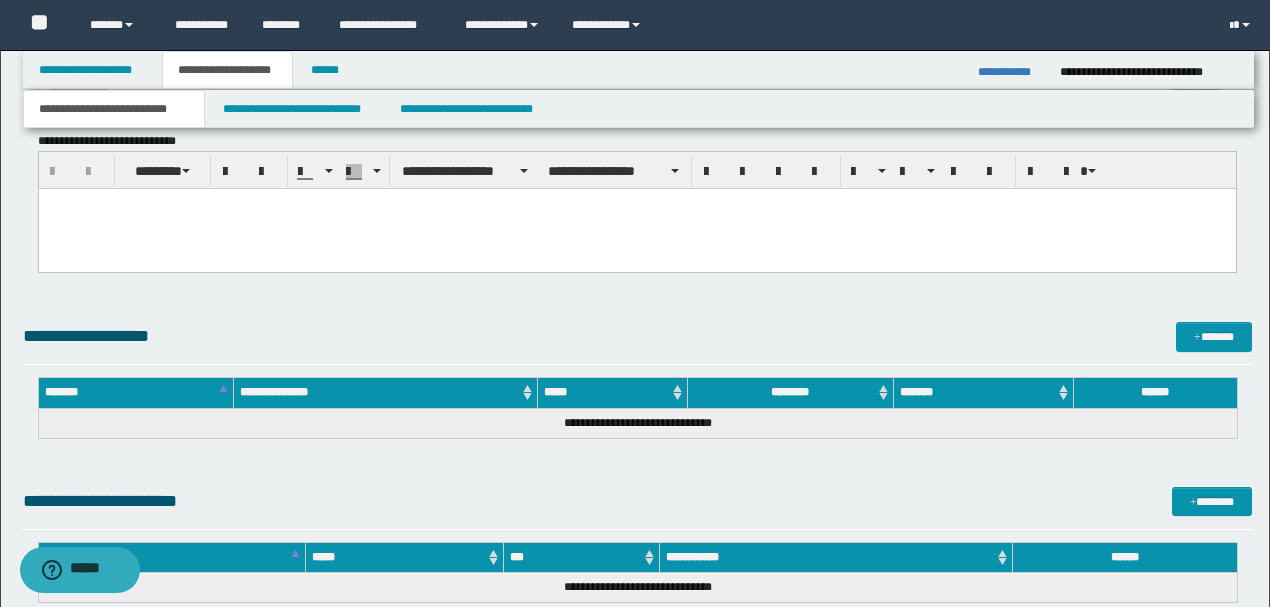 scroll, scrollTop: 800, scrollLeft: 0, axis: vertical 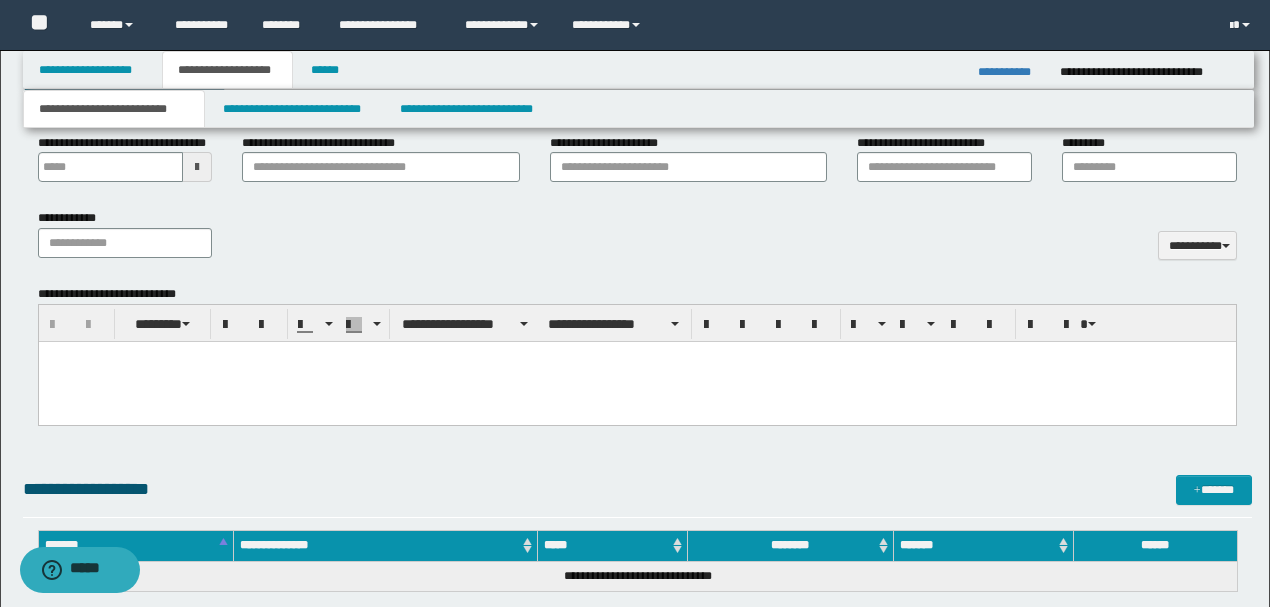 click at bounding box center (636, 382) 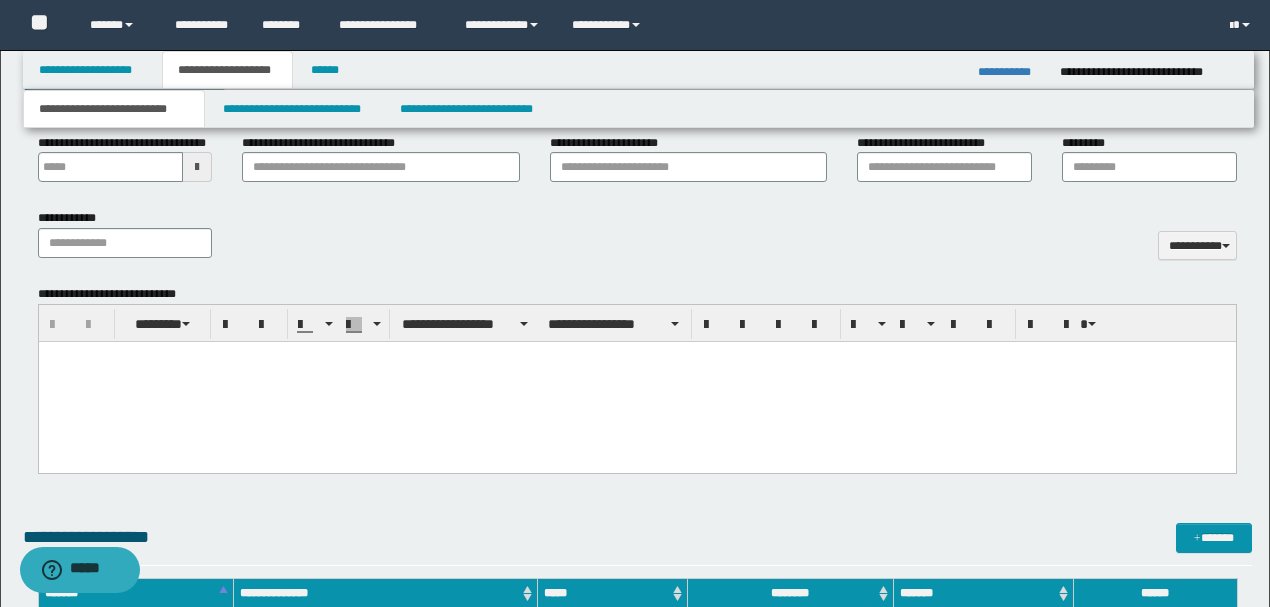 type 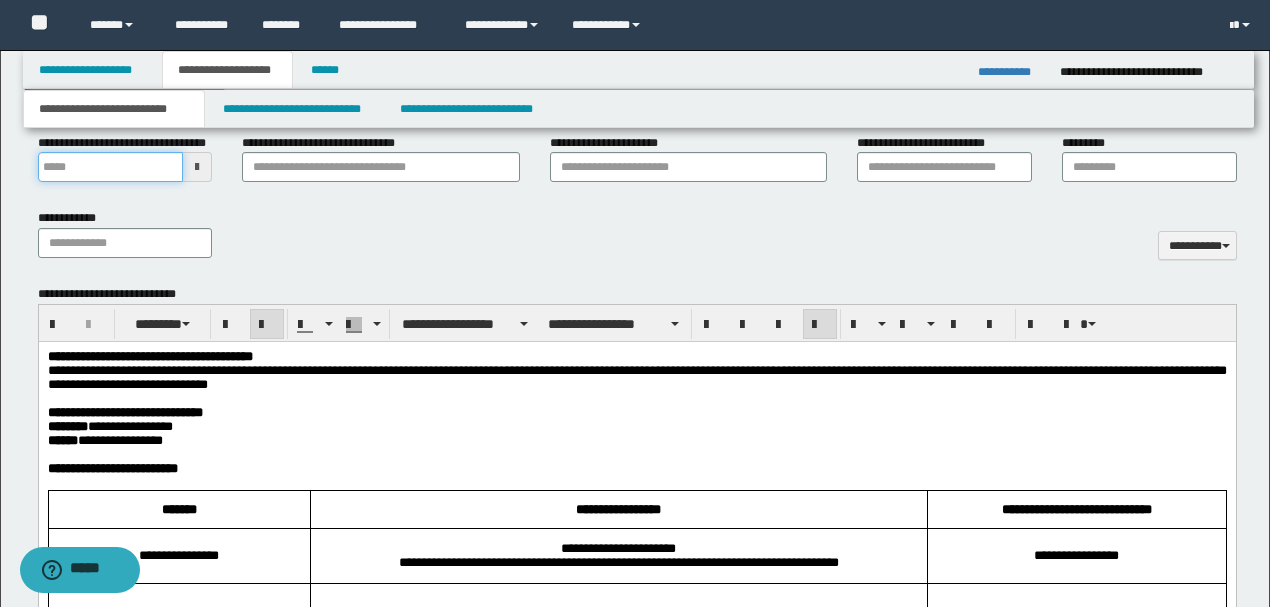 click on "**********" at bounding box center [111, 167] 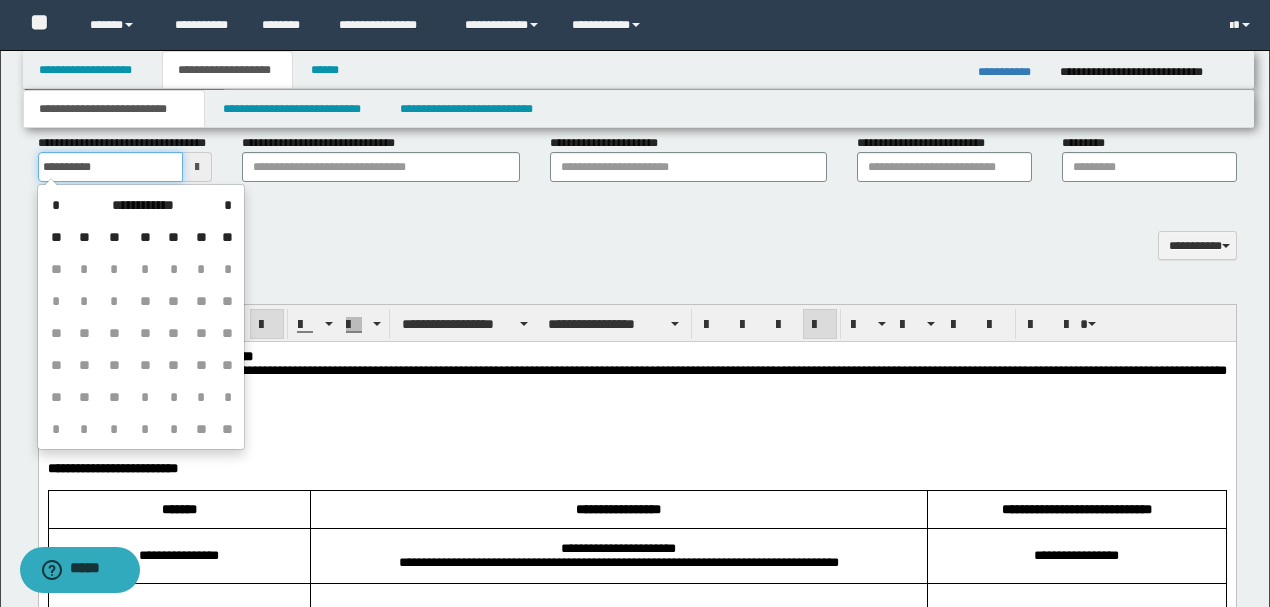 type on "**********" 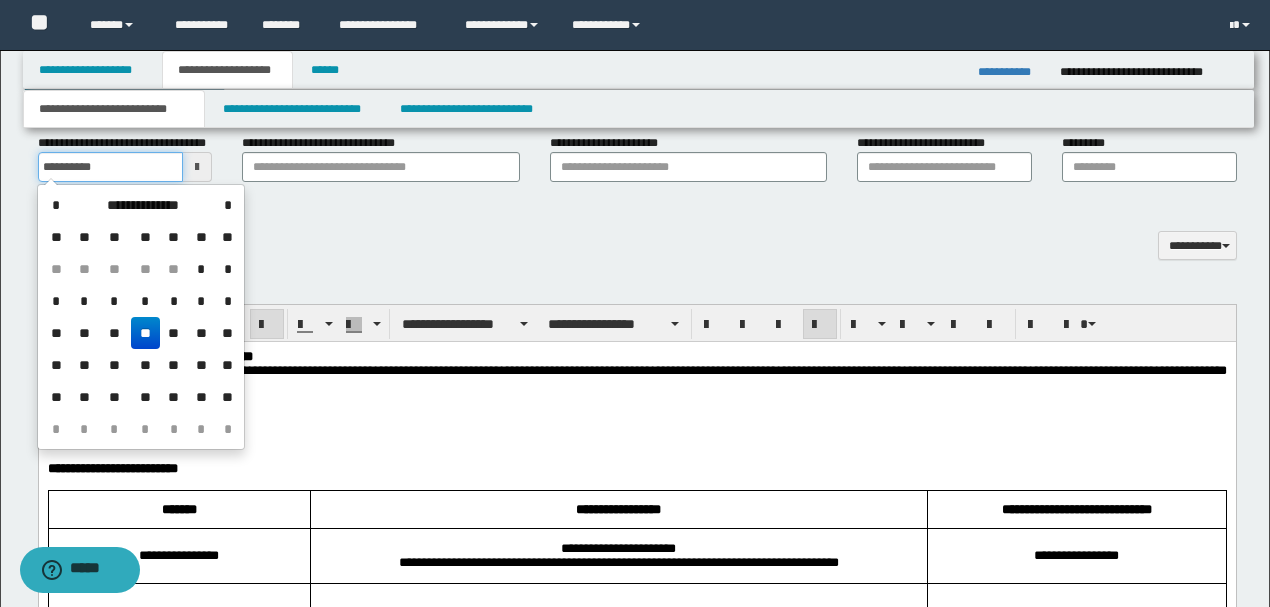 drag, startPoint x: 120, startPoint y: 161, endPoint x: 0, endPoint y: 169, distance: 120.26637 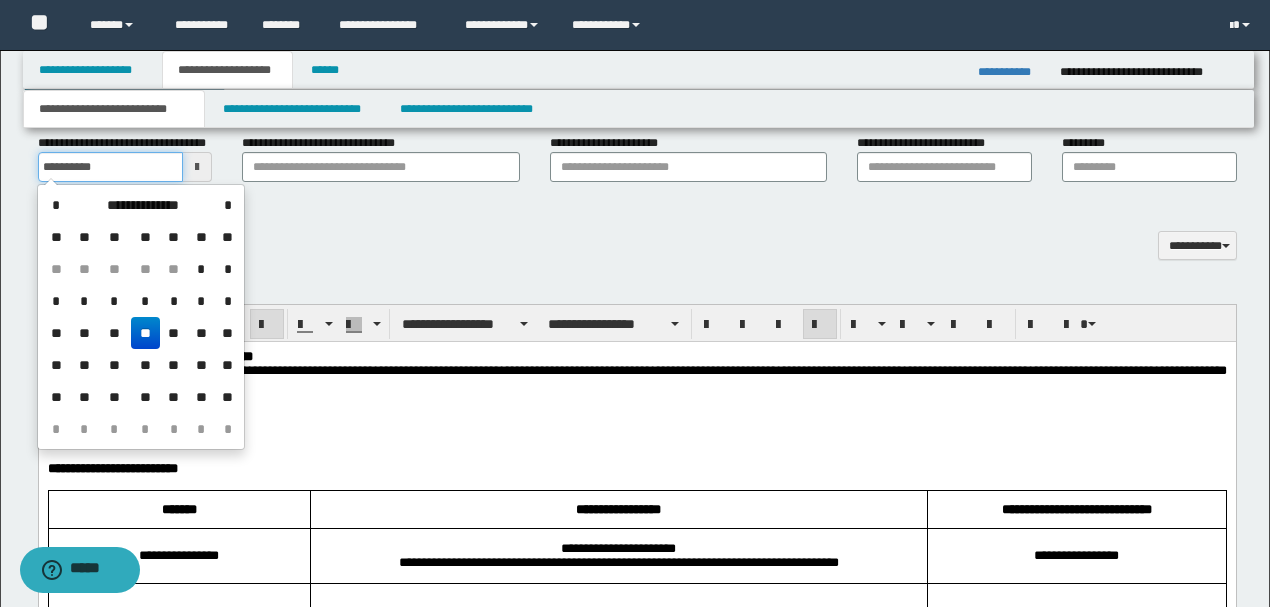 click on "**********" at bounding box center [635, 2615] 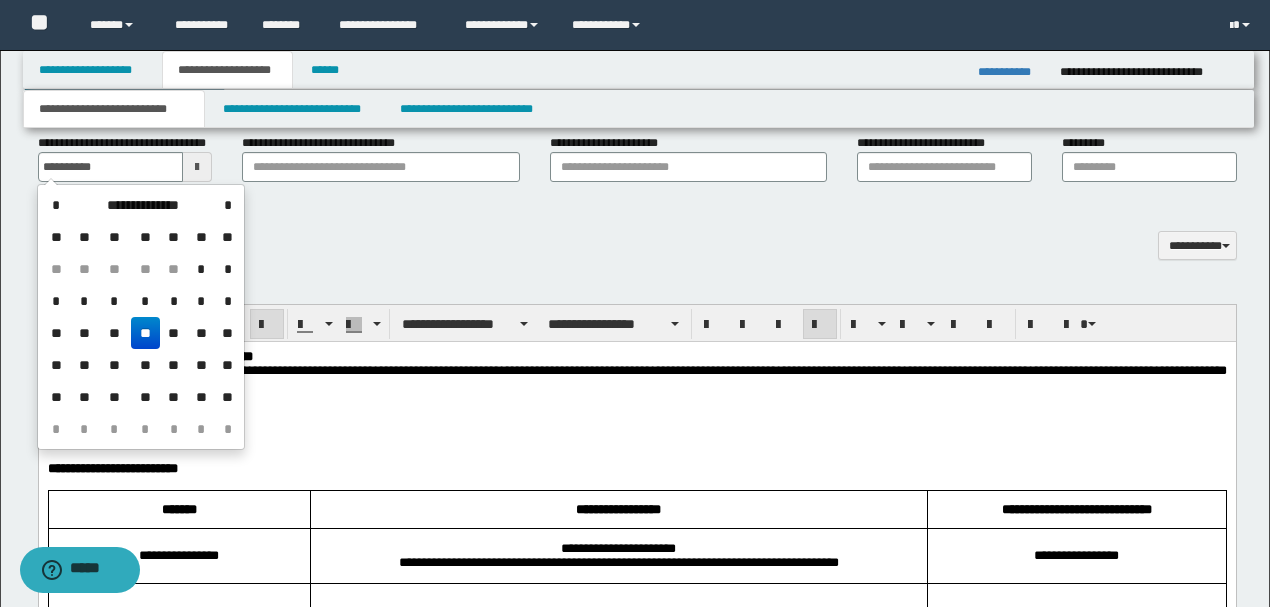 click on "**********" at bounding box center [637, 241] 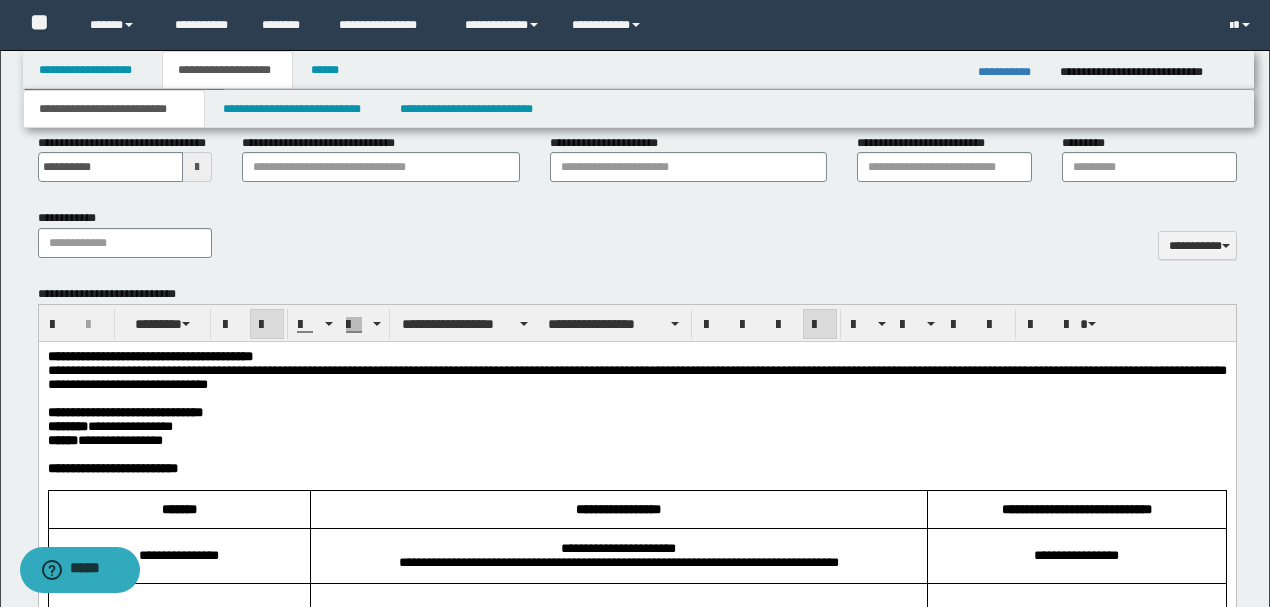 click on "**********" at bounding box center [636, 441] 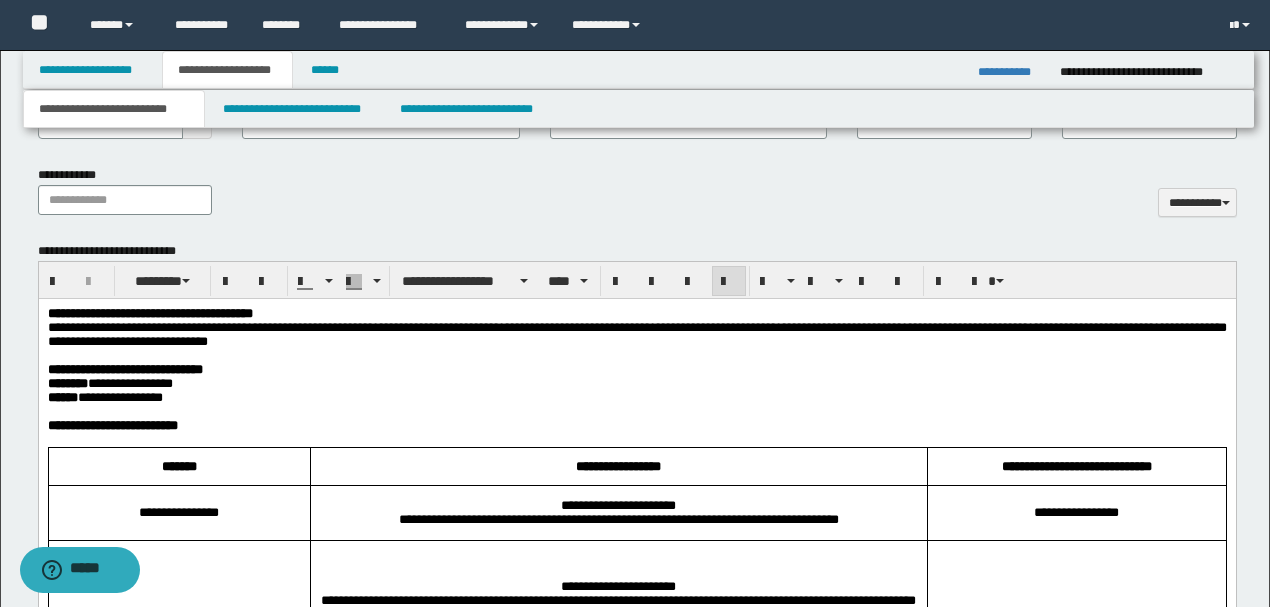 scroll, scrollTop: 866, scrollLeft: 0, axis: vertical 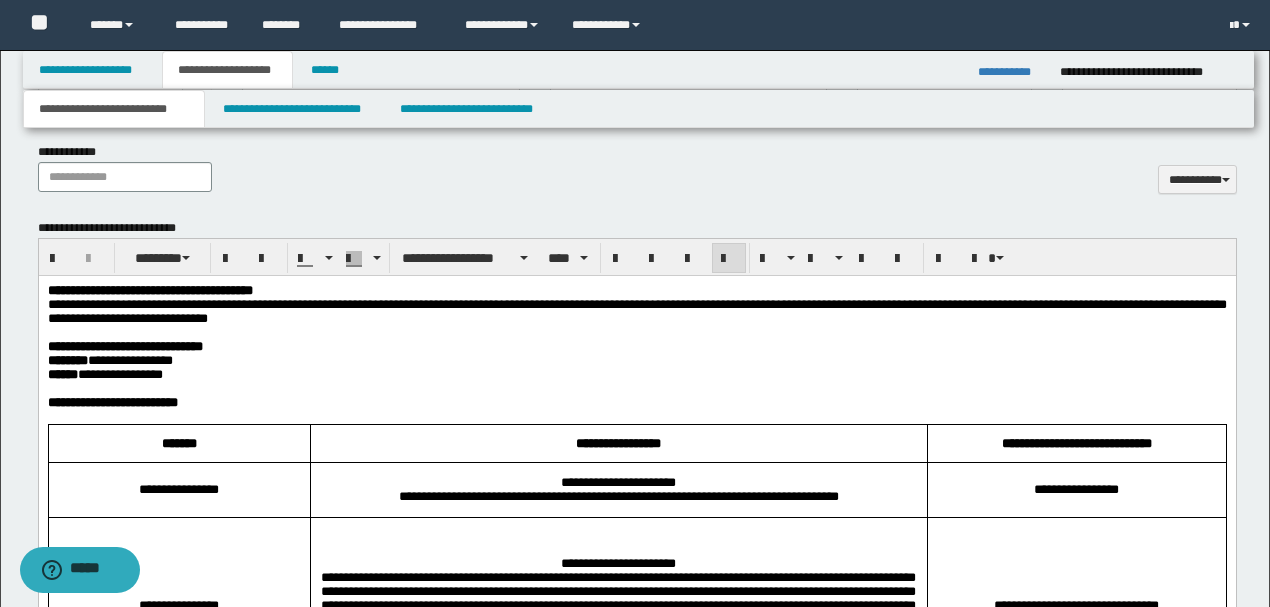 click on "**********" at bounding box center (149, 290) 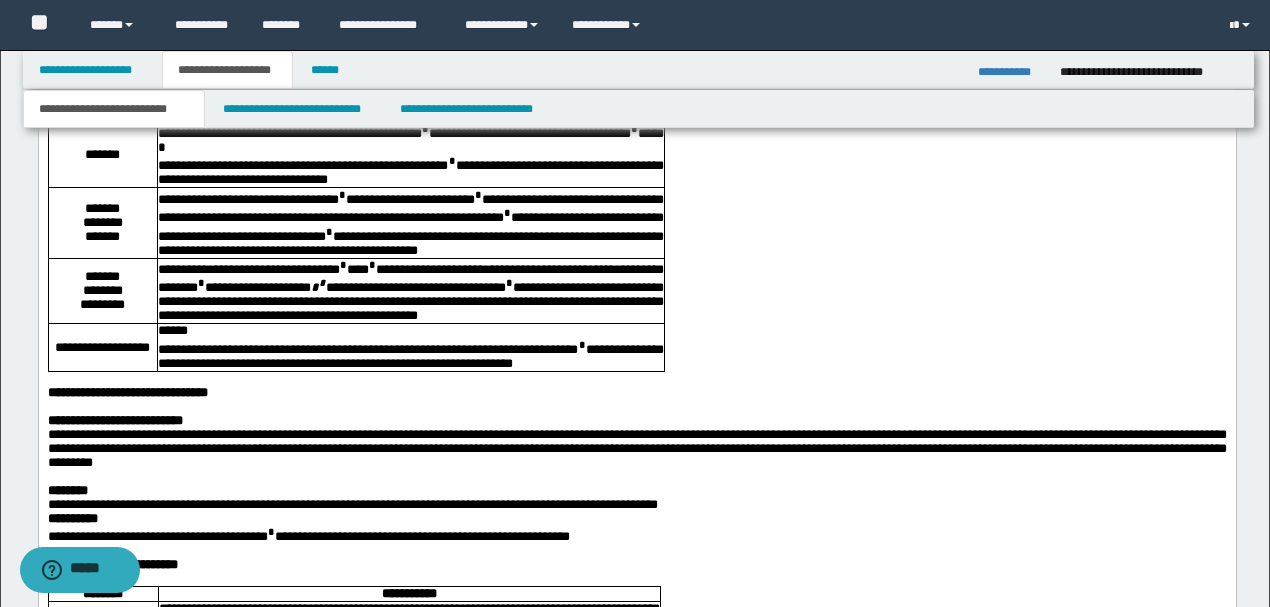scroll, scrollTop: 2333, scrollLeft: 0, axis: vertical 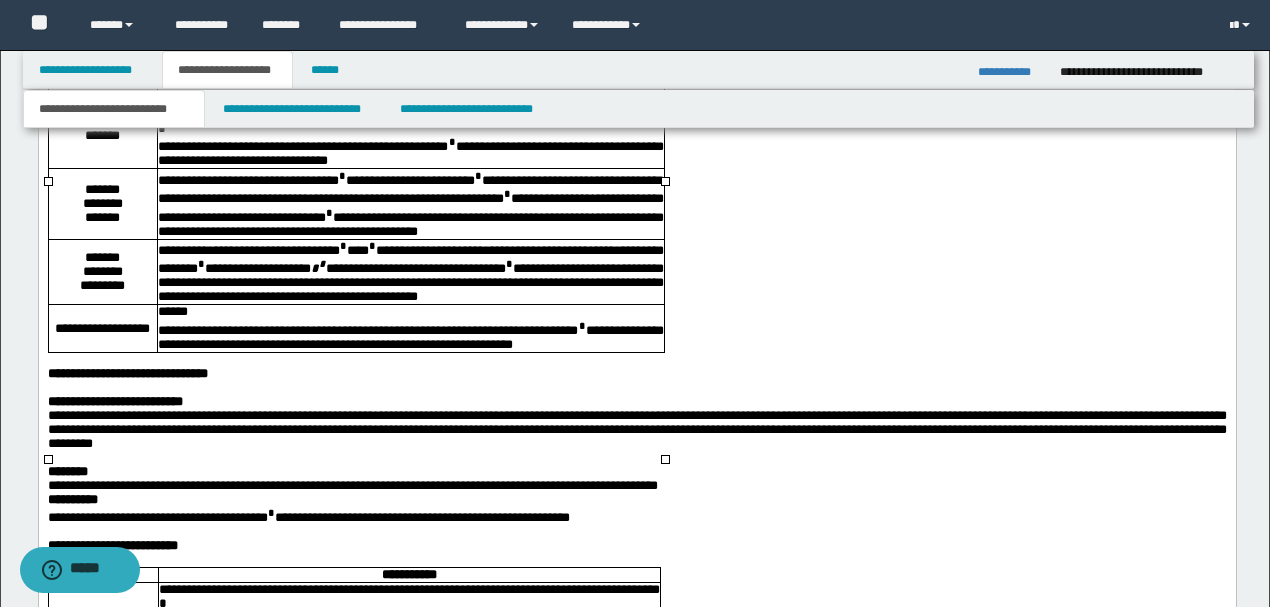 click on "**********" at bounding box center (409, 274) 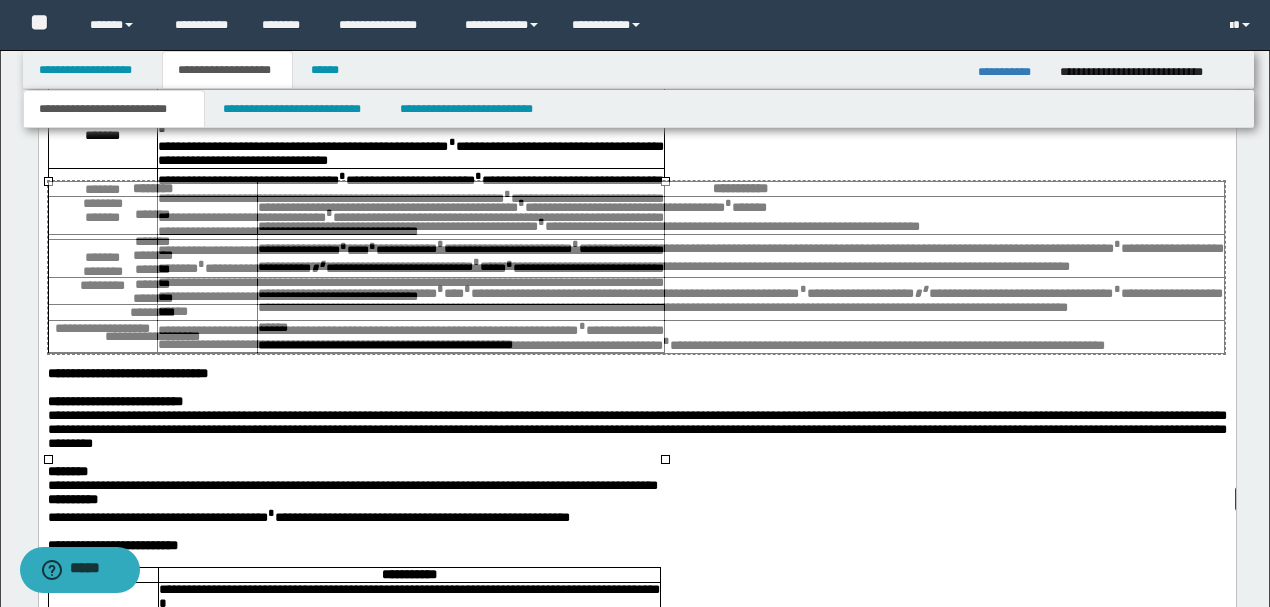 drag, startPoint x: 660, startPoint y: 180, endPoint x: 1029, endPoint y: 378, distance: 418.76605 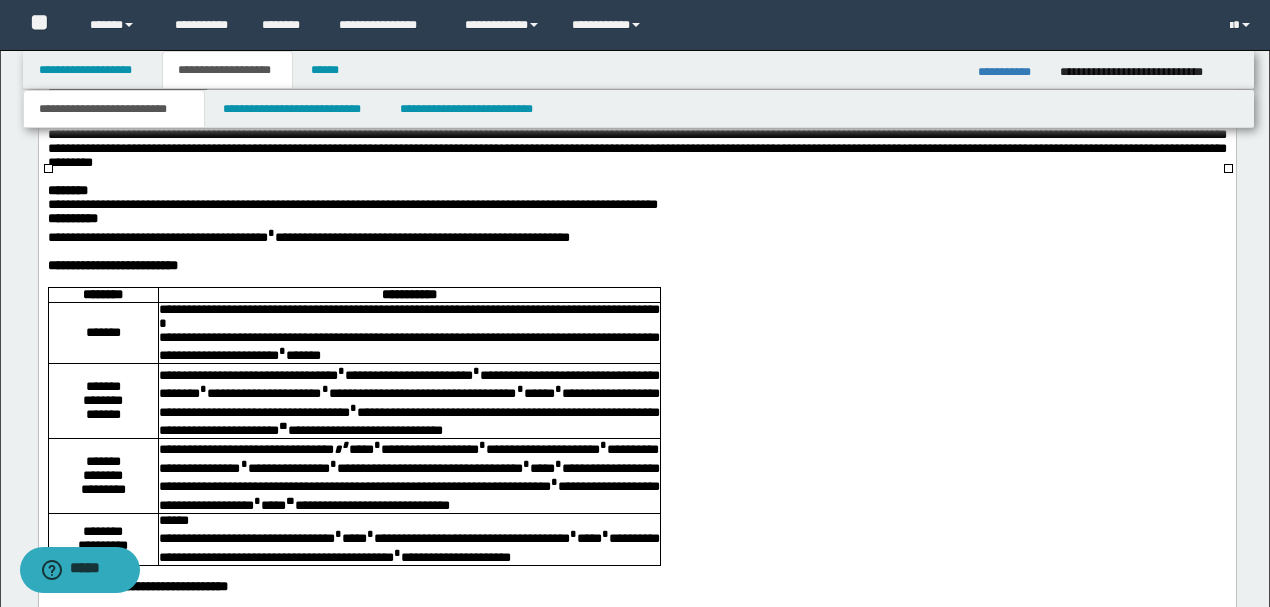 scroll, scrollTop: 2533, scrollLeft: 0, axis: vertical 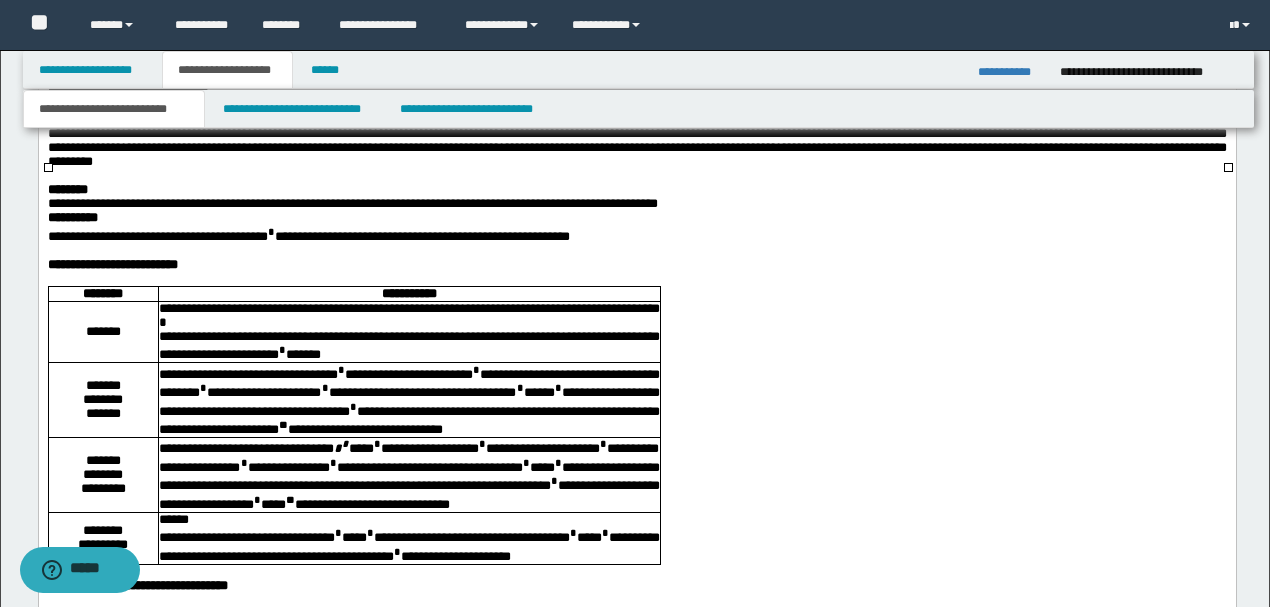 drag, startPoint x: 570, startPoint y: 472, endPoint x: 609, endPoint y: 458, distance: 41.4367 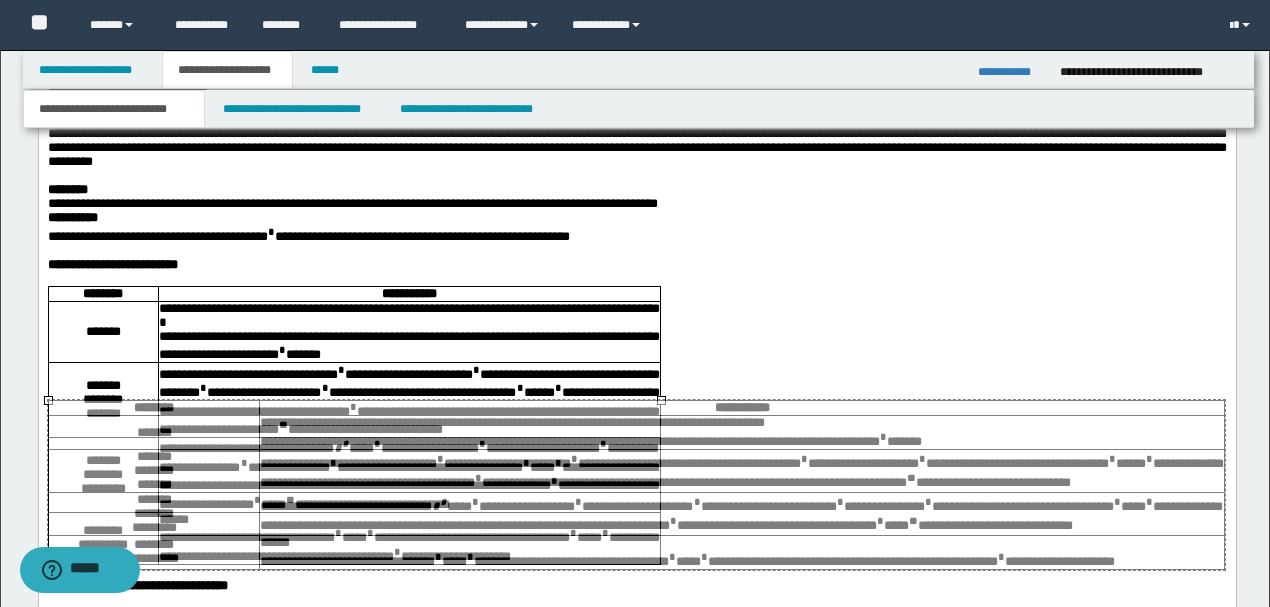 drag, startPoint x: 660, startPoint y: 400, endPoint x: 1036, endPoint y: 545, distance: 402.99008 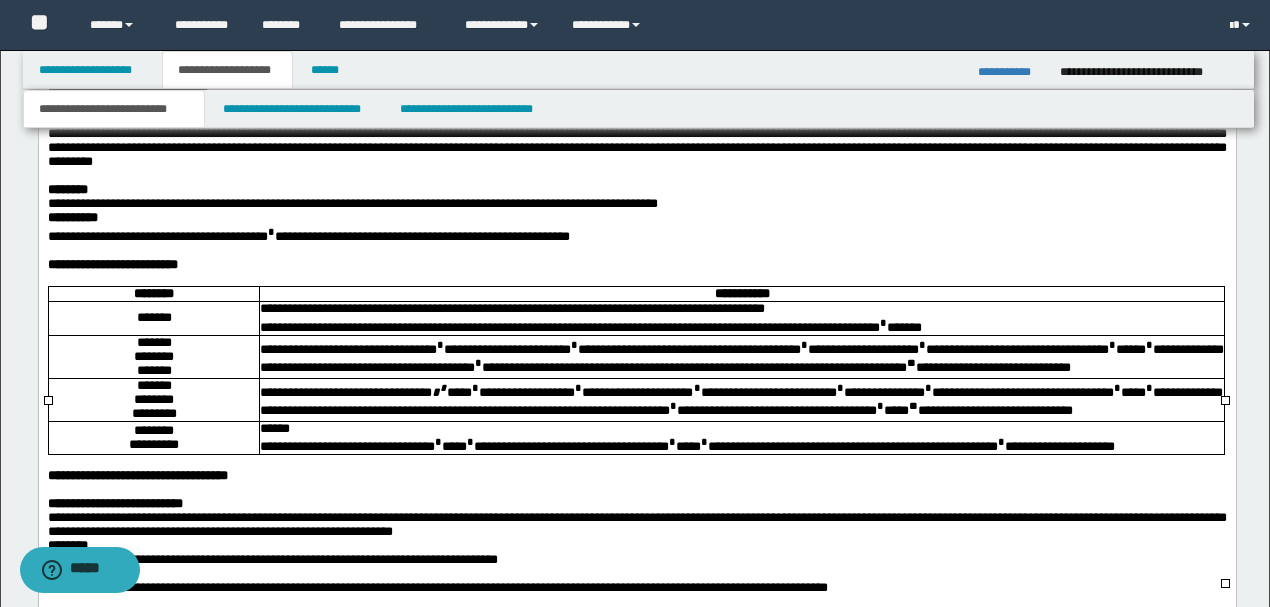 click on "**********" at bounding box center (636, 235) 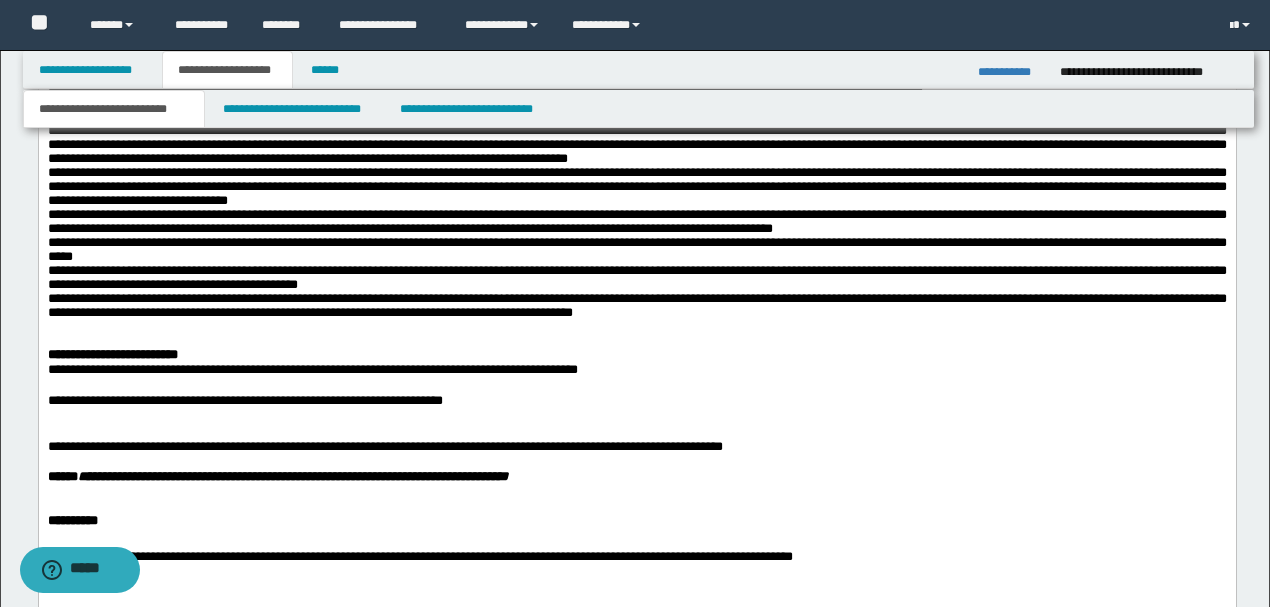 scroll, scrollTop: 4866, scrollLeft: 0, axis: vertical 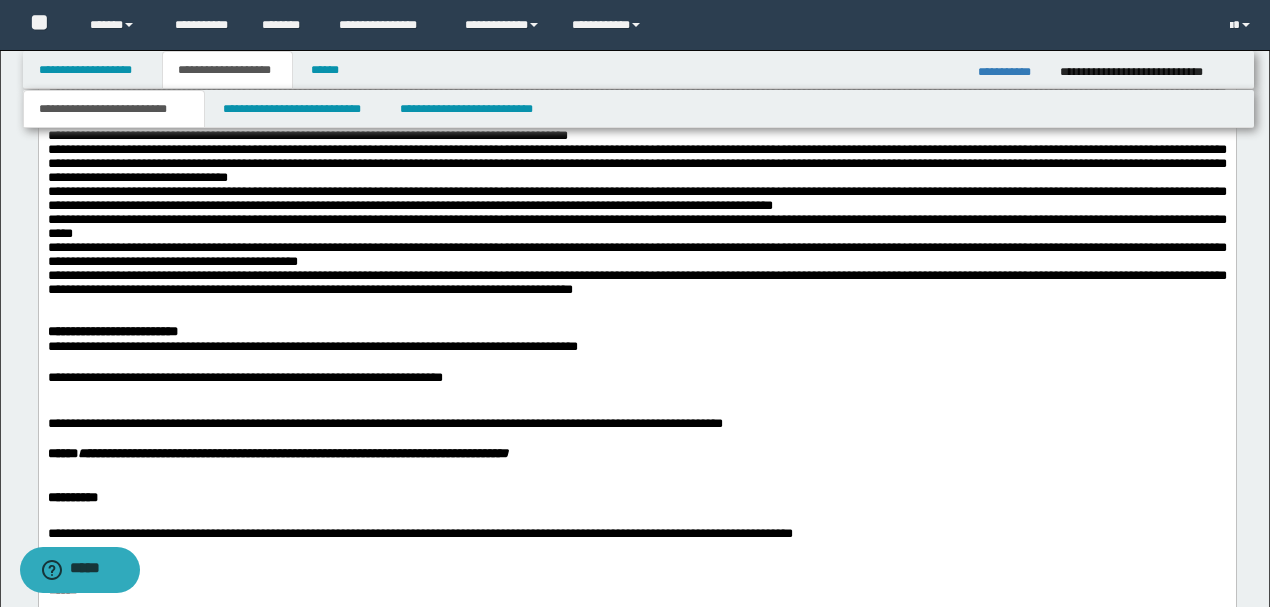 click on "**********" at bounding box center (484, 66) 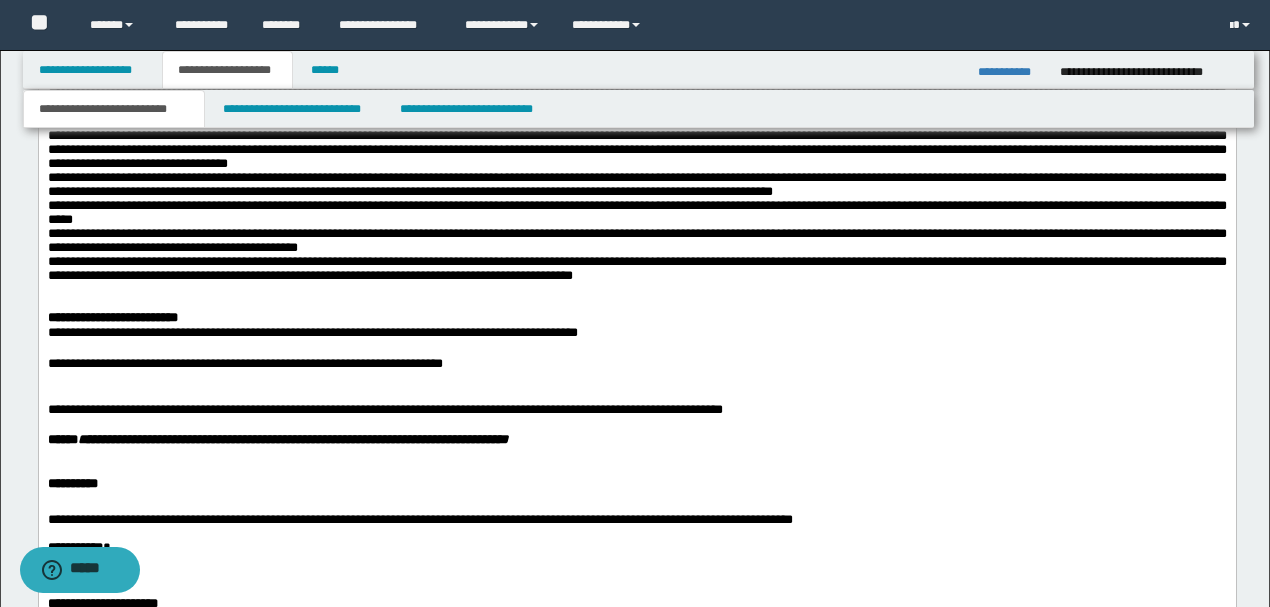 scroll, scrollTop: 4933, scrollLeft: 0, axis: vertical 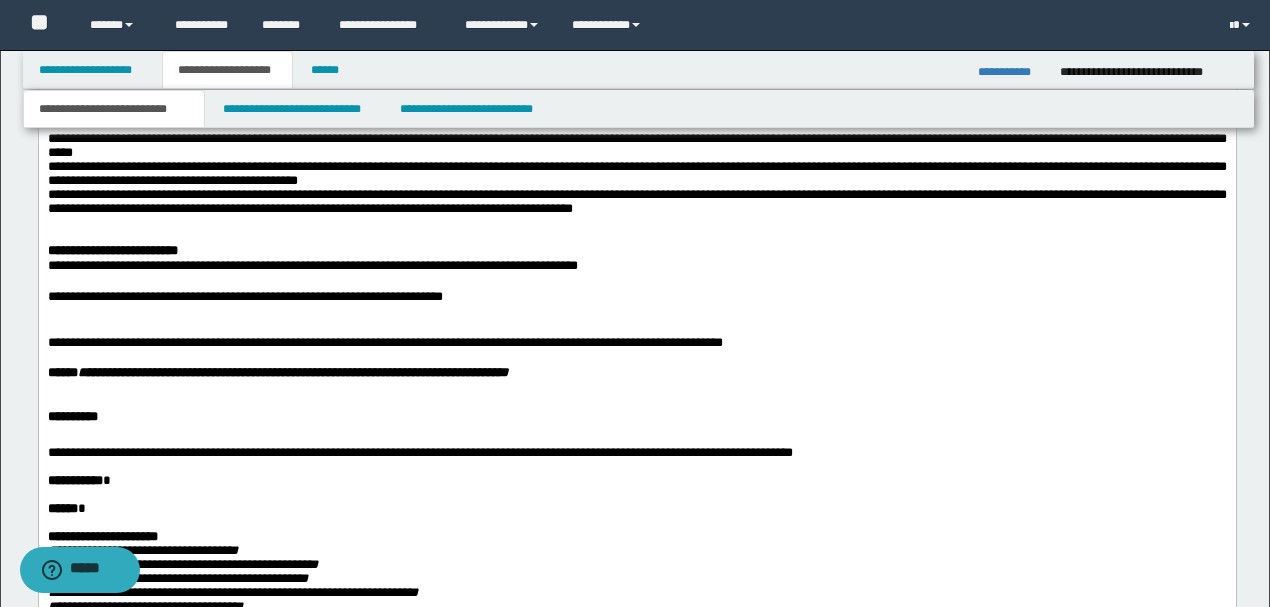 click at bounding box center (636, 27) 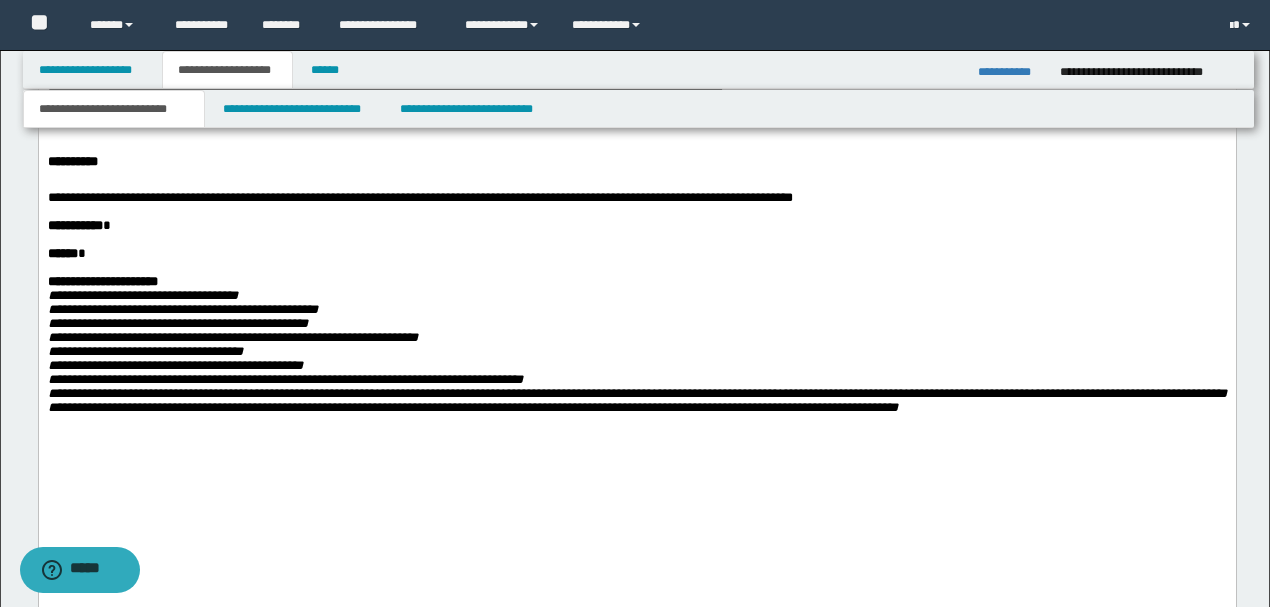 scroll, scrollTop: 5200, scrollLeft: 0, axis: vertical 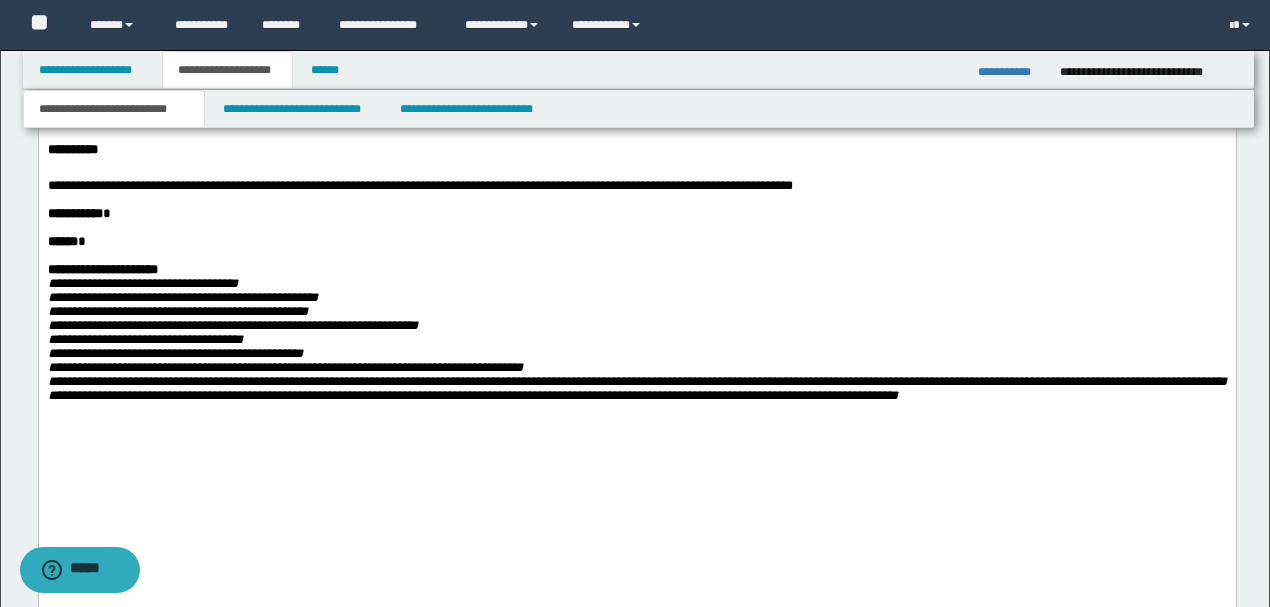 click on "**********" at bounding box center (244, 30) 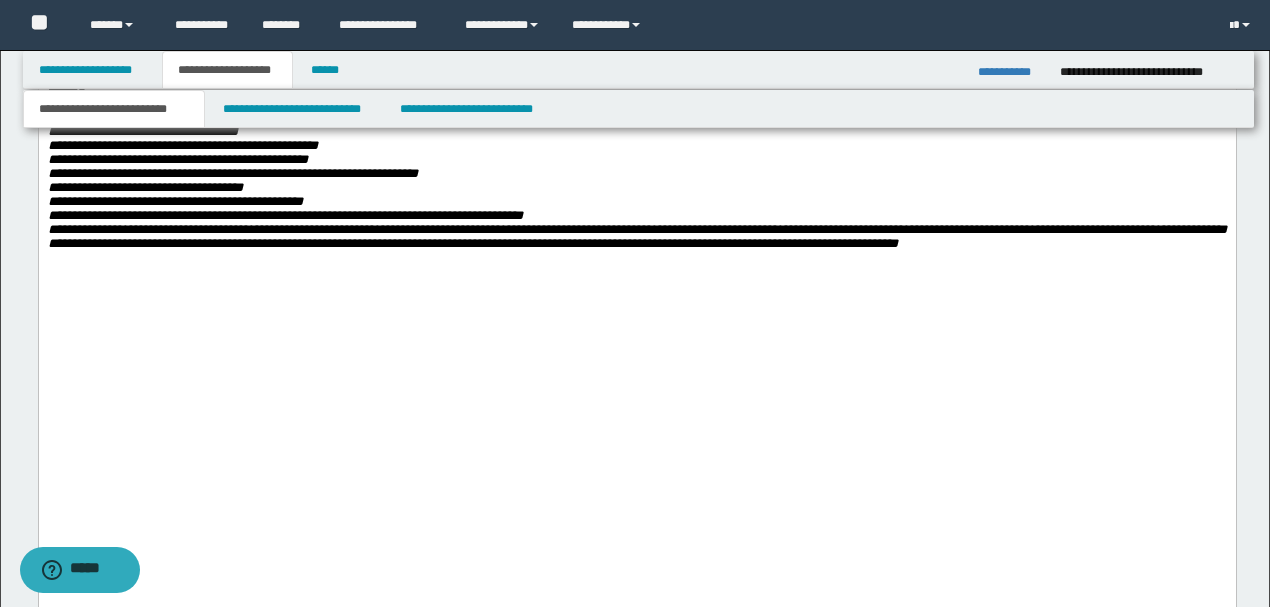scroll, scrollTop: 5400, scrollLeft: 0, axis: vertical 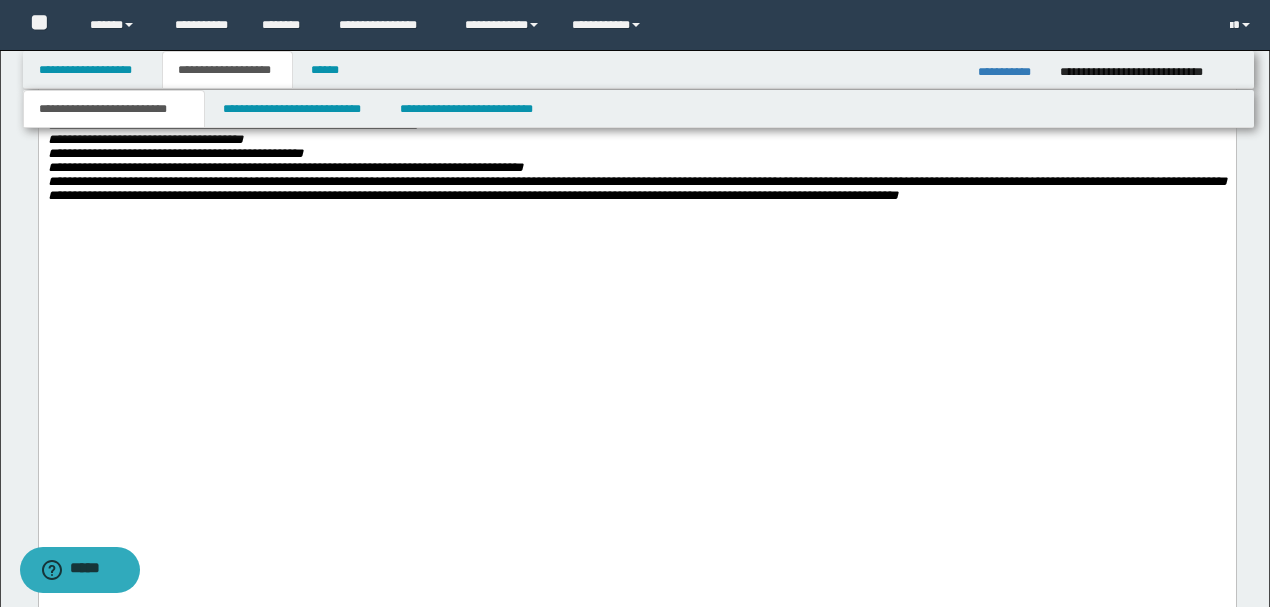 click on "**********" at bounding box center [636, -1998] 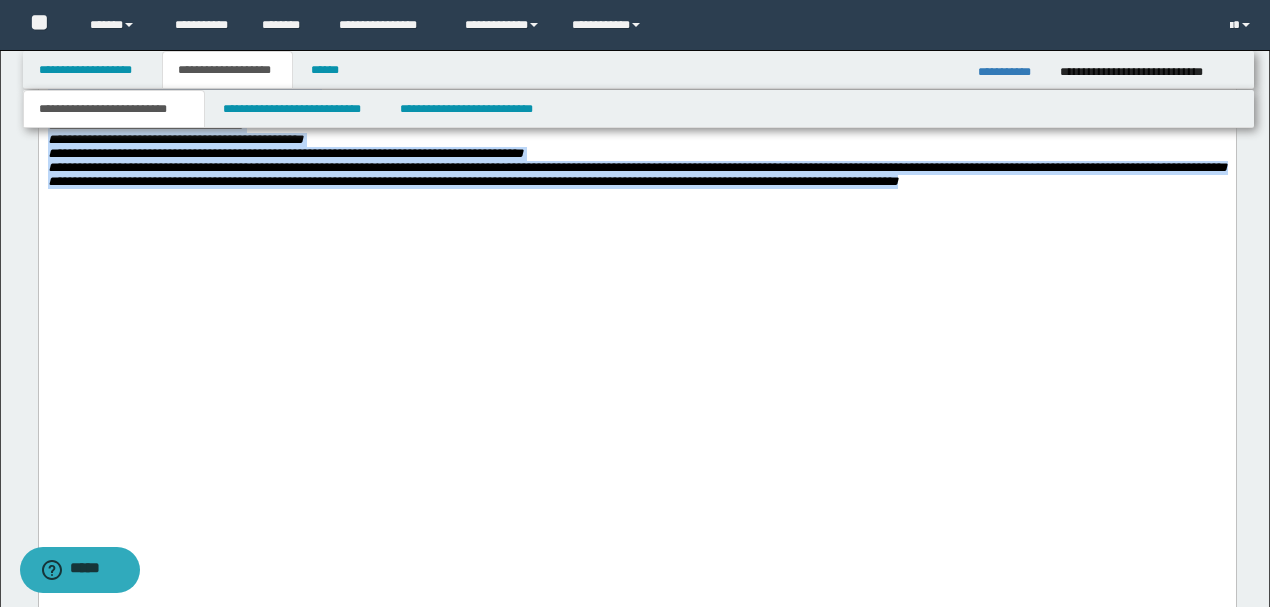 scroll, scrollTop: 5266, scrollLeft: 0, axis: vertical 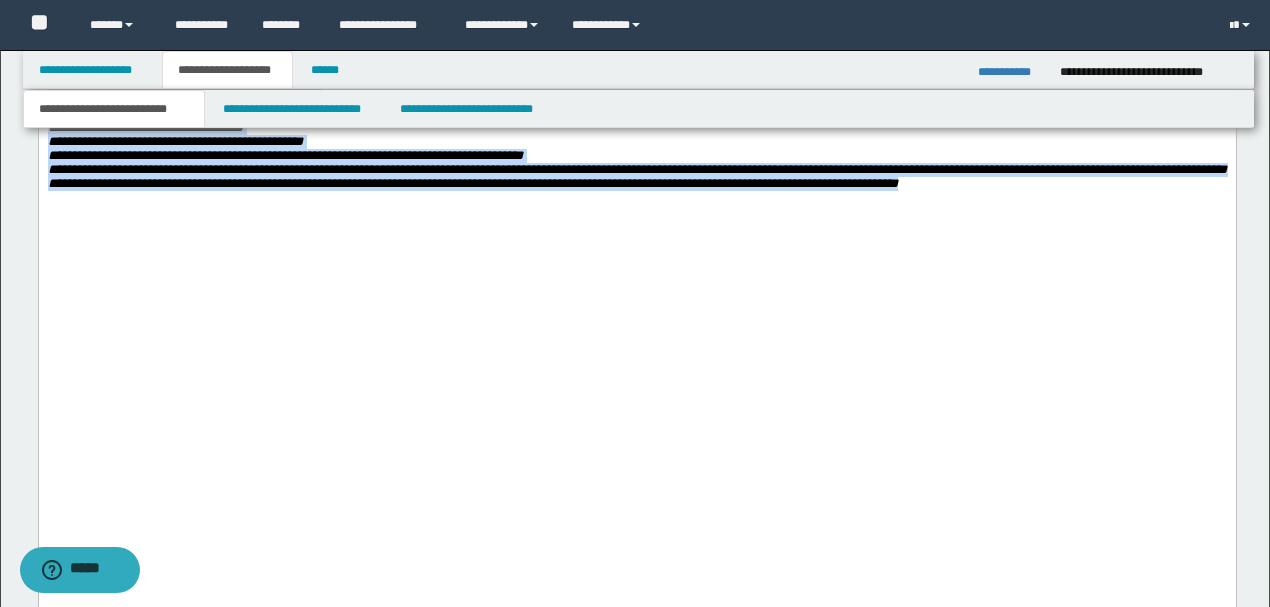 drag, startPoint x: 1070, startPoint y: 539, endPoint x: 45, endPoint y: 278, distance: 1057.7079 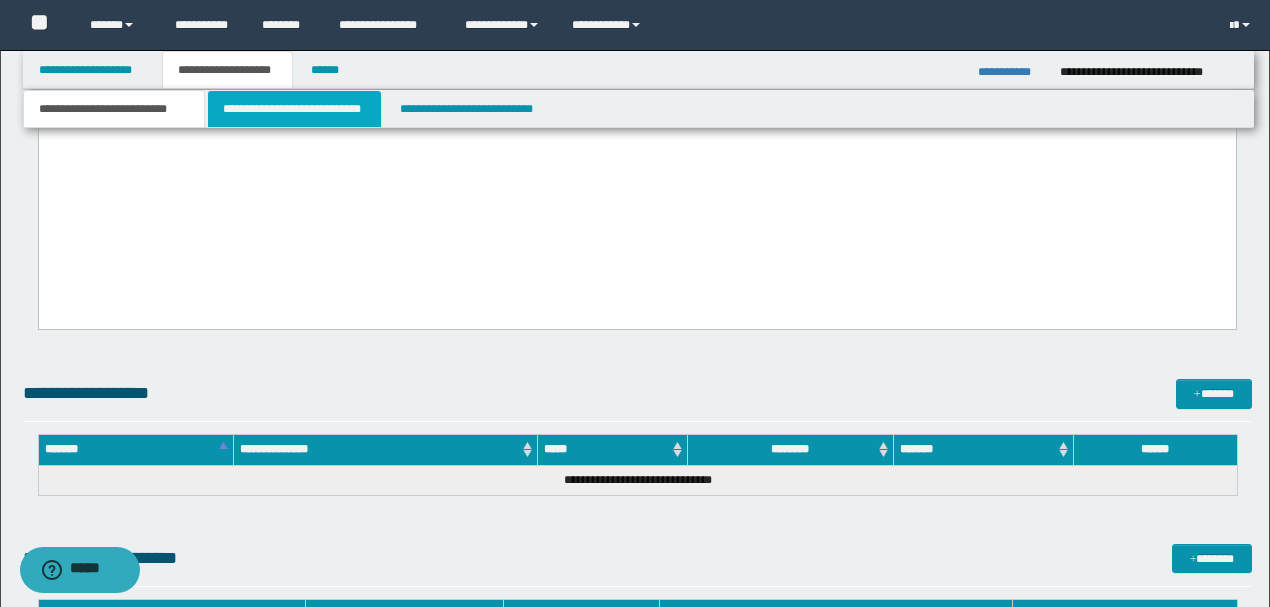 click on "**********" at bounding box center (294, 109) 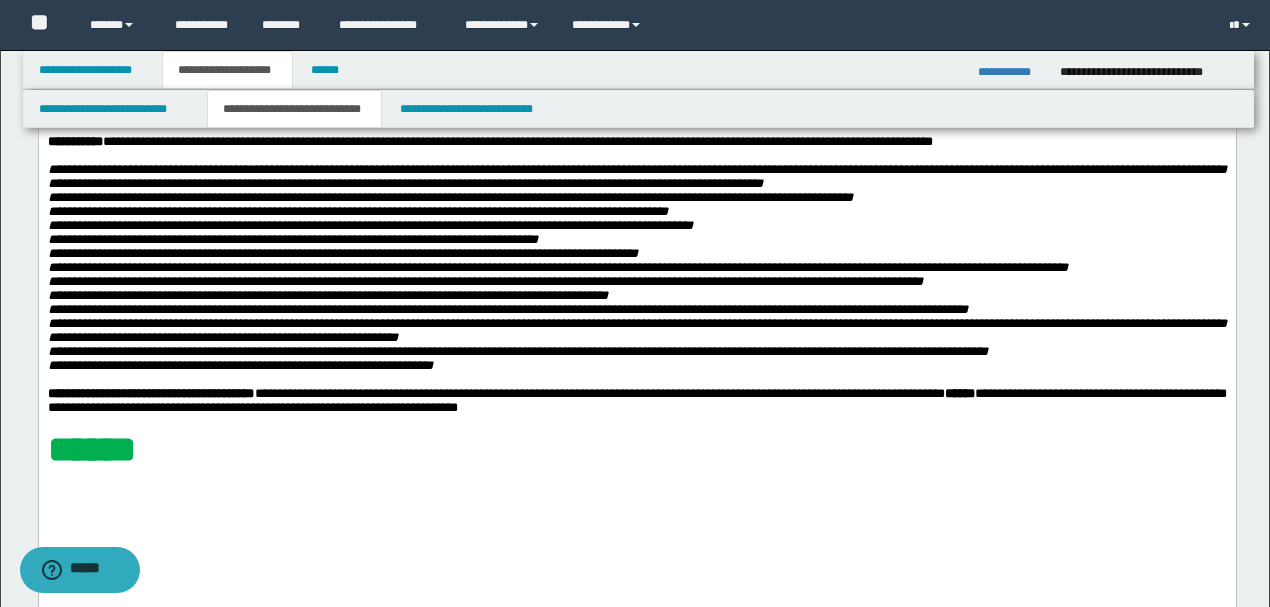 scroll, scrollTop: 0, scrollLeft: 0, axis: both 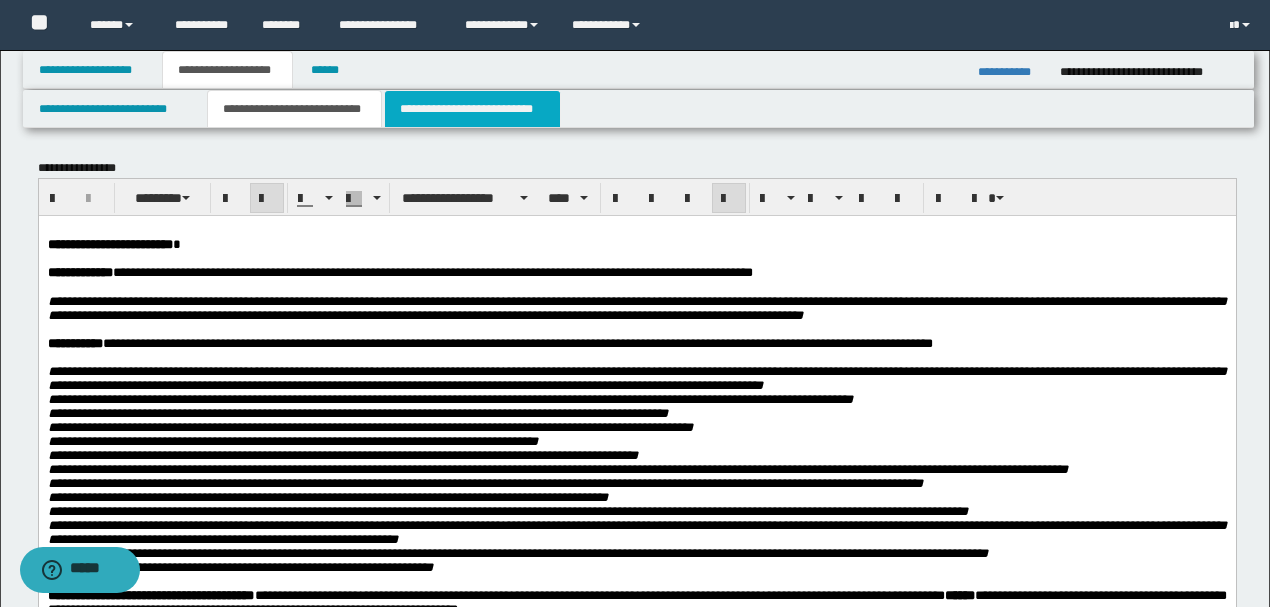 click on "**********" at bounding box center (472, 109) 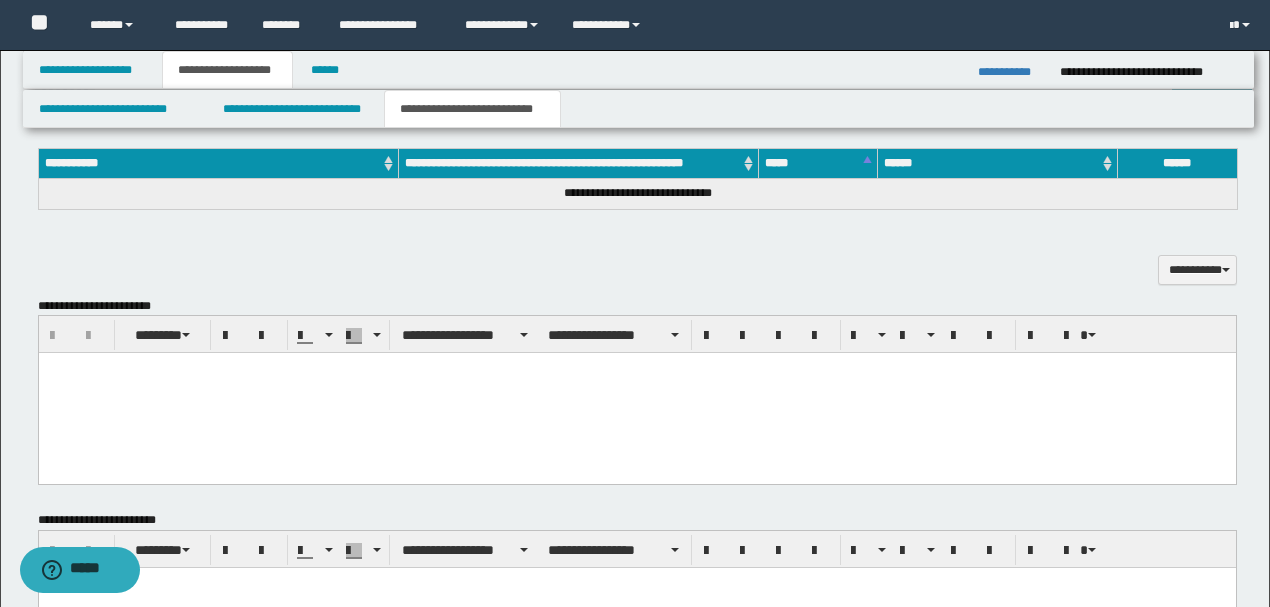 scroll, scrollTop: 600, scrollLeft: 0, axis: vertical 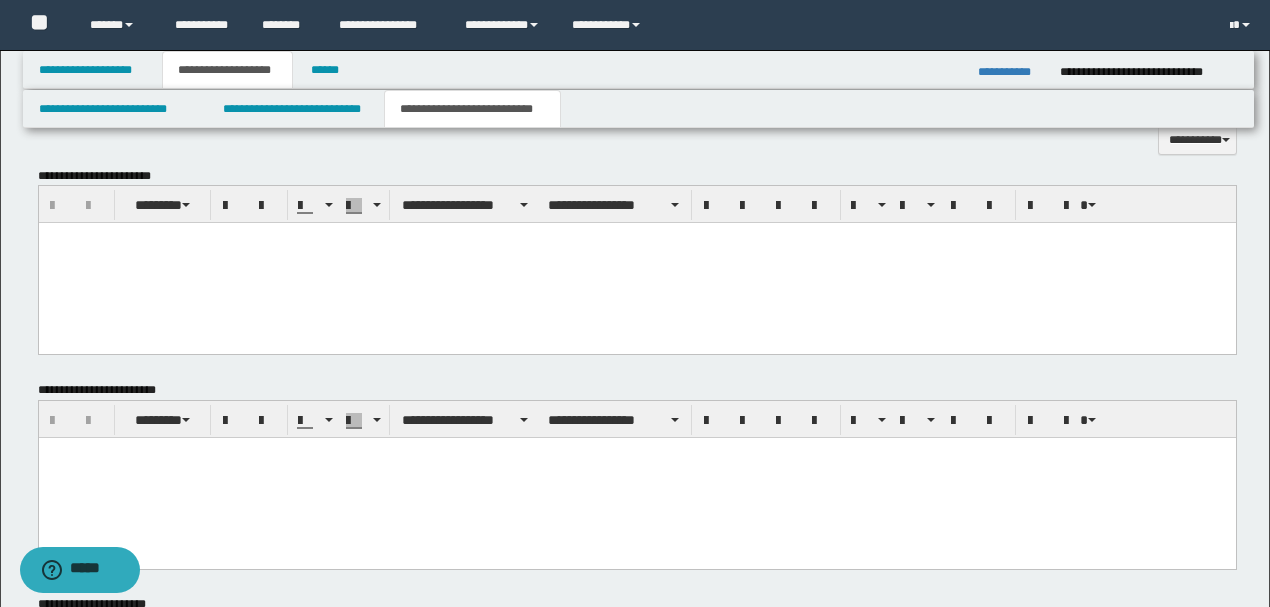 click at bounding box center (636, 263) 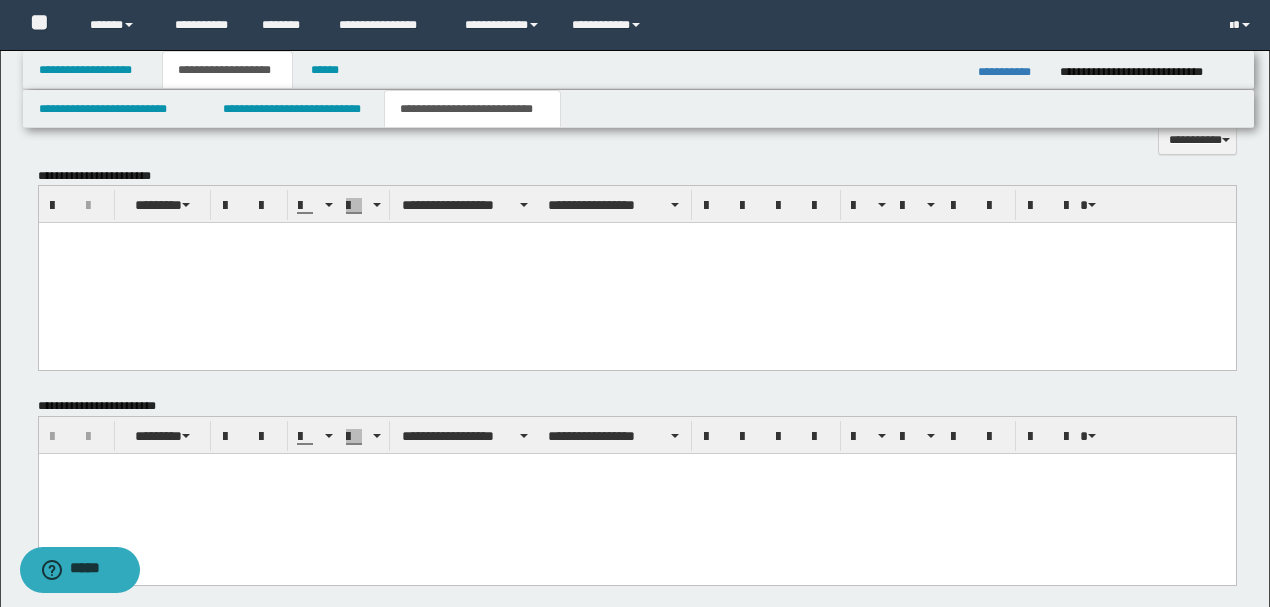 paste 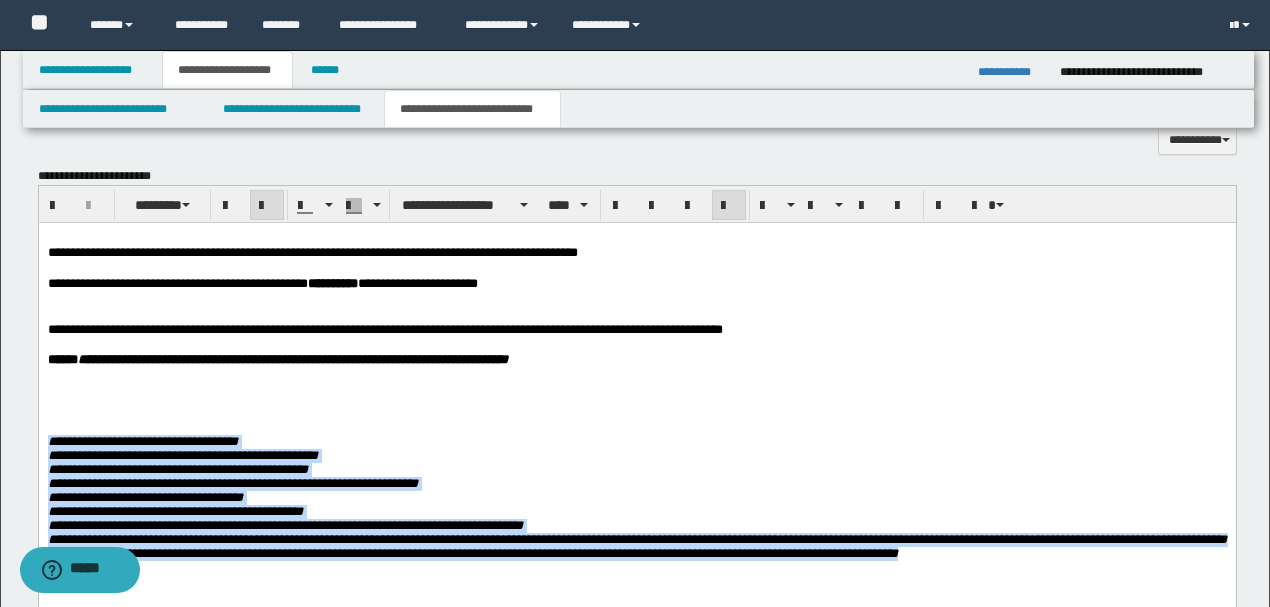 drag, startPoint x: 1032, startPoint y: 566, endPoint x: 30, endPoint y: 442, distance: 1009.6435 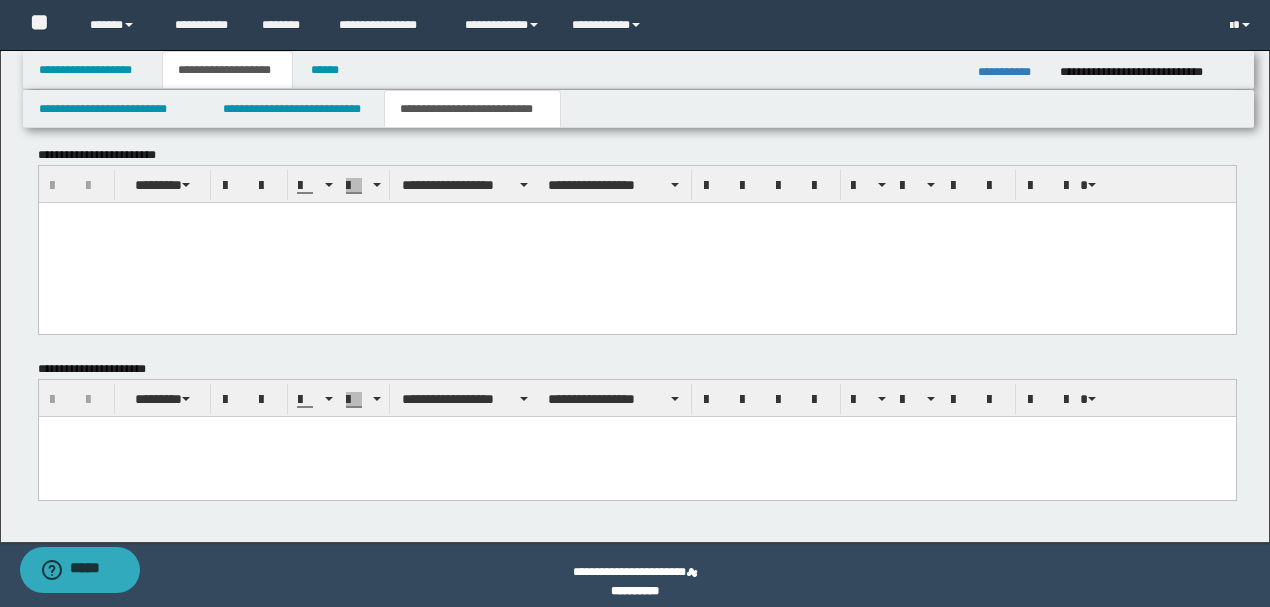 scroll, scrollTop: 972, scrollLeft: 0, axis: vertical 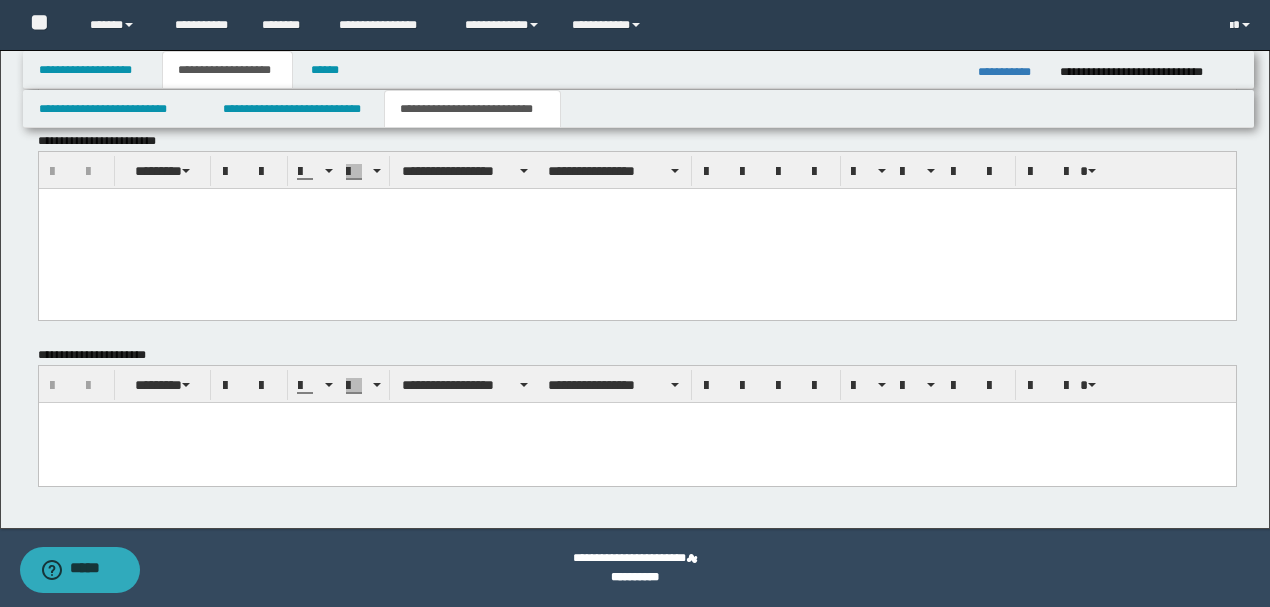 click at bounding box center (636, 417) 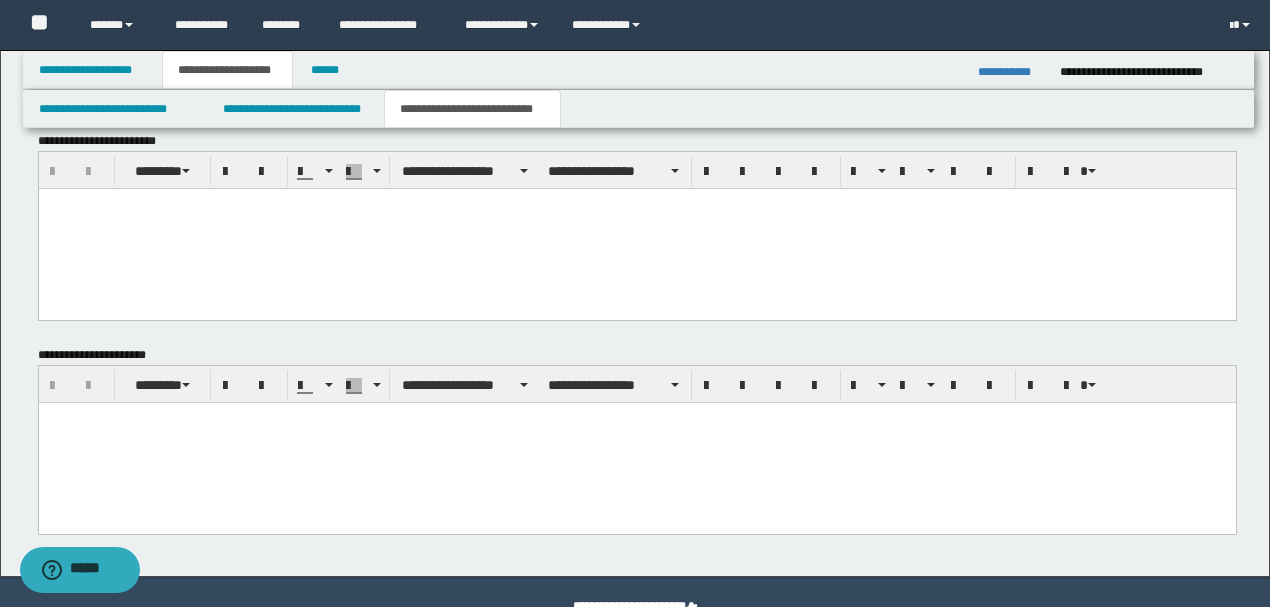 type 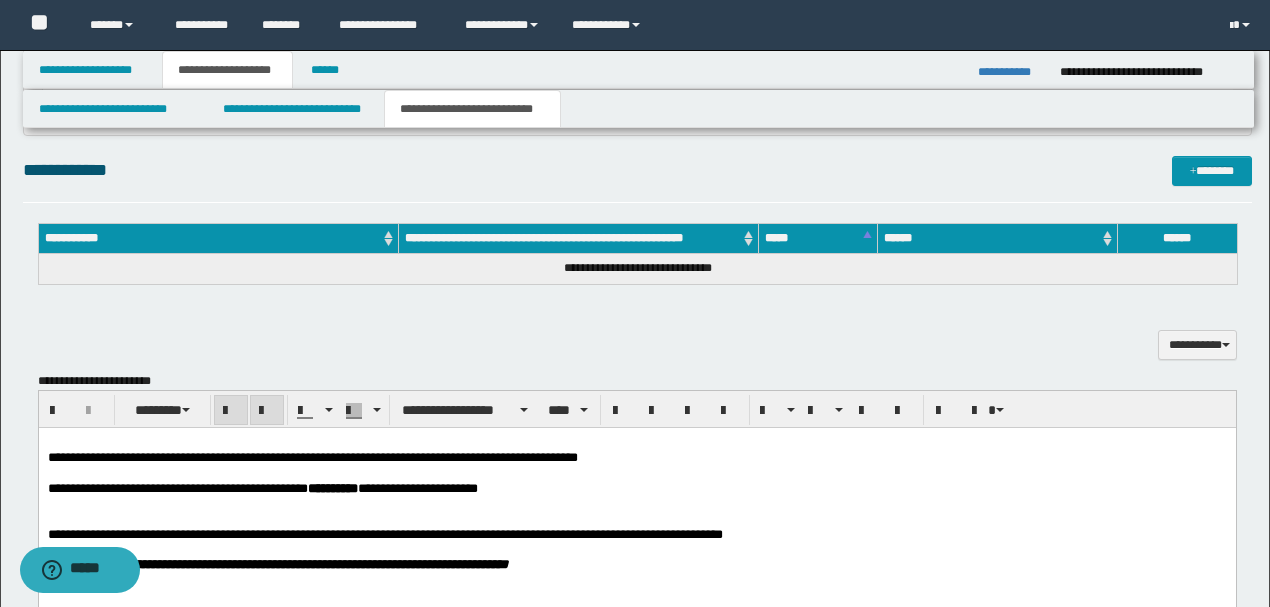 scroll, scrollTop: 372, scrollLeft: 0, axis: vertical 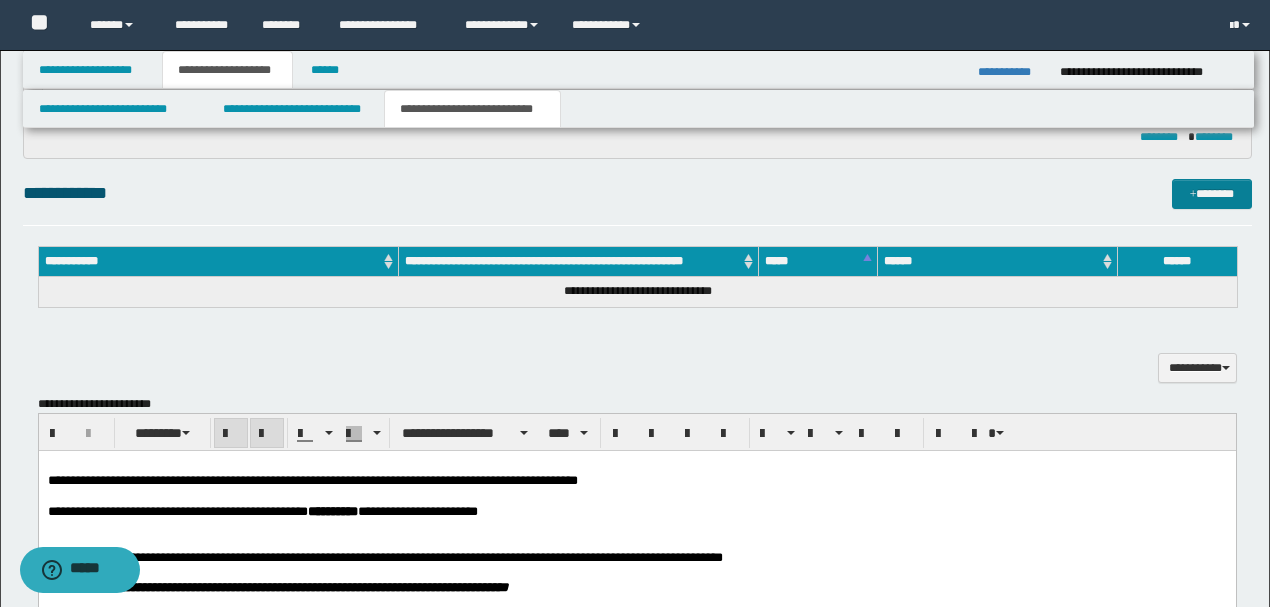 click on "*******" at bounding box center (1211, 193) 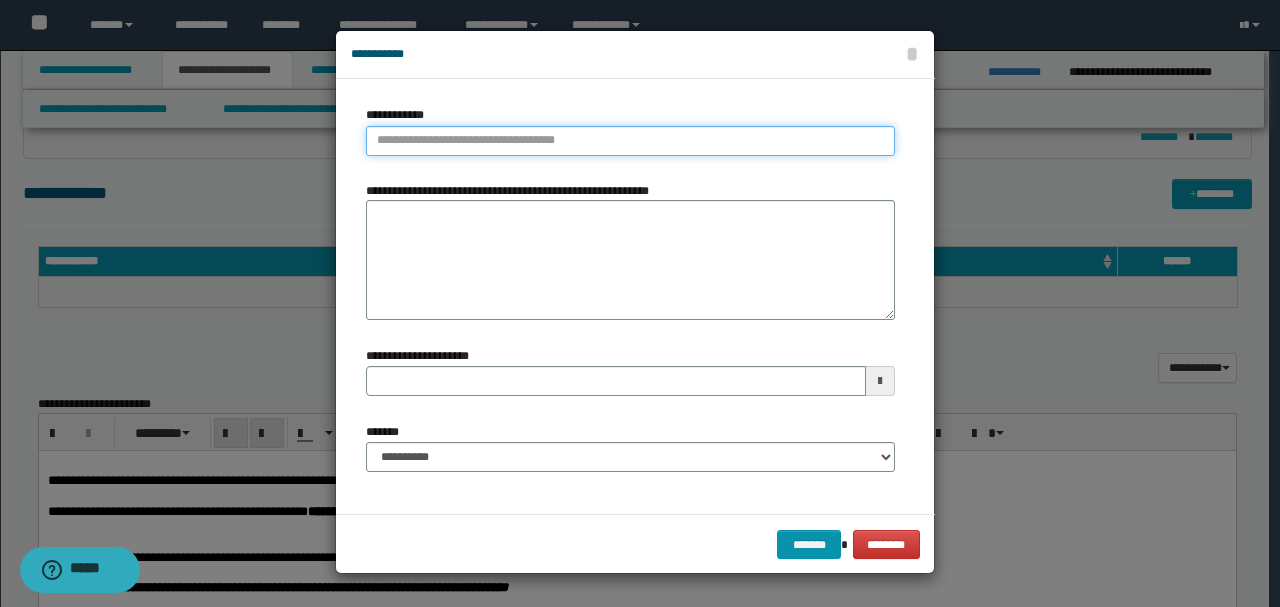 click on "**********" at bounding box center [630, 141] 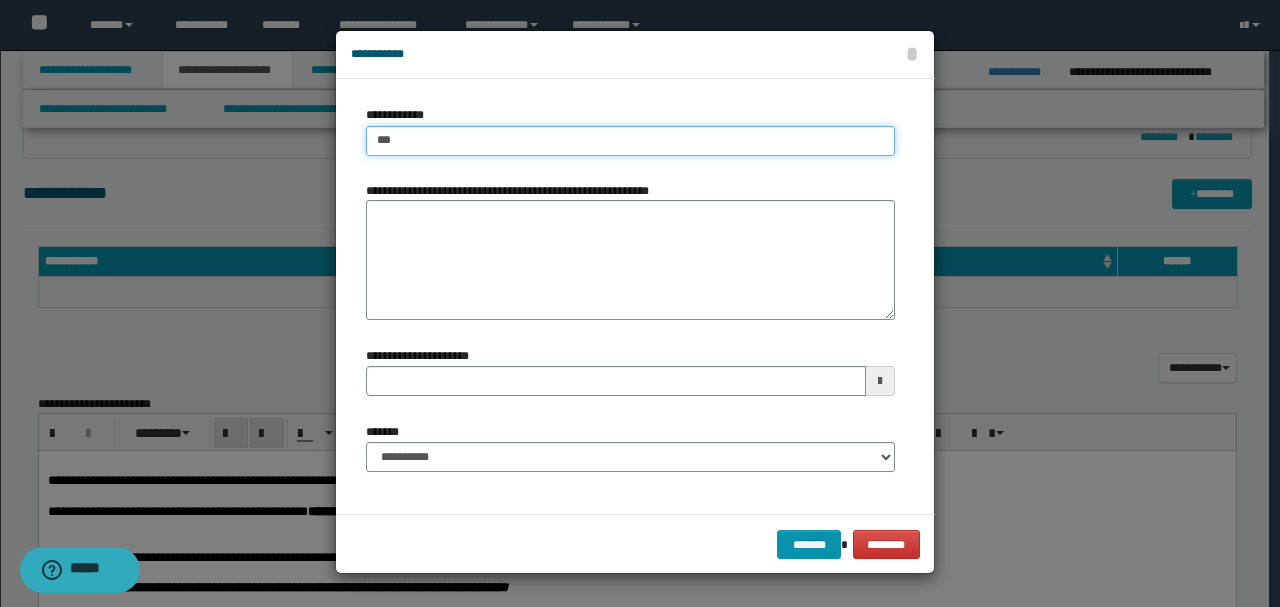 type on "****" 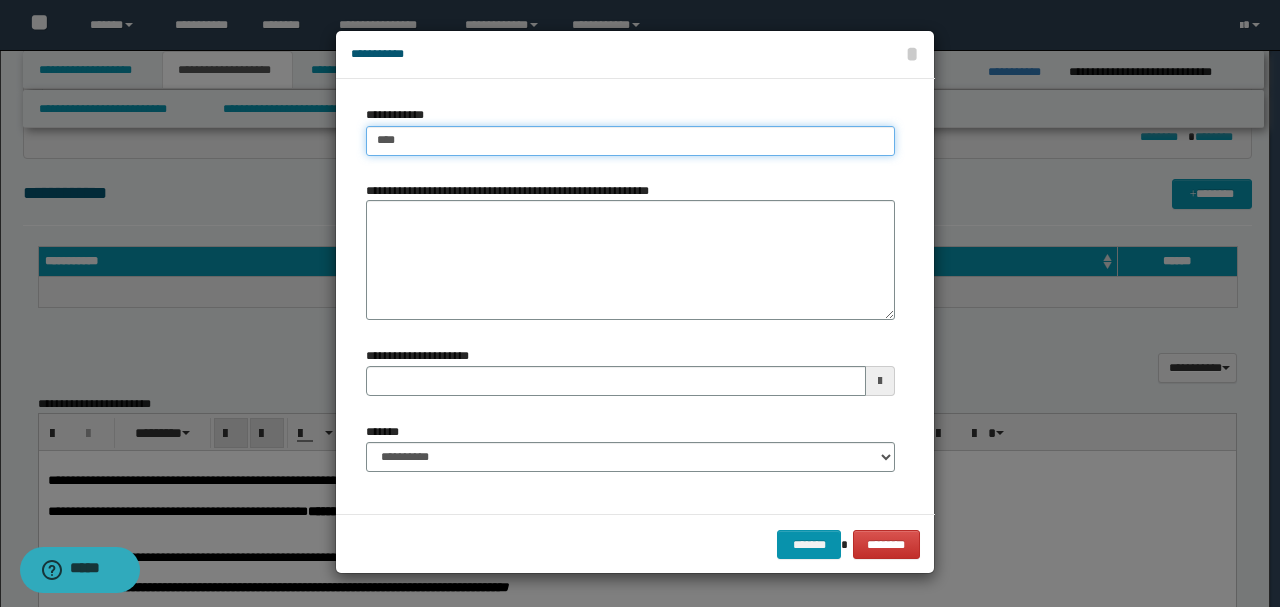 type on "****" 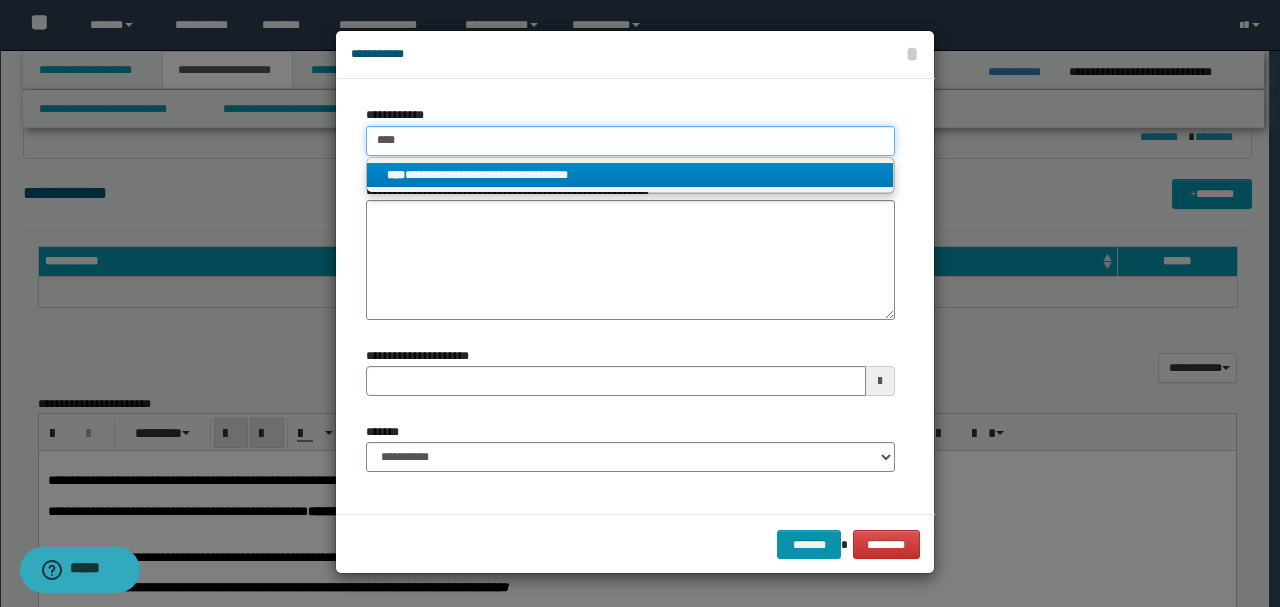 type on "****" 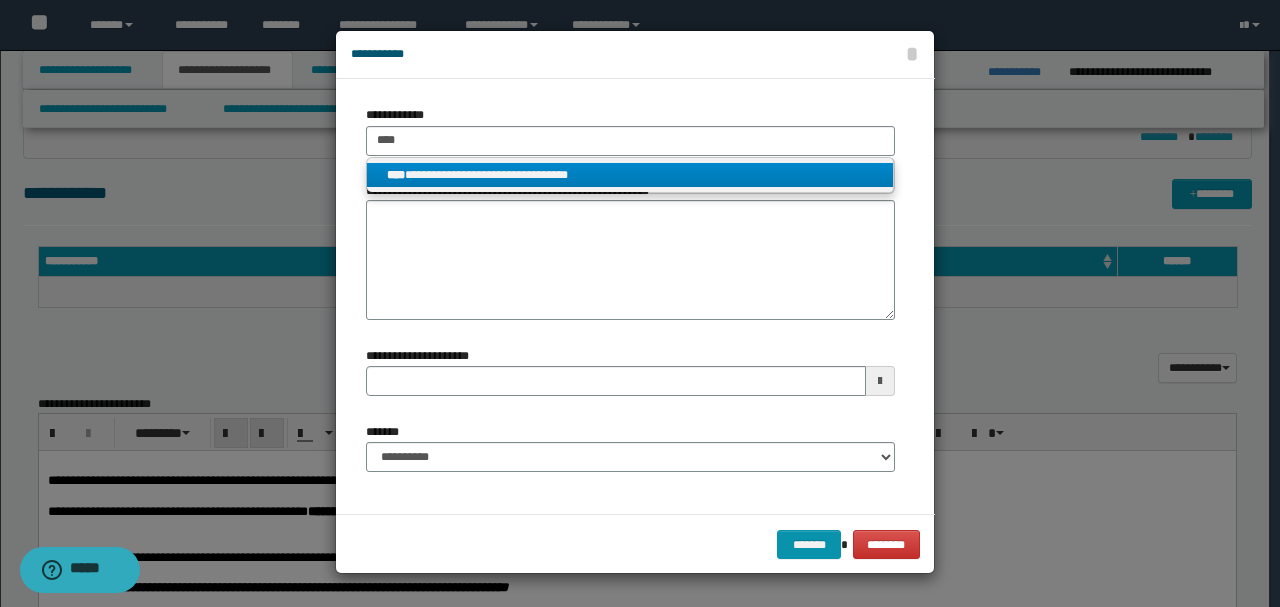 click on "**********" at bounding box center (630, 175) 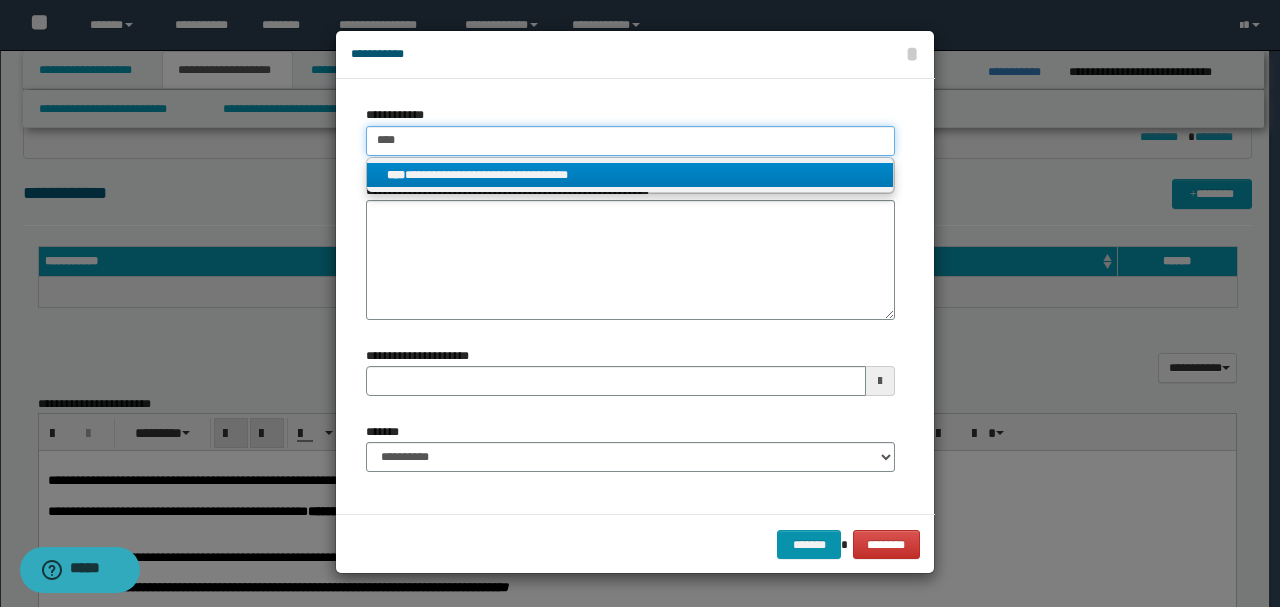 type 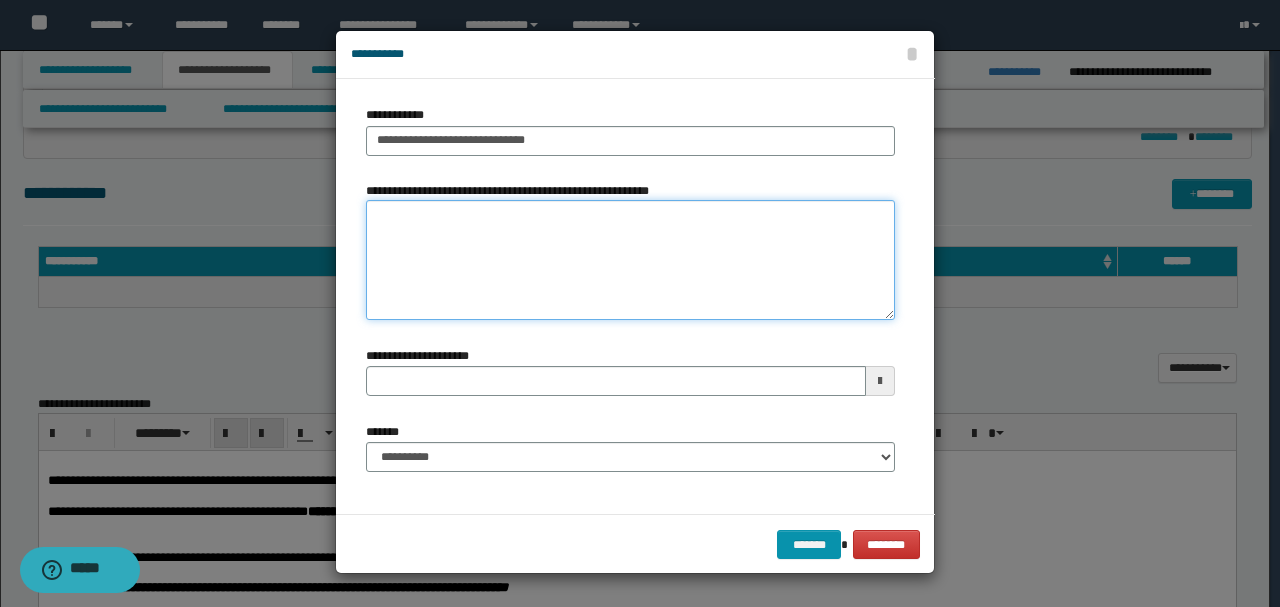click on "**********" at bounding box center [630, 260] 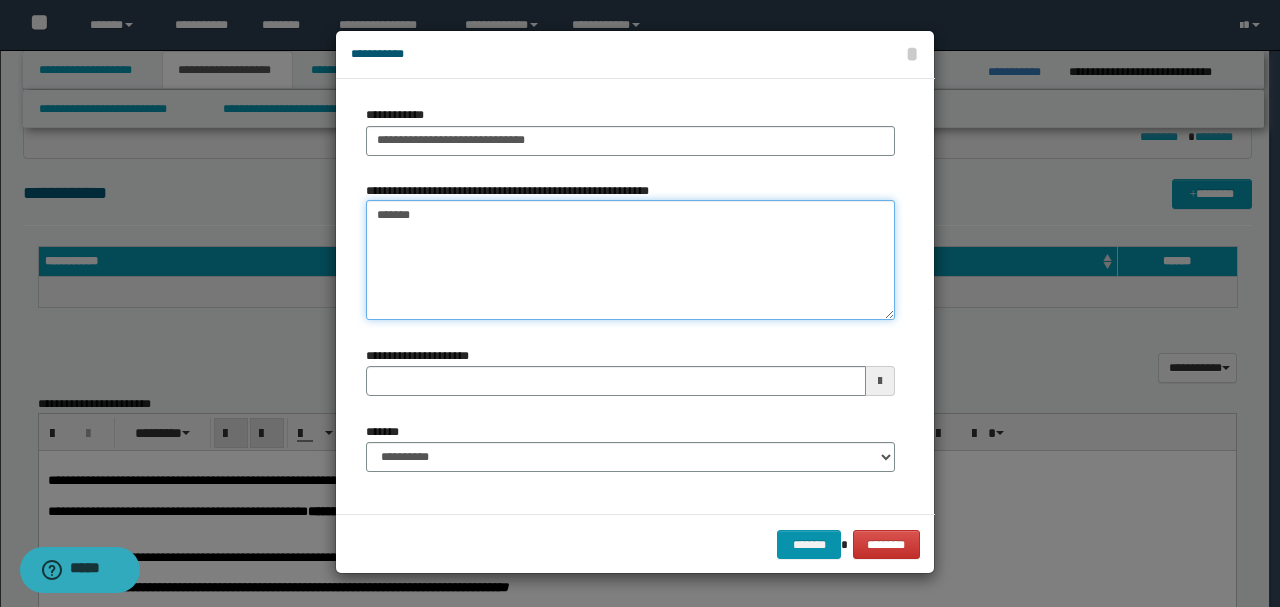 drag, startPoint x: 436, startPoint y: 216, endPoint x: 235, endPoint y: 219, distance: 201.02238 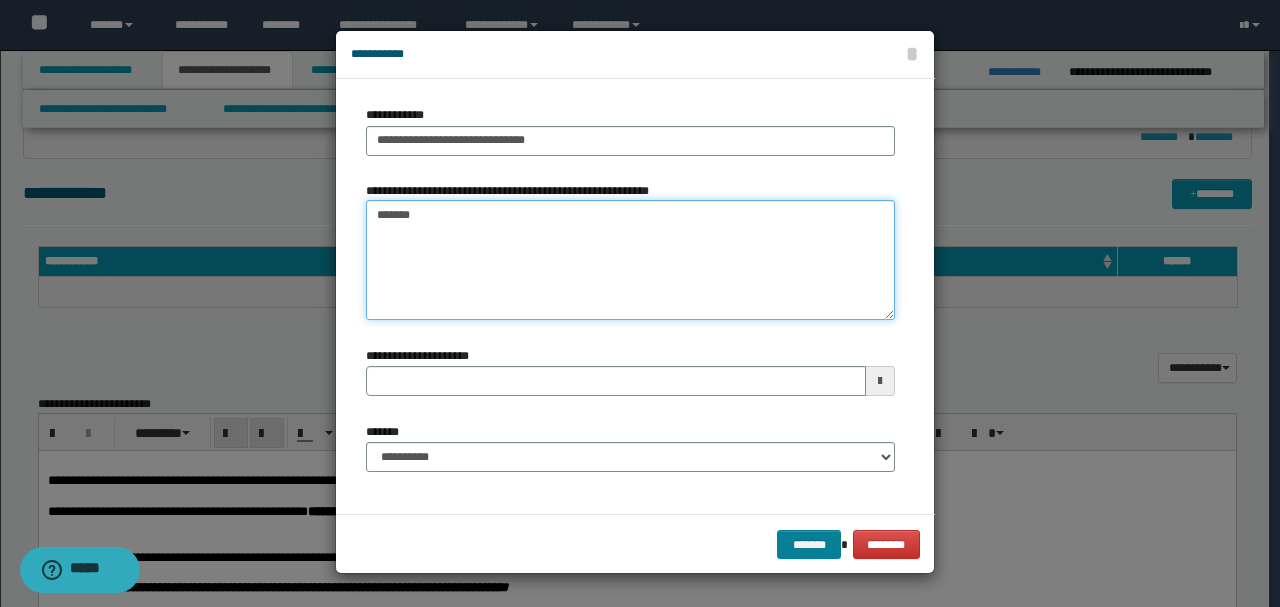 type on "*******" 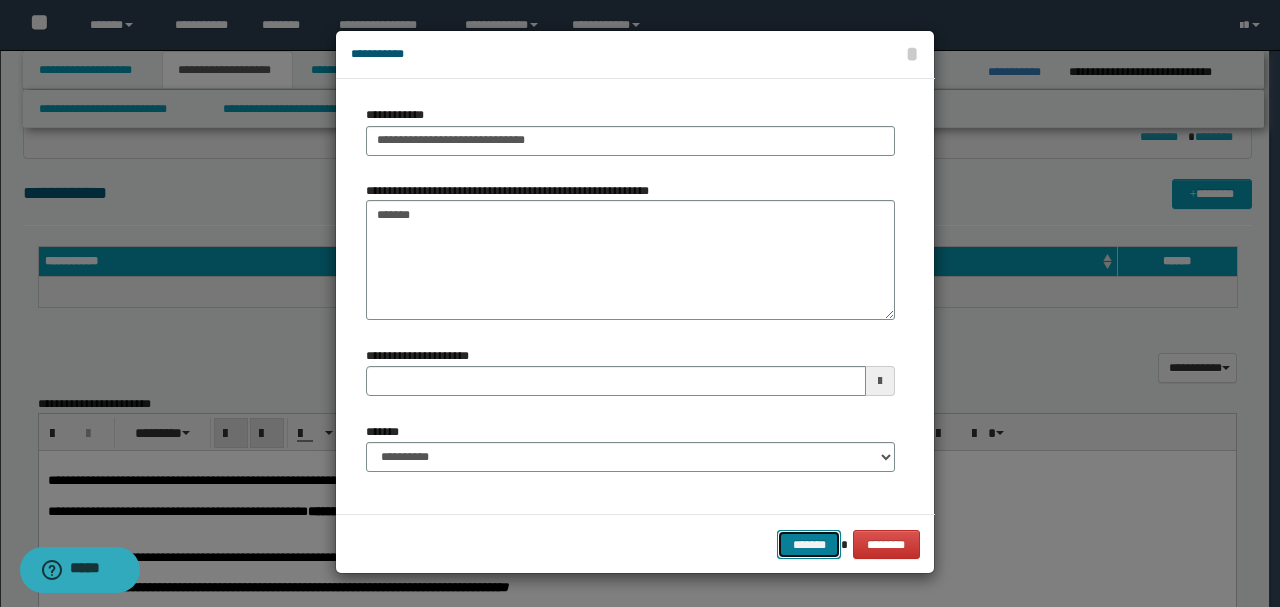 click on "*******" at bounding box center (809, 544) 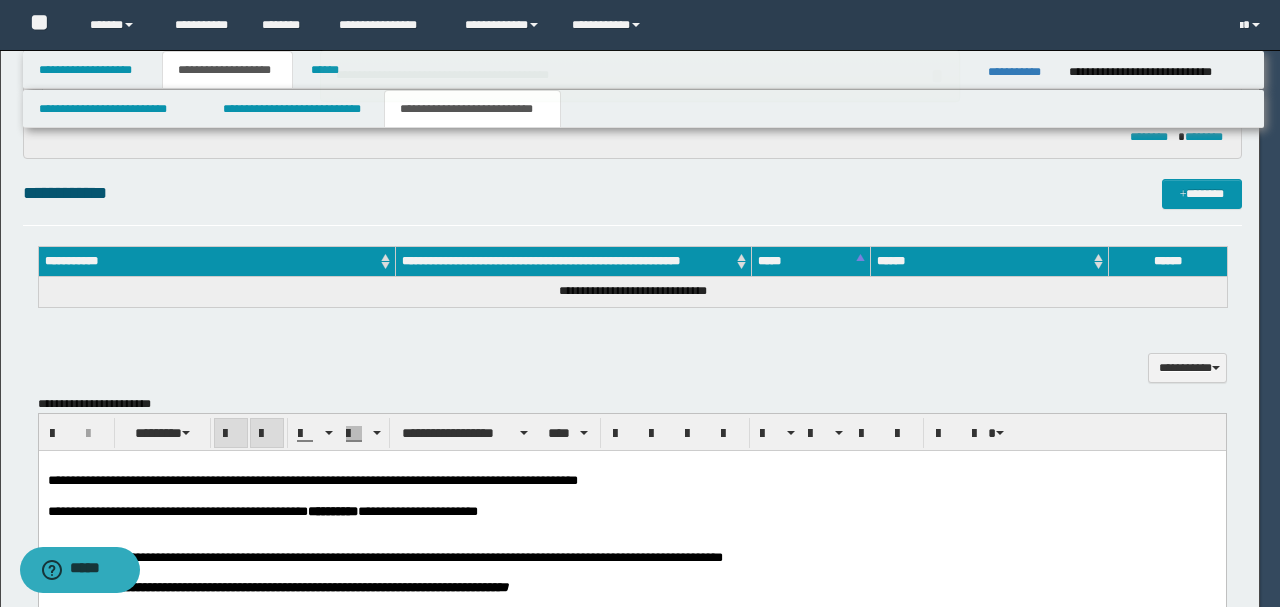 type 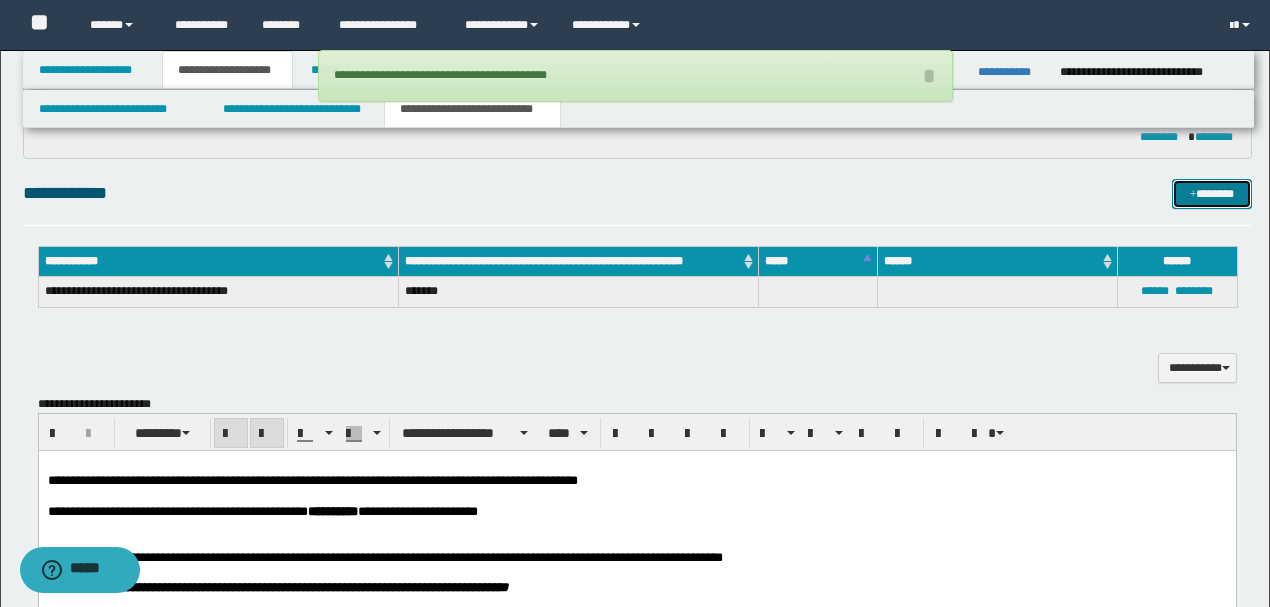 click on "*******" at bounding box center [1211, 193] 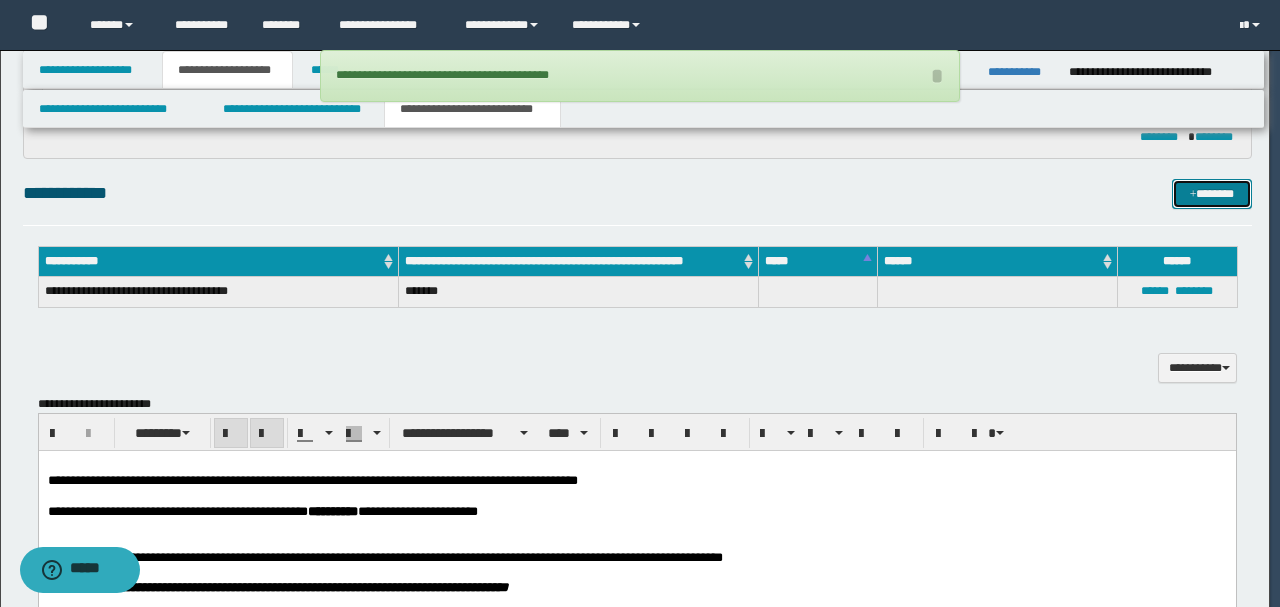 type 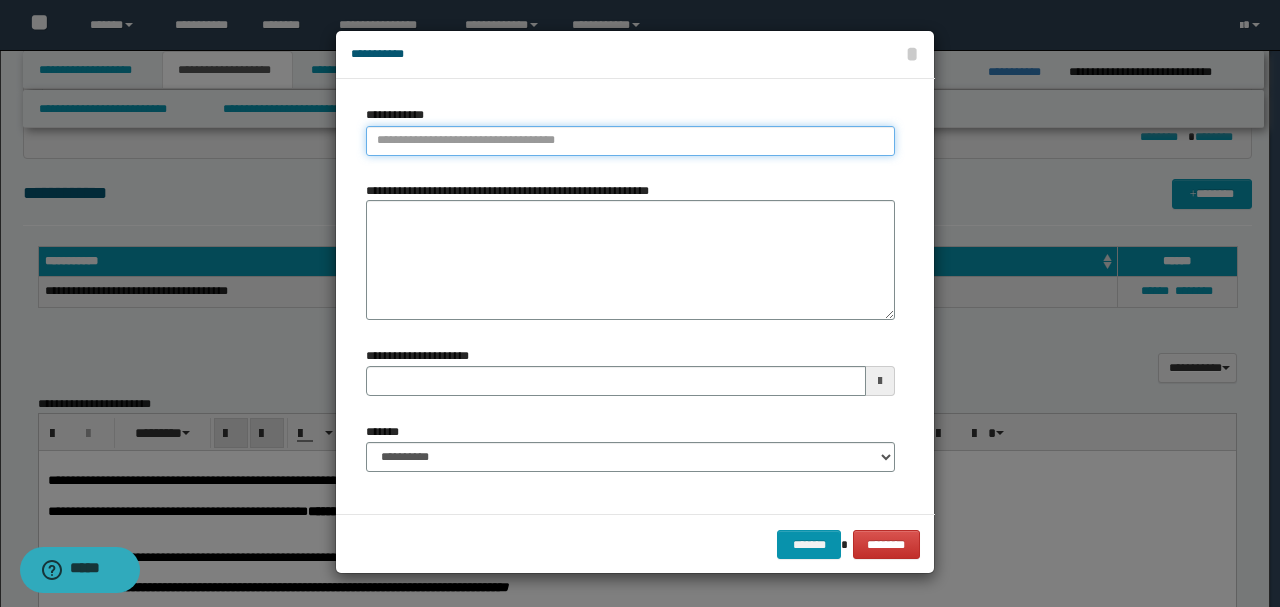 type on "**********" 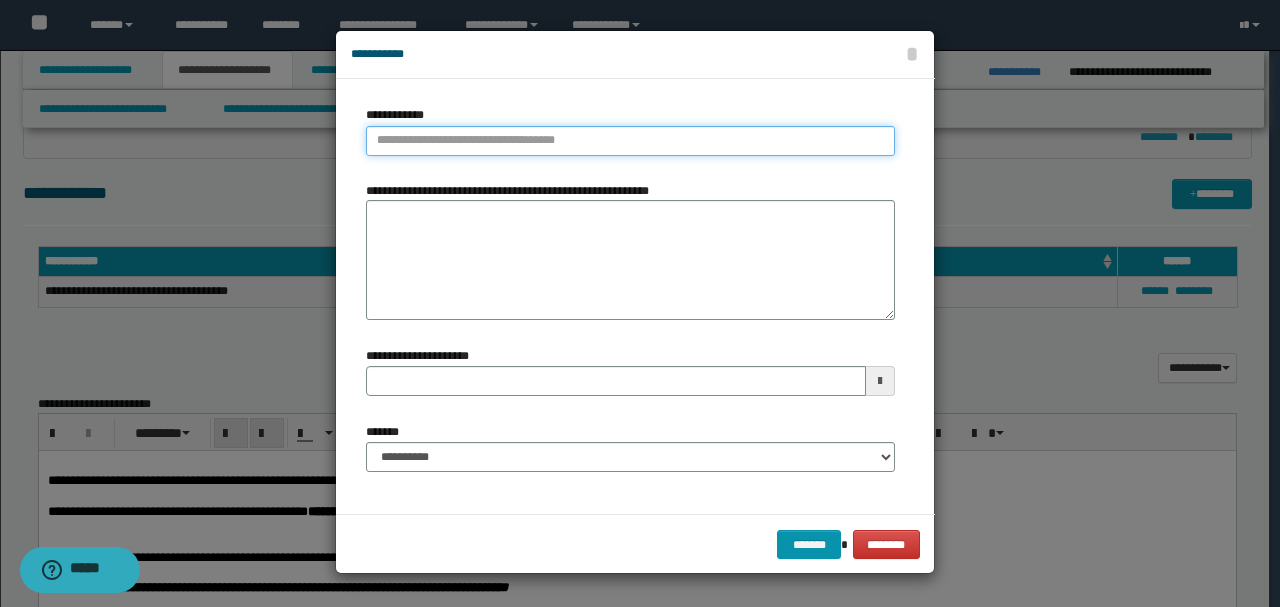 click on "**********" at bounding box center [630, 141] 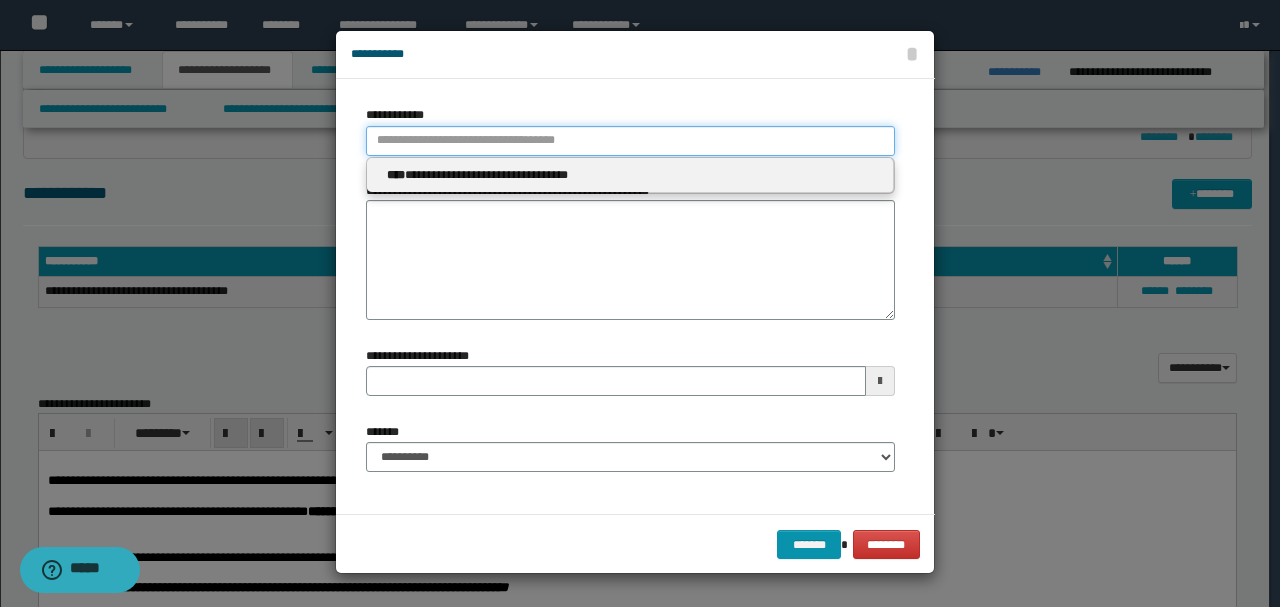 type 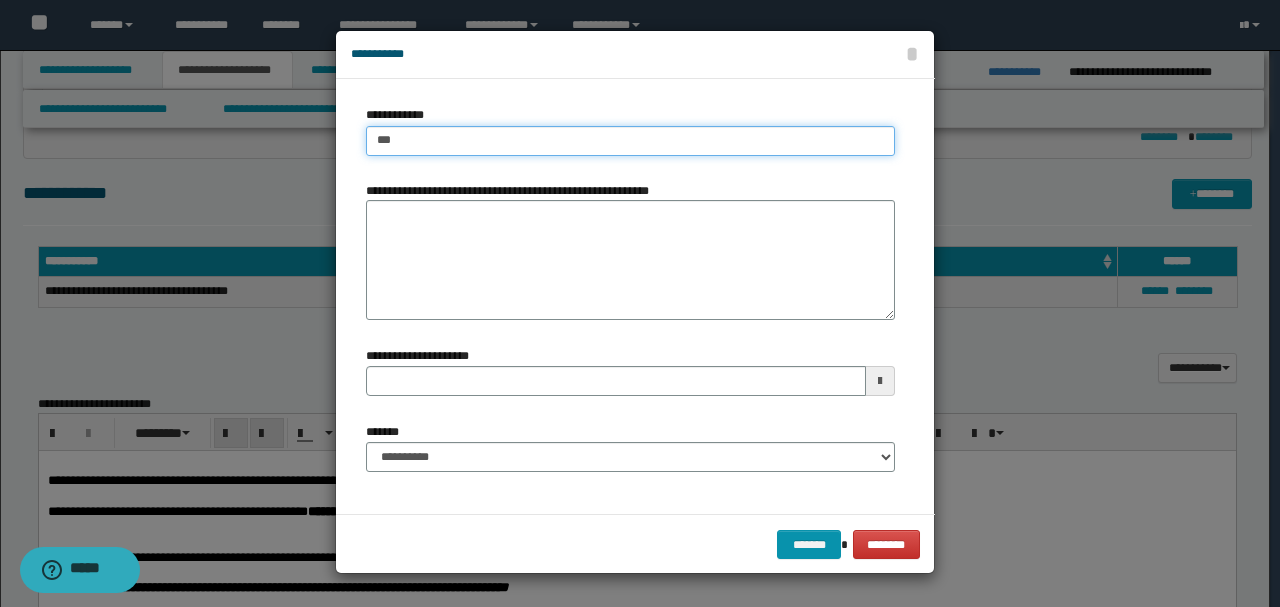 type on "****" 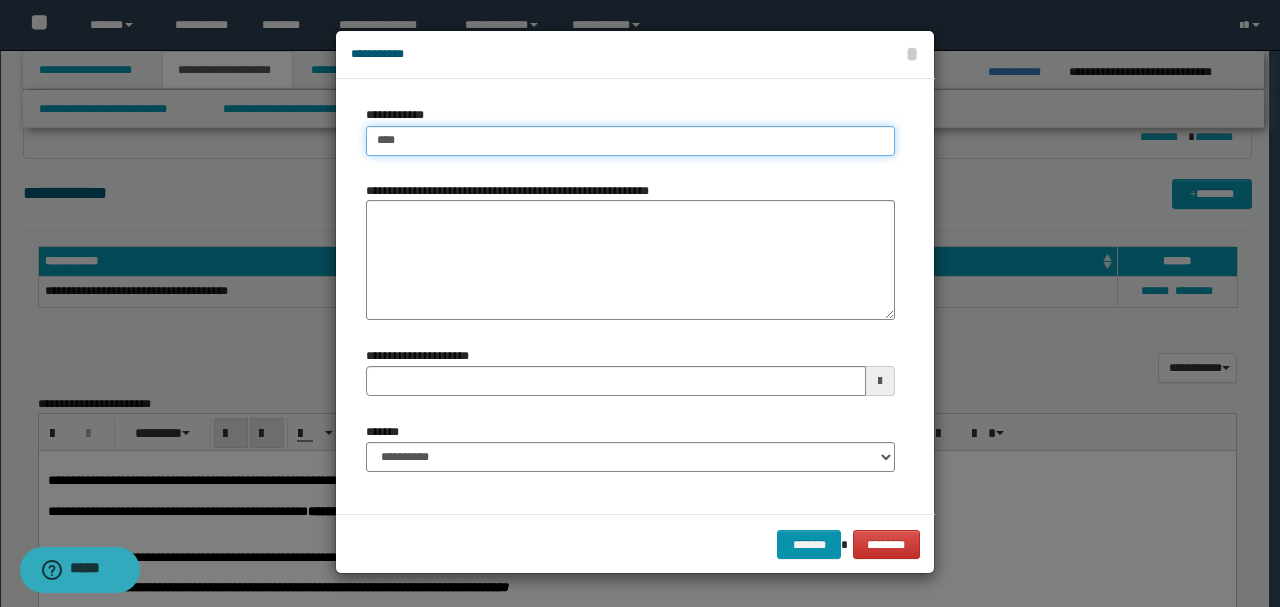 type on "****" 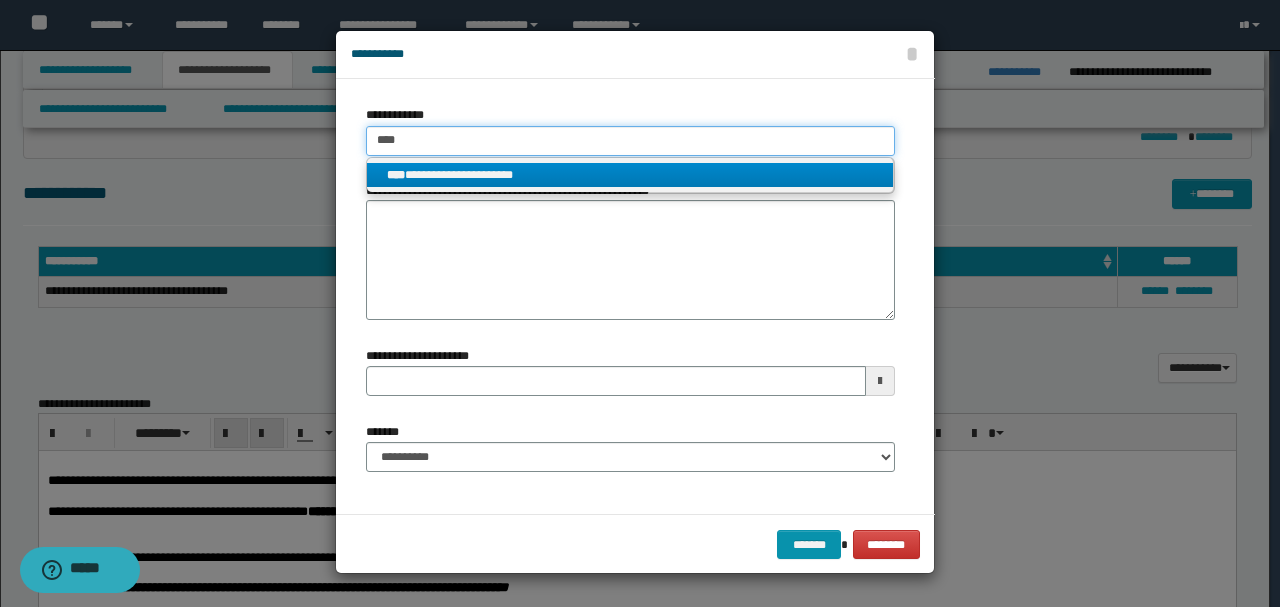 type on "****" 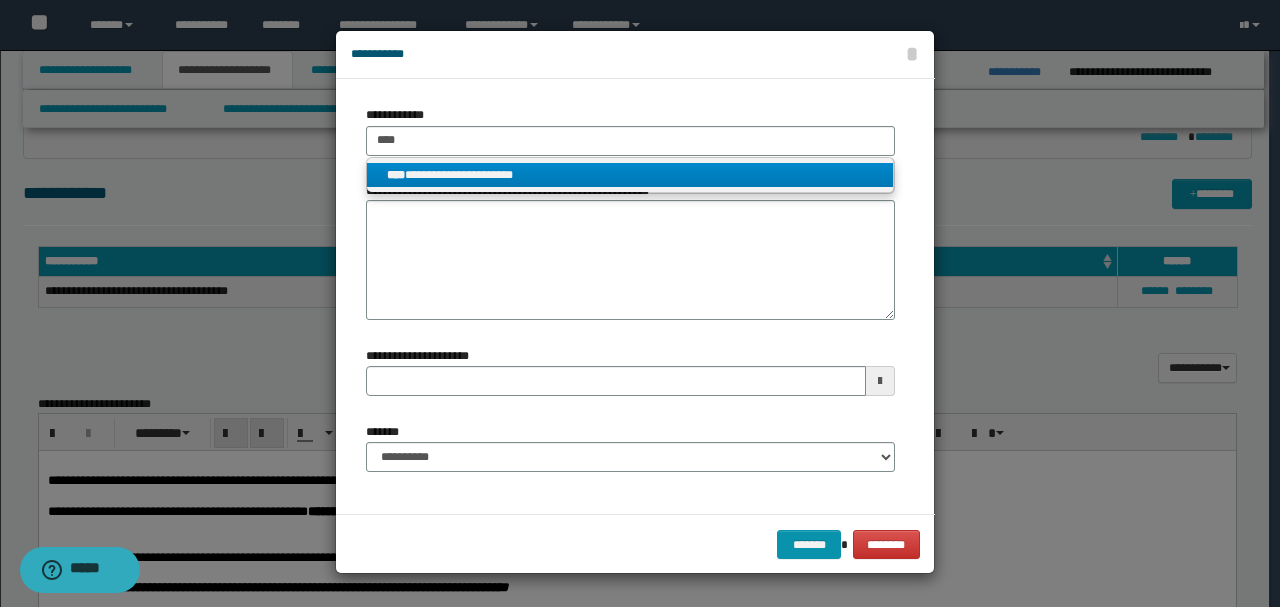 click on "**********" at bounding box center (630, 175) 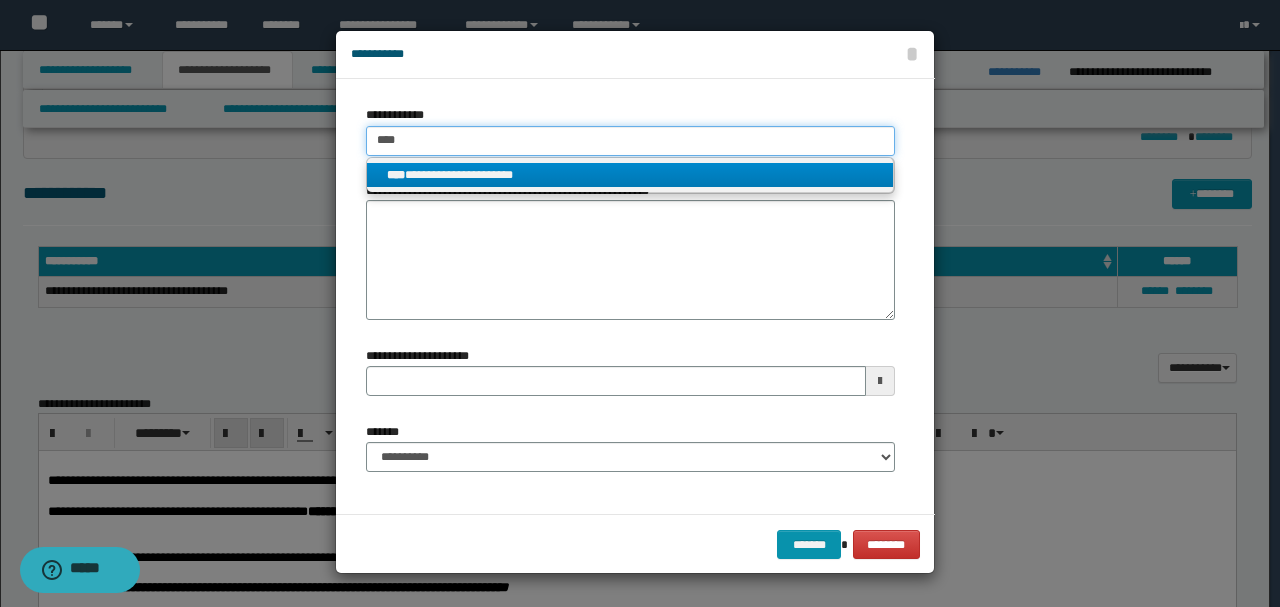 type 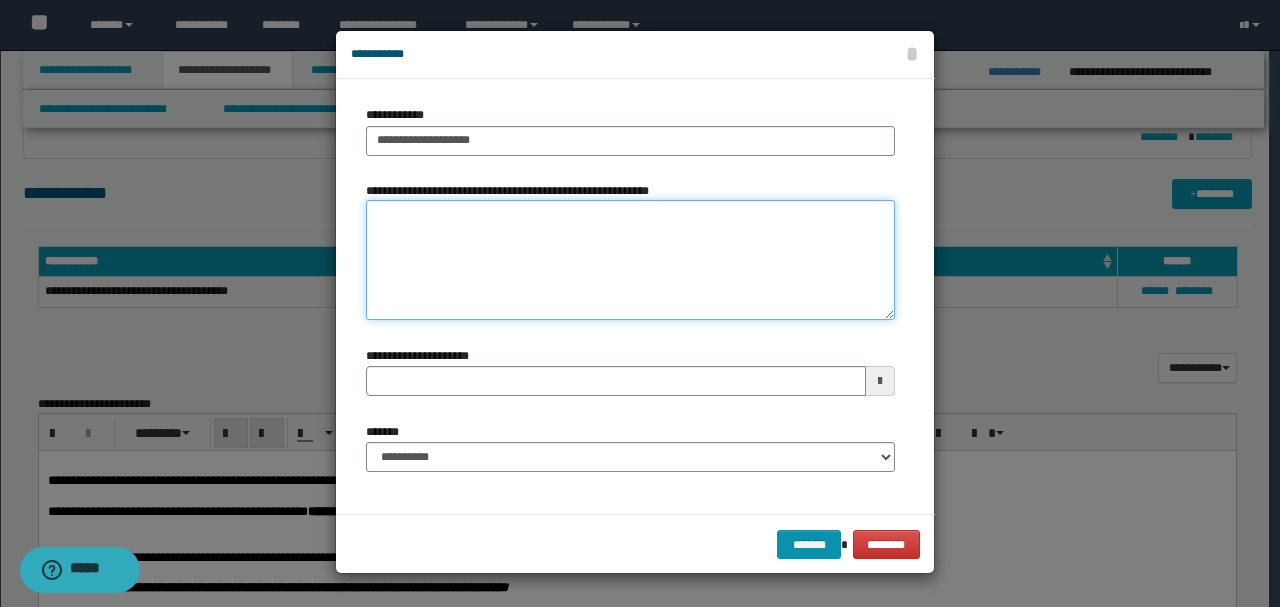 click on "**********" at bounding box center [630, 260] 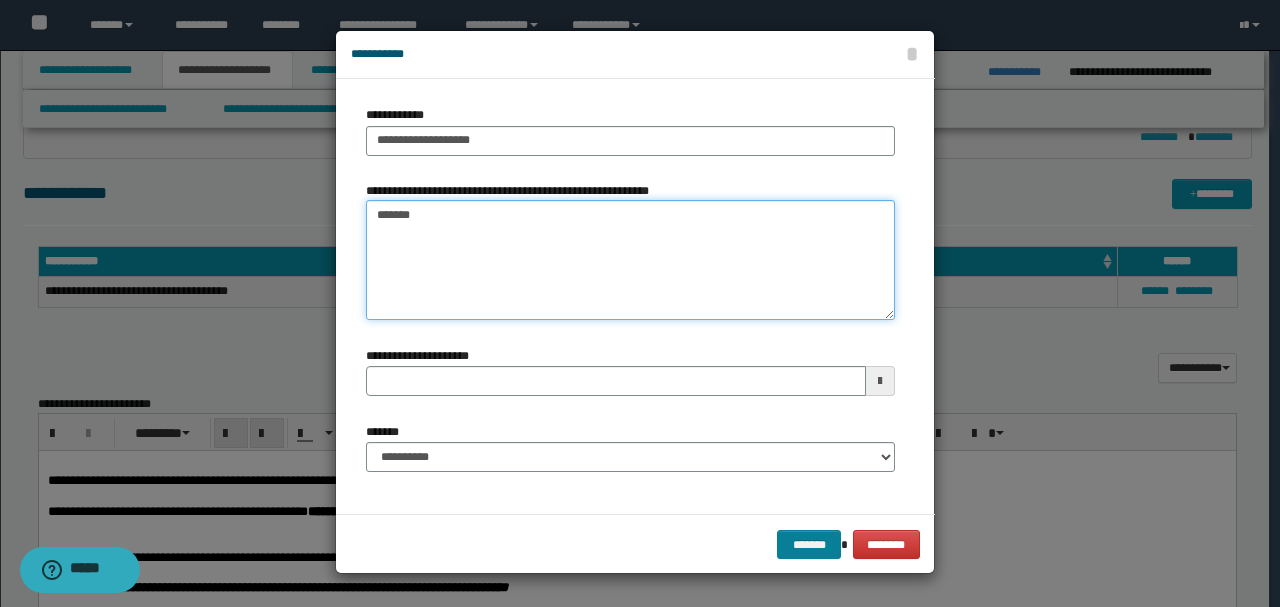 type on "*******" 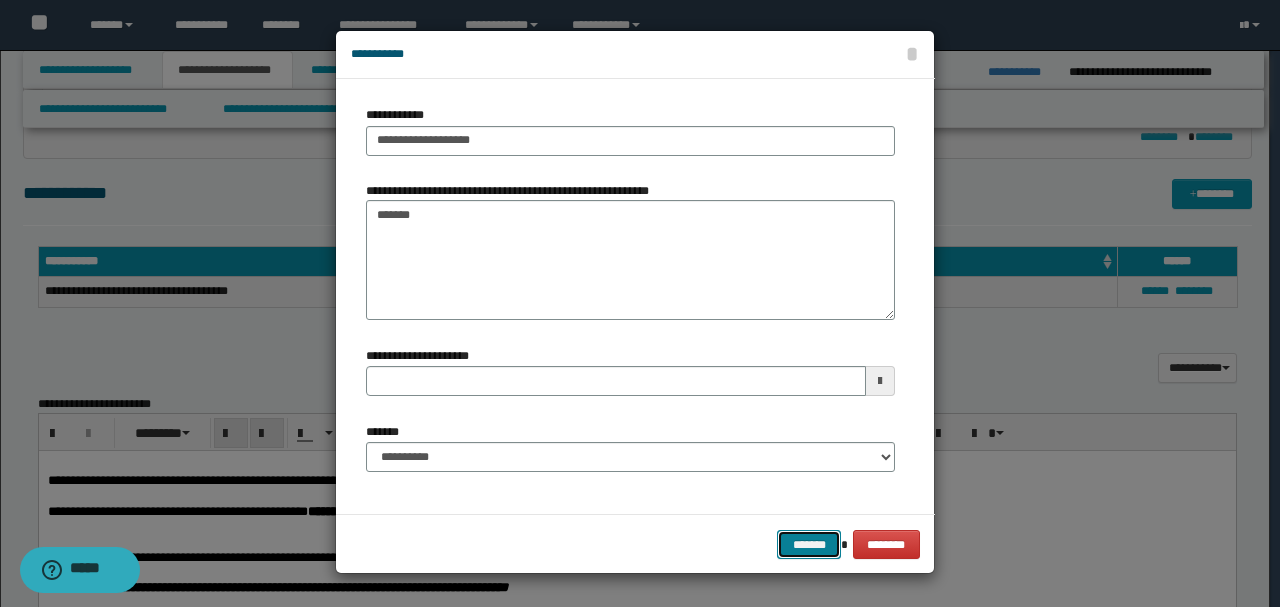 click on "*******" at bounding box center (809, 544) 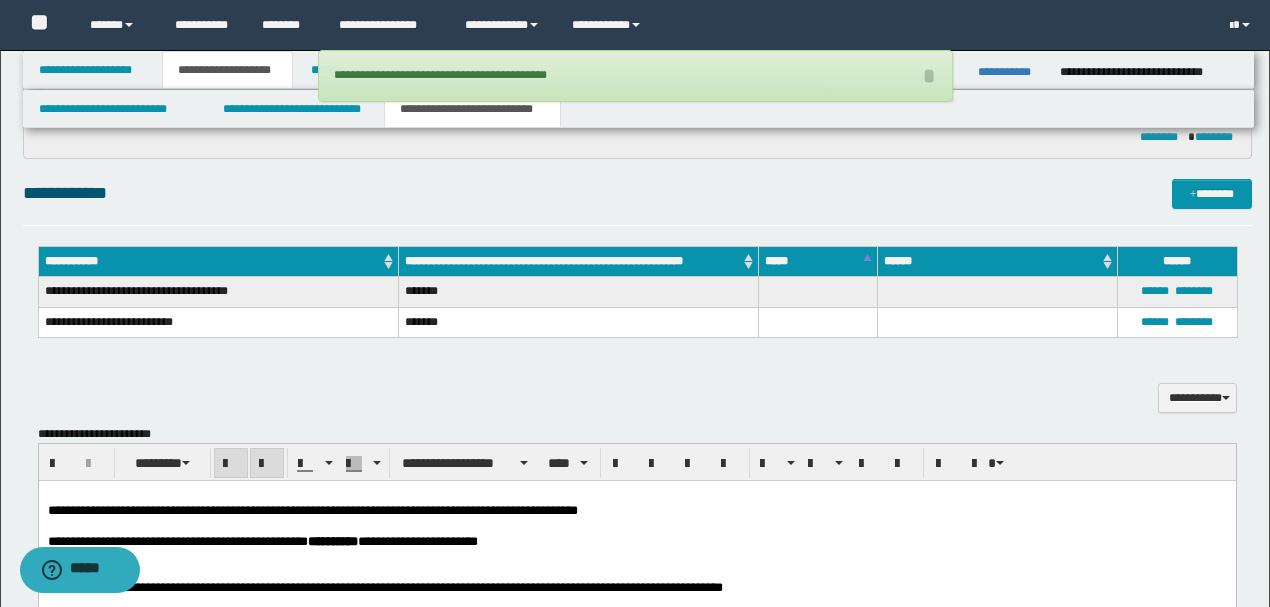 click on "**********" at bounding box center [637, 387] 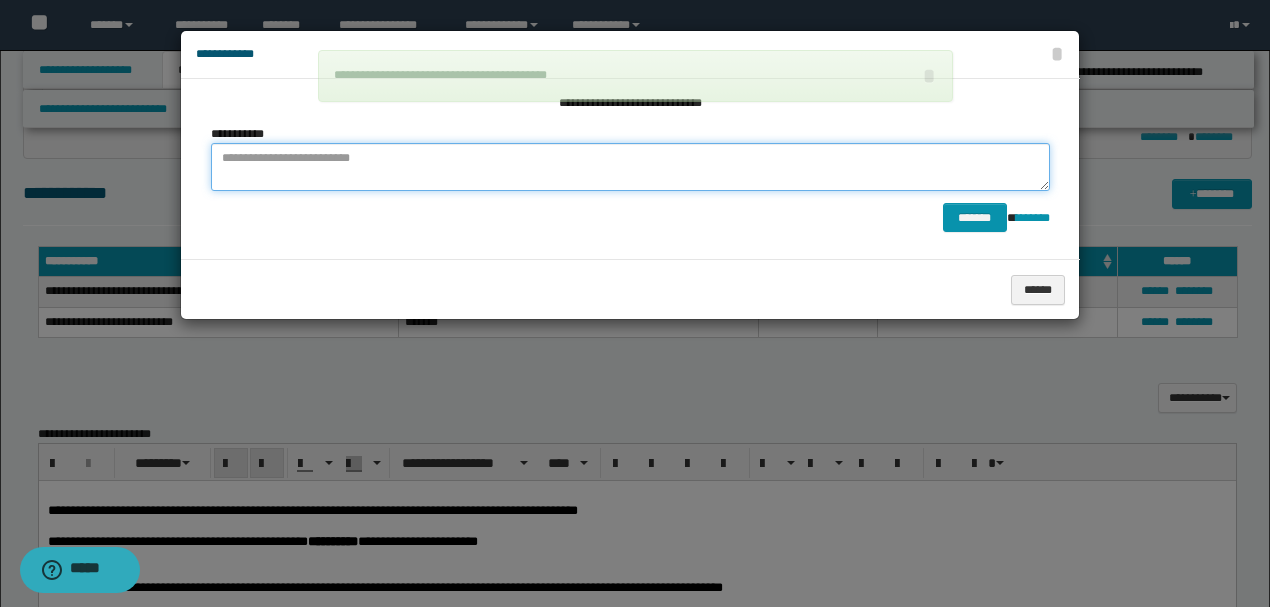 click at bounding box center (630, 167) 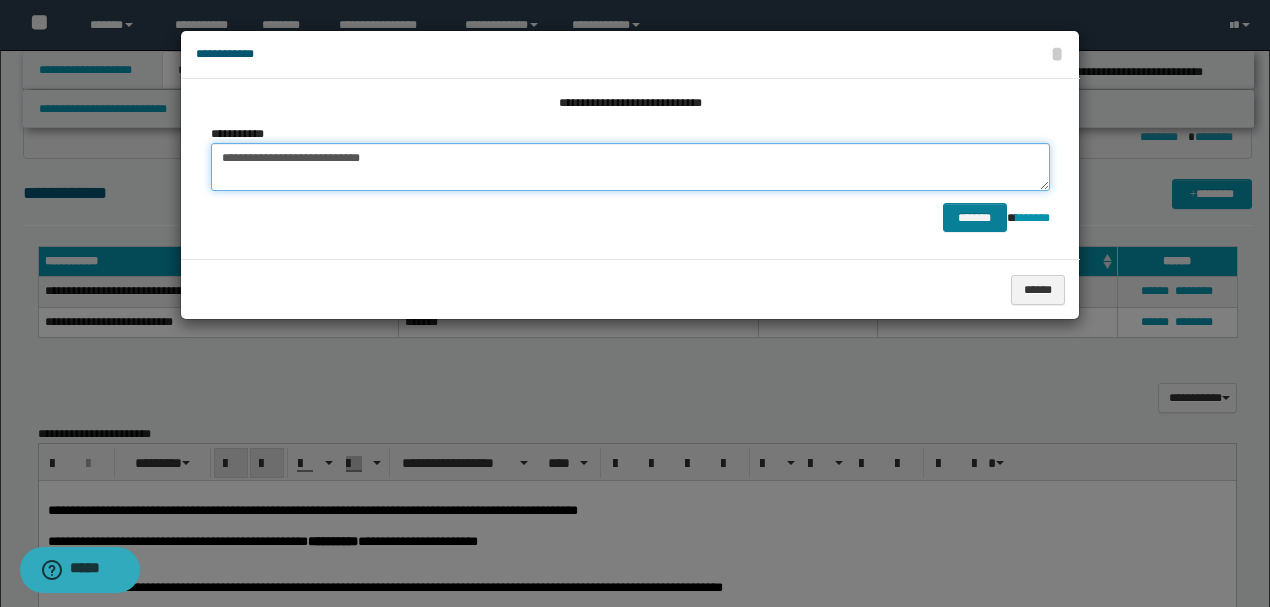 type on "**********" 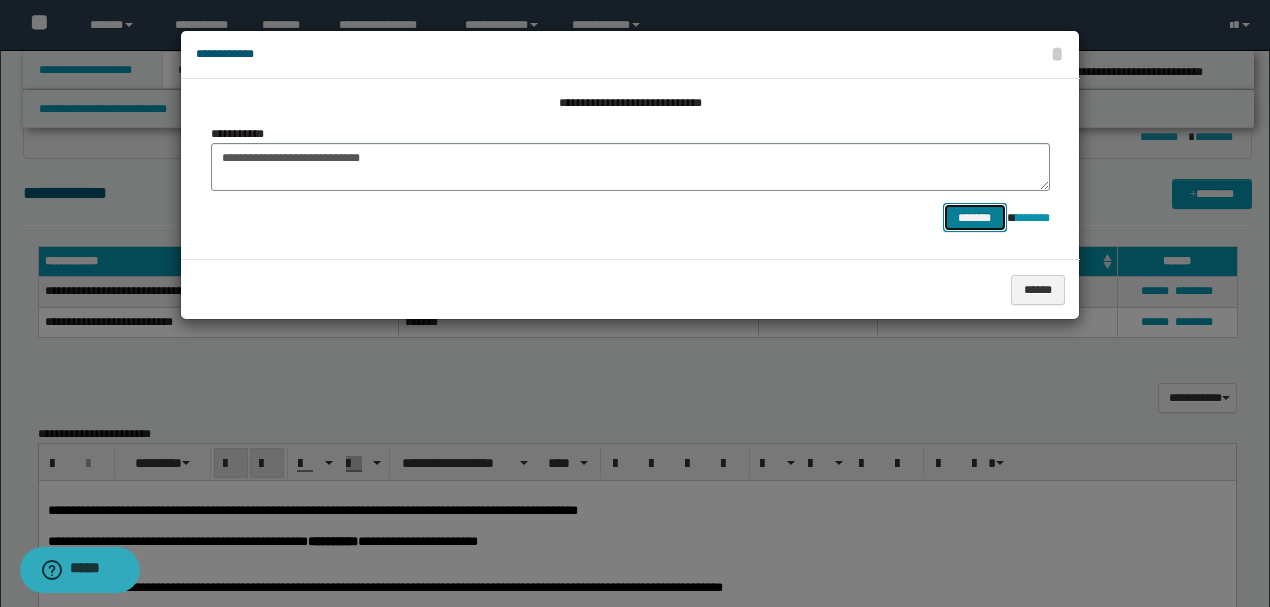 click on "*******" at bounding box center [975, 217] 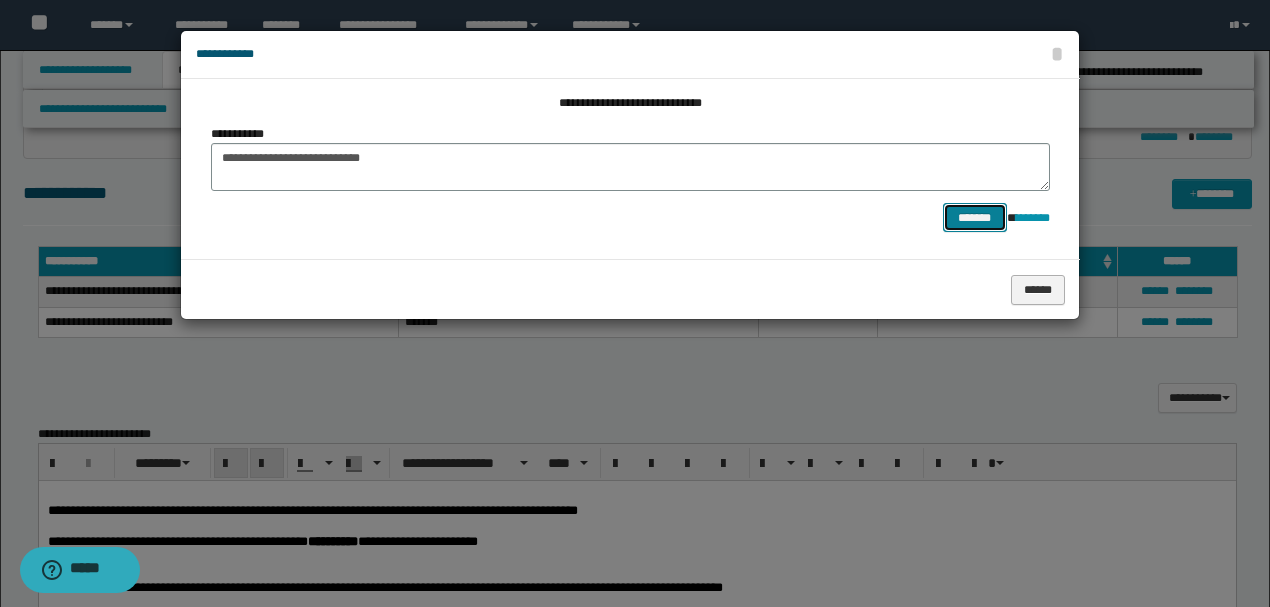 type 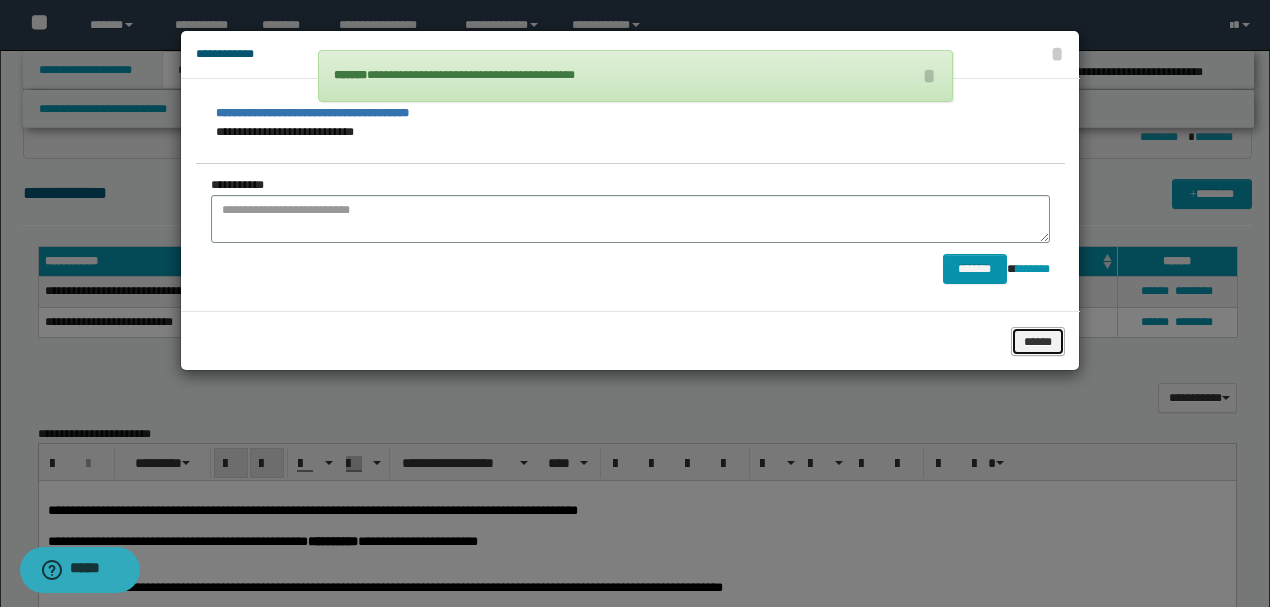 click on "******" at bounding box center (1038, 341) 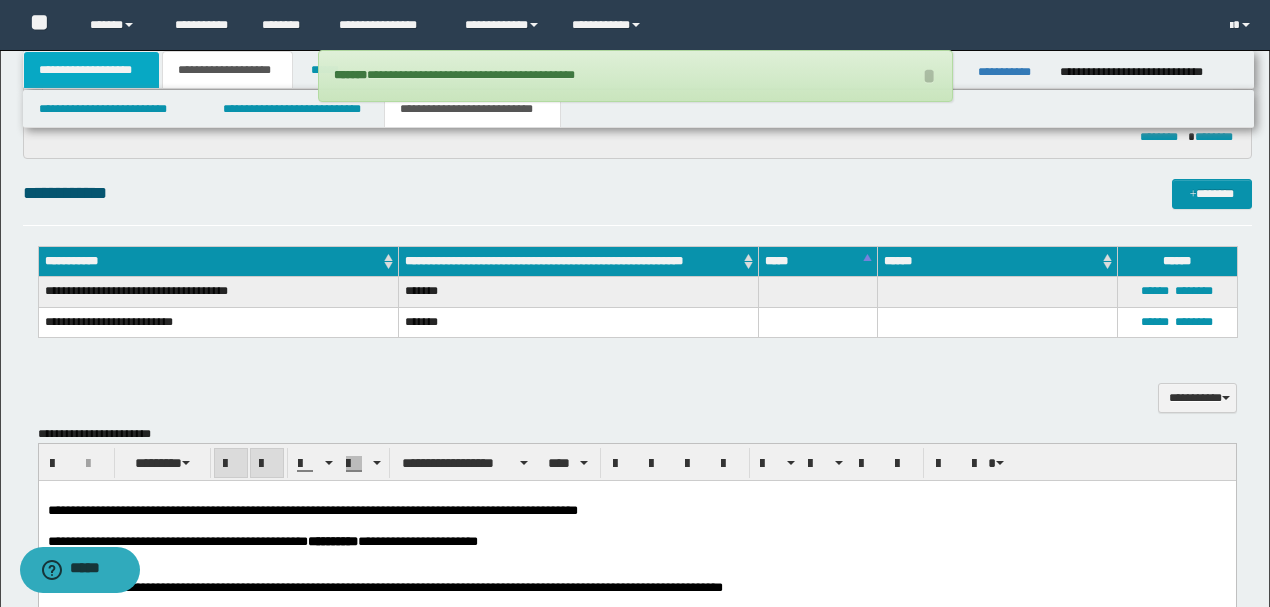 click on "**********" at bounding box center [92, 70] 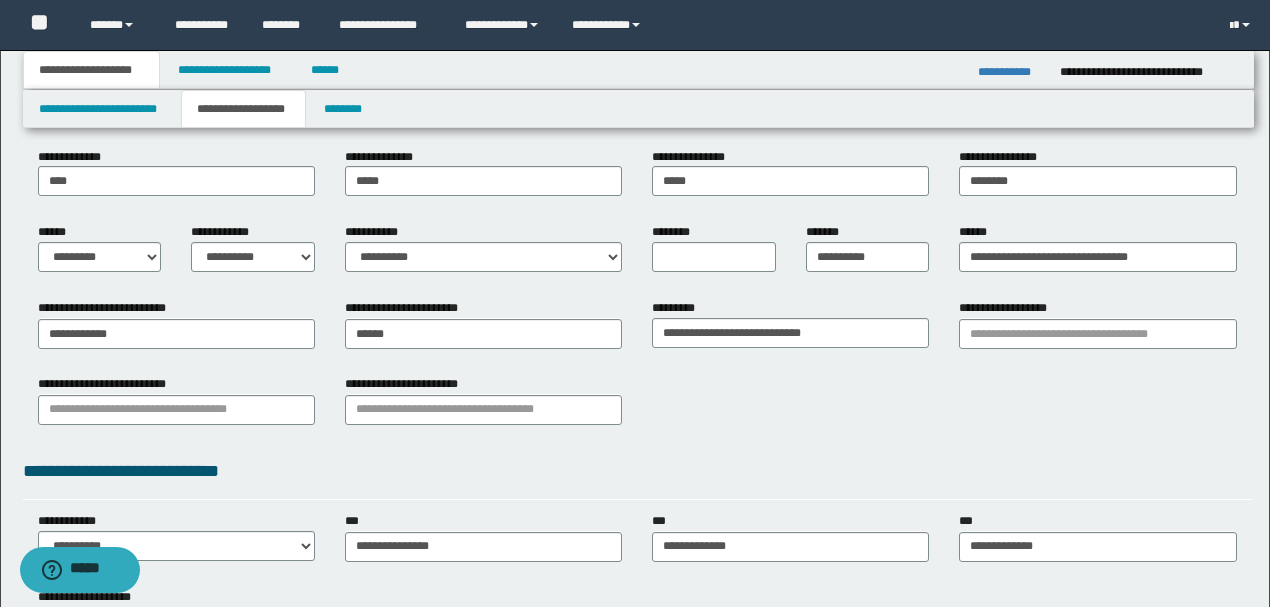 scroll, scrollTop: 172, scrollLeft: 0, axis: vertical 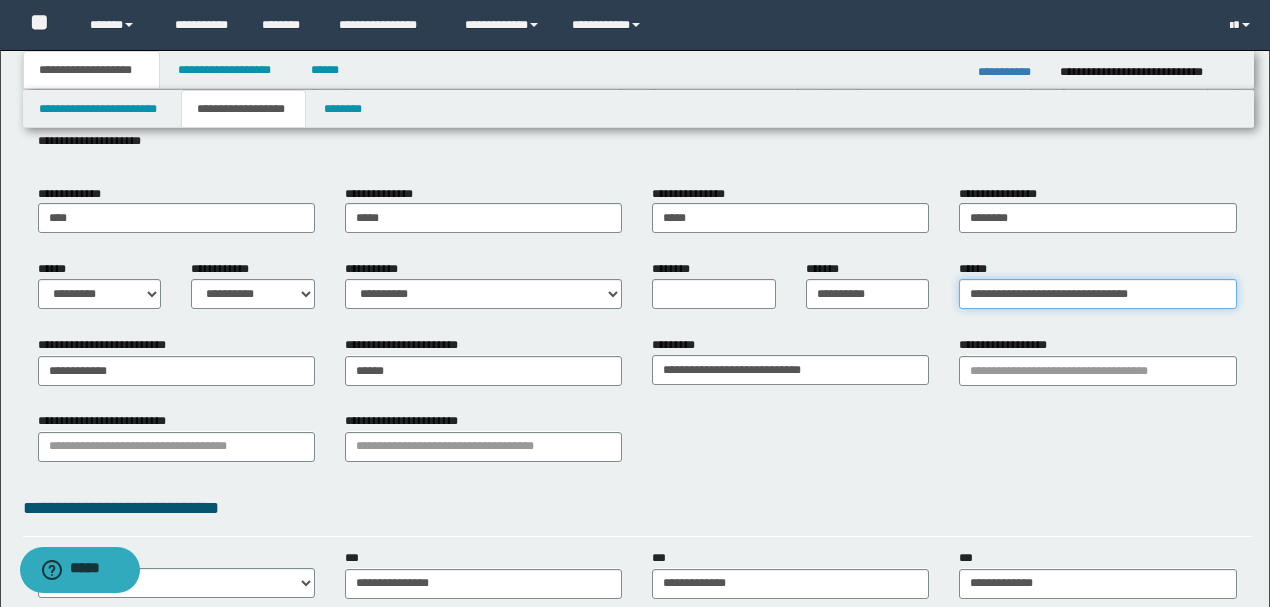 drag, startPoint x: 1086, startPoint y: 296, endPoint x: 916, endPoint y: 299, distance: 170.02647 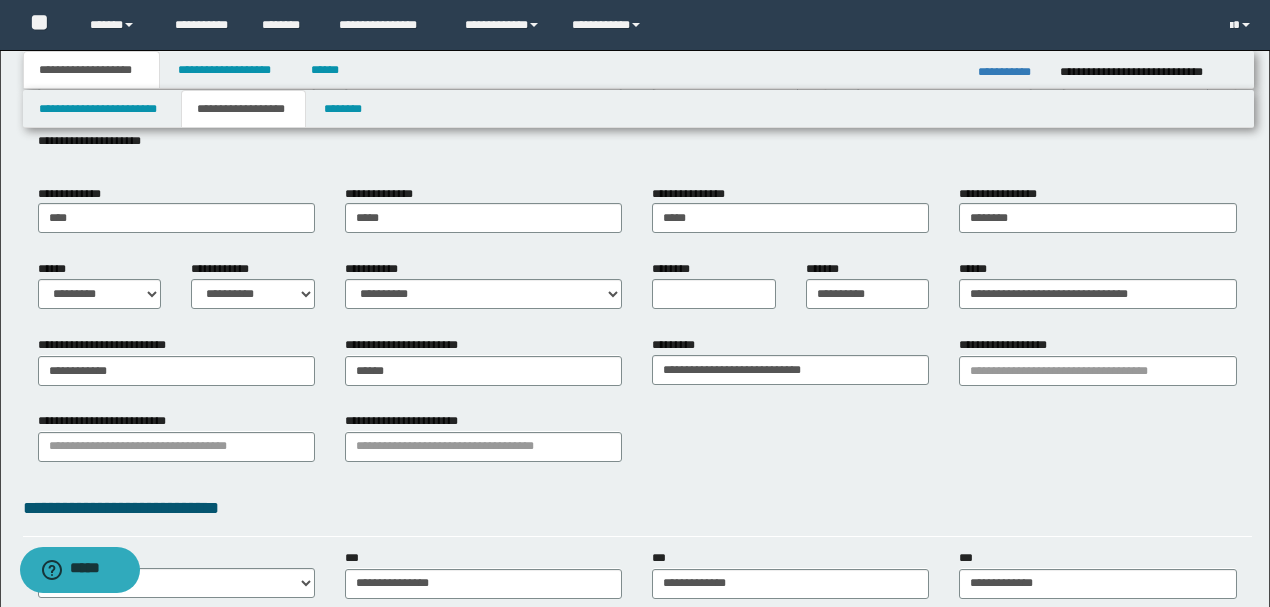 click on "**********" at bounding box center (868, 292) 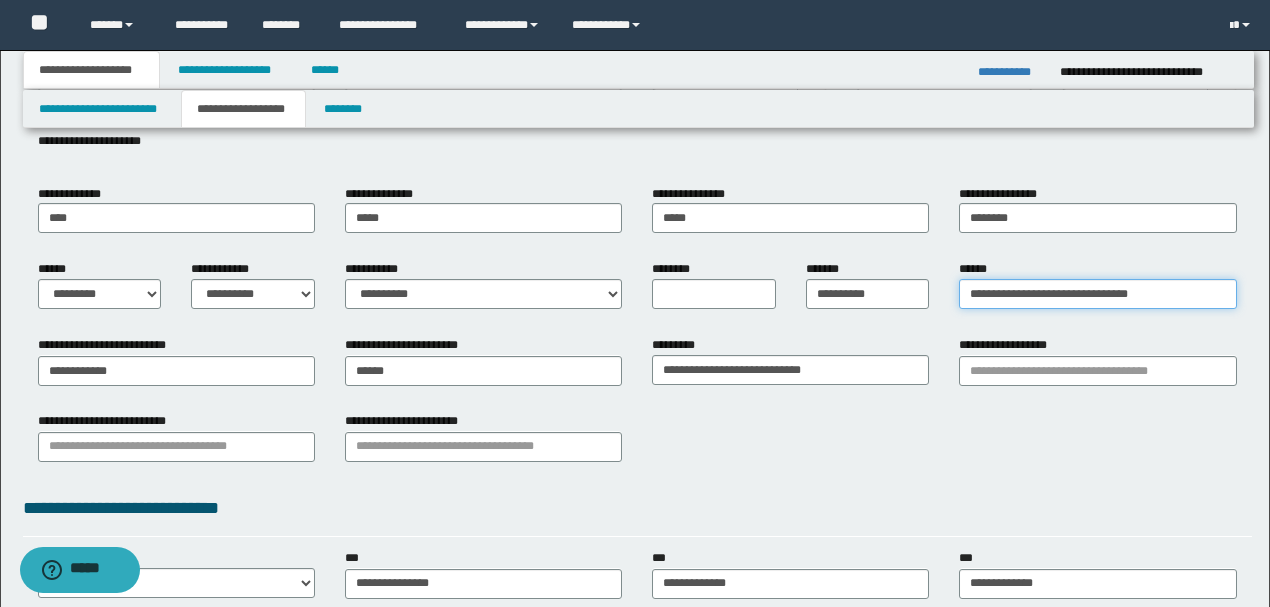 drag, startPoint x: 1134, startPoint y: 294, endPoint x: 668, endPoint y: 306, distance: 466.15448 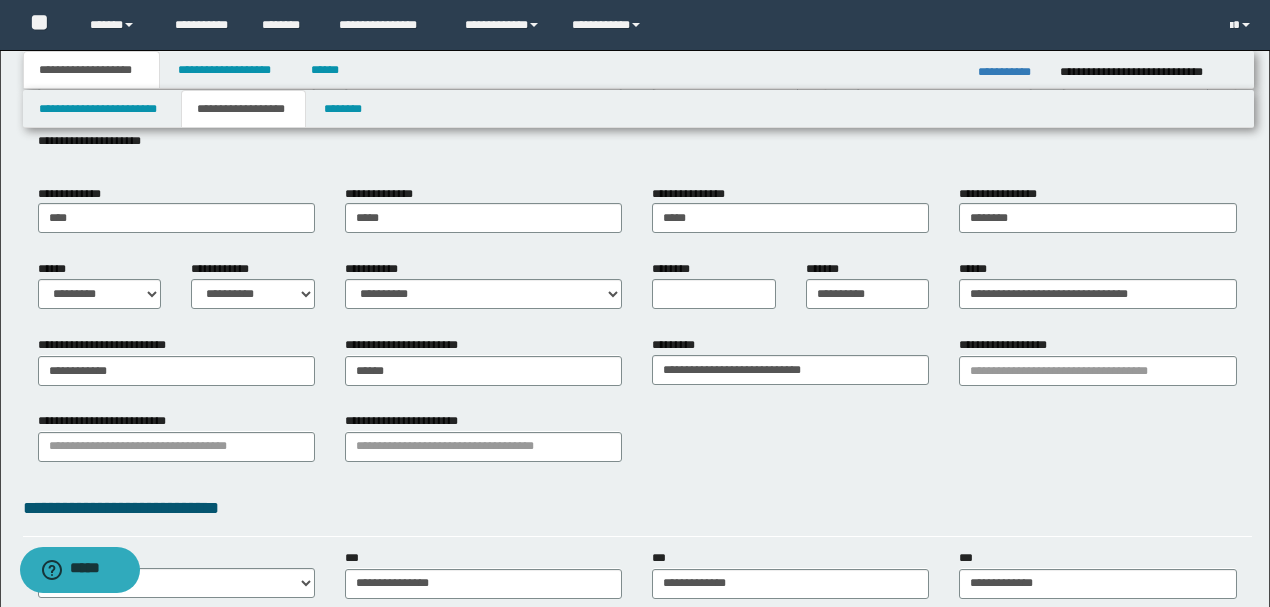 click on "**********" at bounding box center (637, 444) 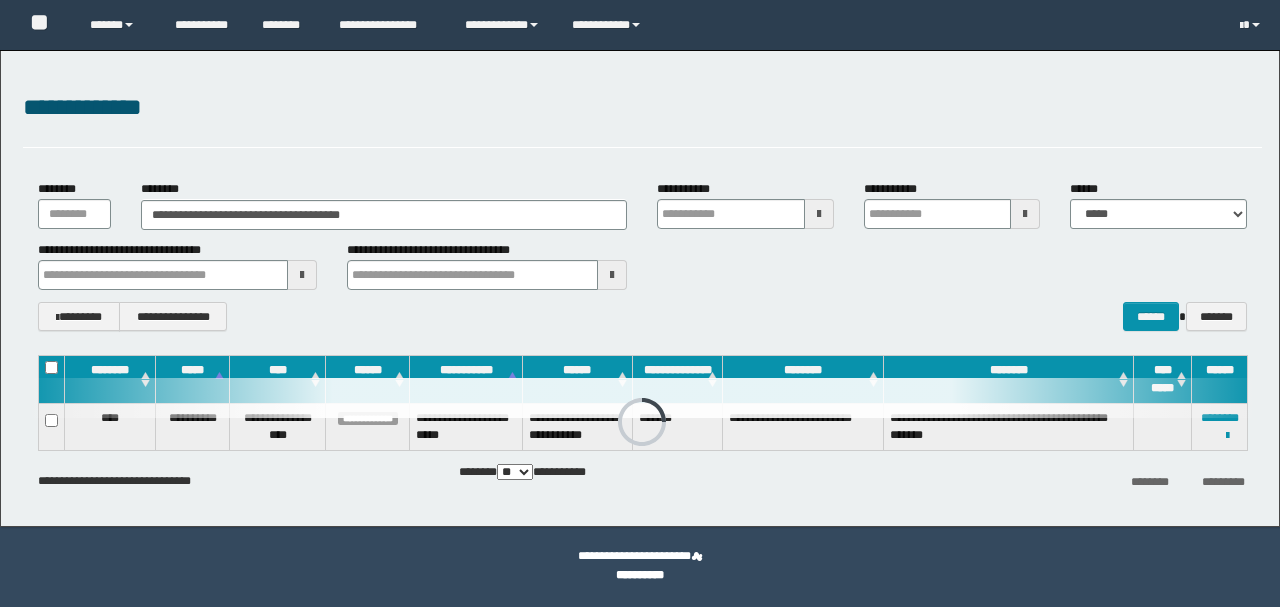 scroll, scrollTop: 0, scrollLeft: 0, axis: both 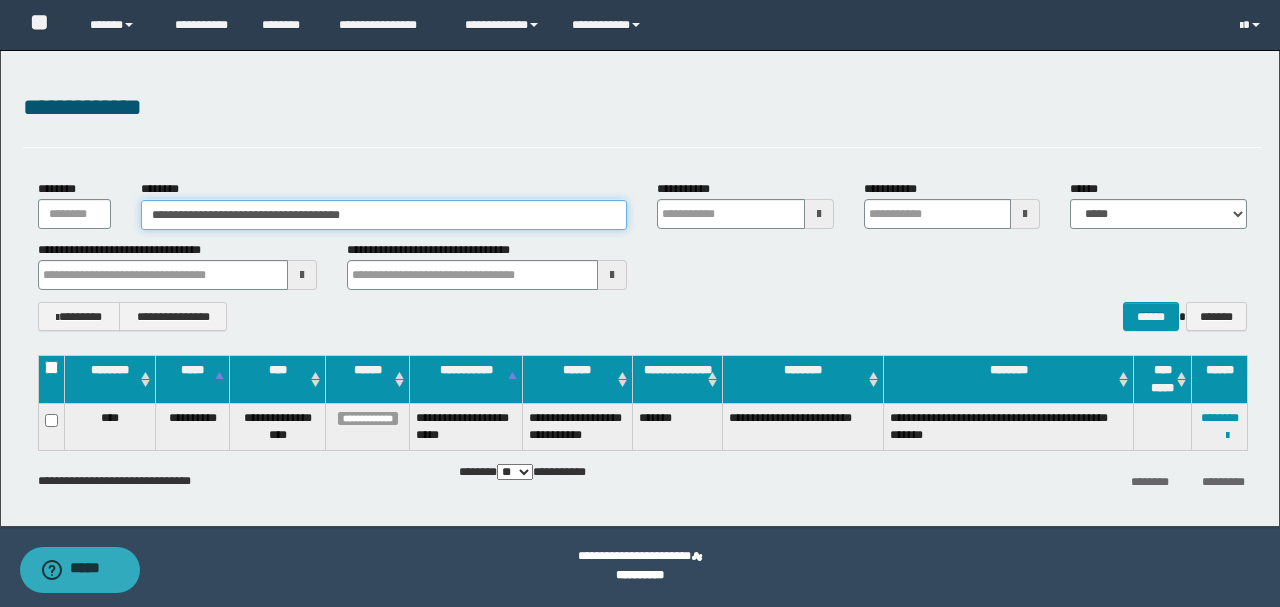 drag, startPoint x: 388, startPoint y: 214, endPoint x: 0, endPoint y: 200, distance: 388.2525 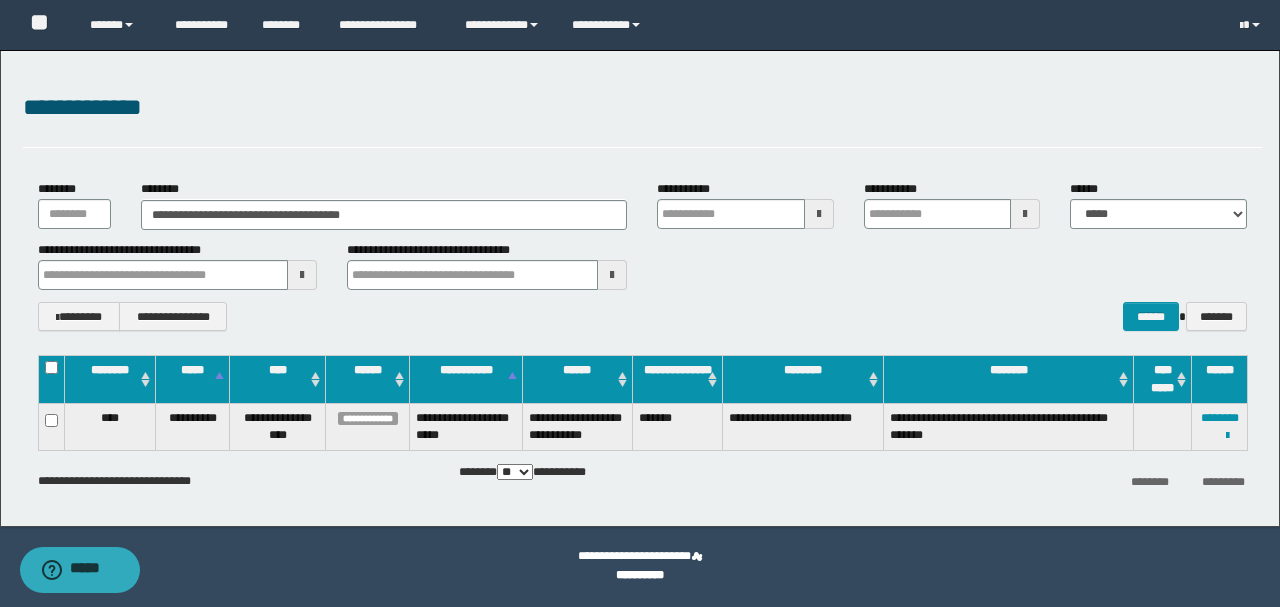 click on "**********" at bounding box center (642, 255) 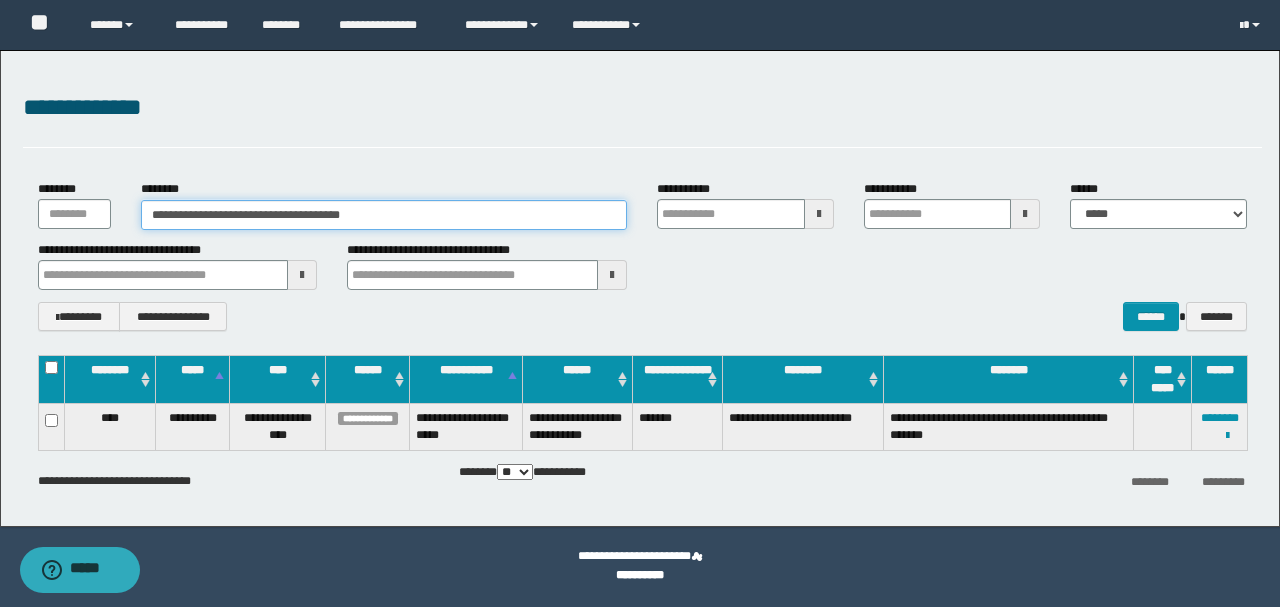 drag, startPoint x: 341, startPoint y: 215, endPoint x: 1, endPoint y: 232, distance: 340.42474 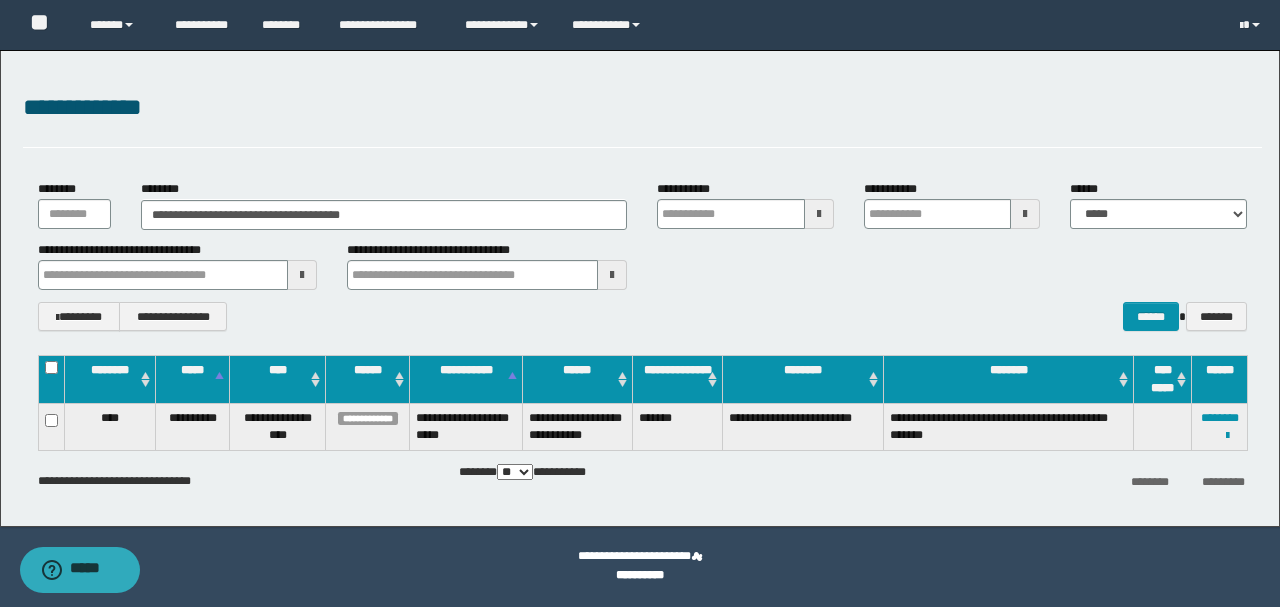 click on "**********" at bounding box center [642, 118] 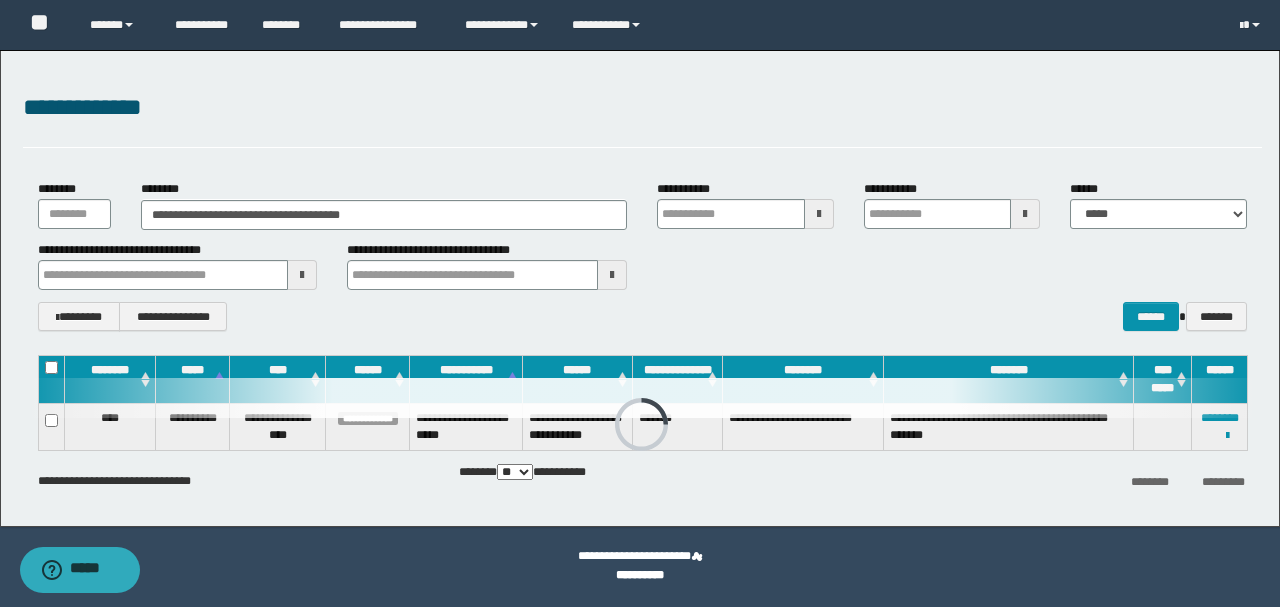click on "**********" at bounding box center (640, 288) 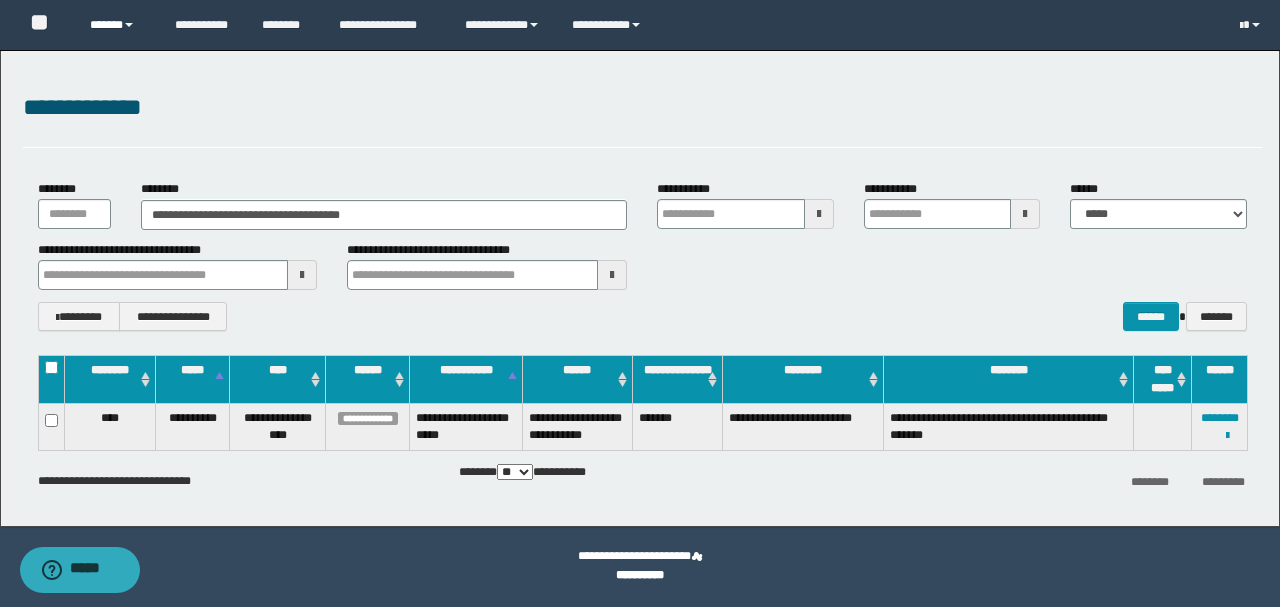 click on "******" at bounding box center (117, 25) 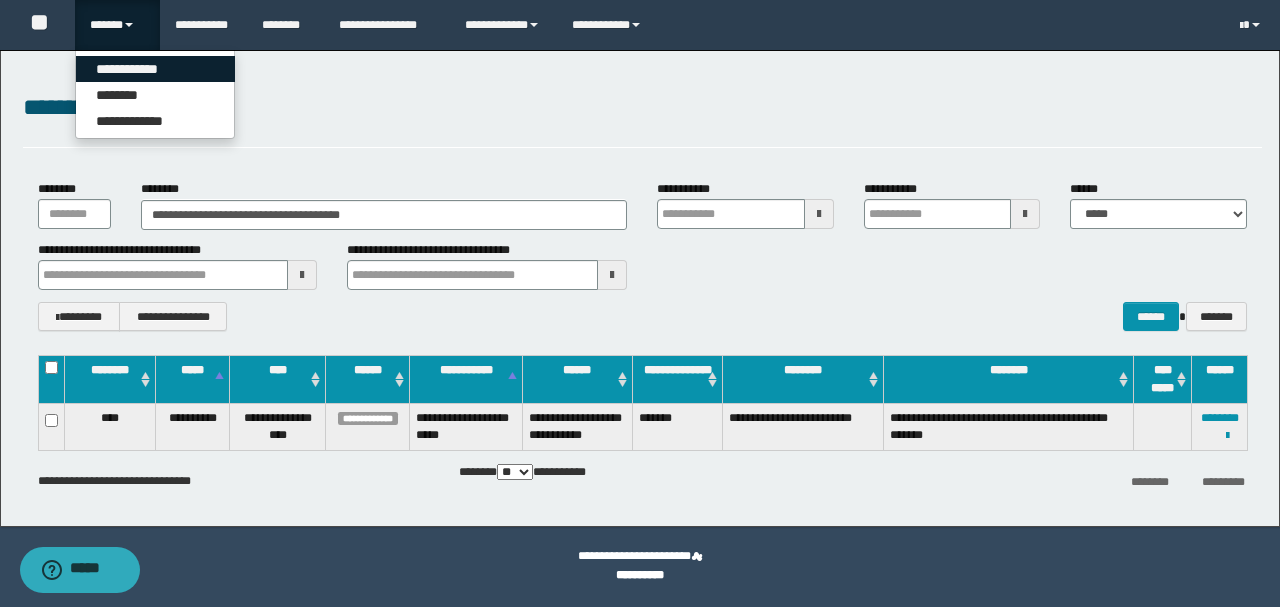 click on "**********" at bounding box center (155, 69) 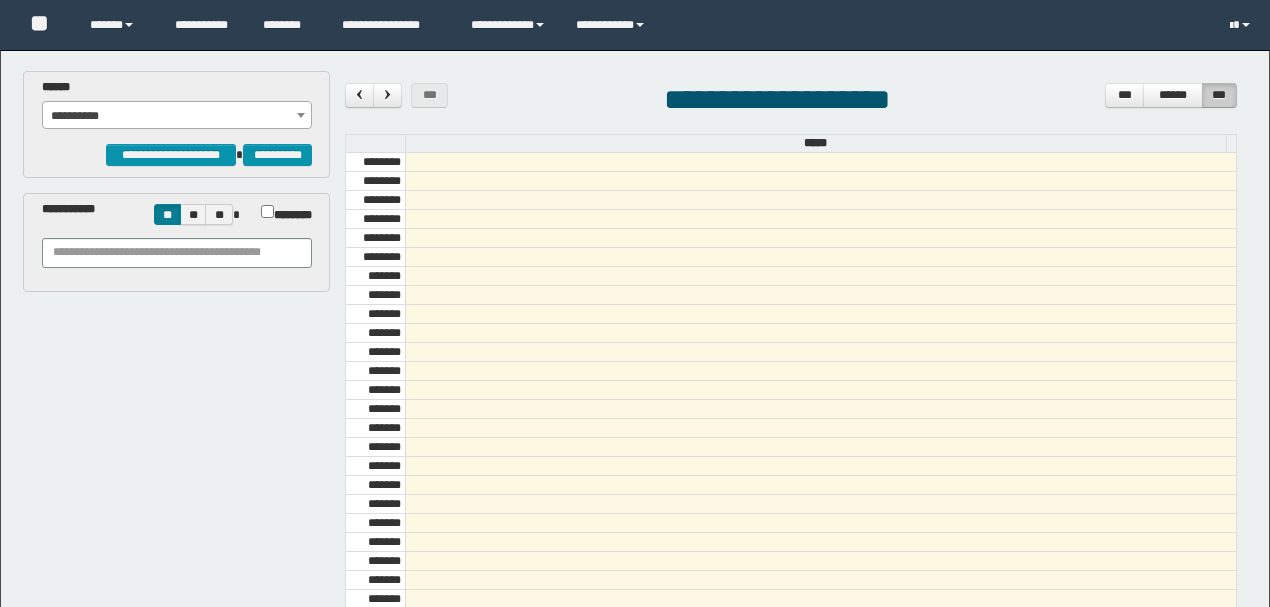 scroll, scrollTop: 0, scrollLeft: 0, axis: both 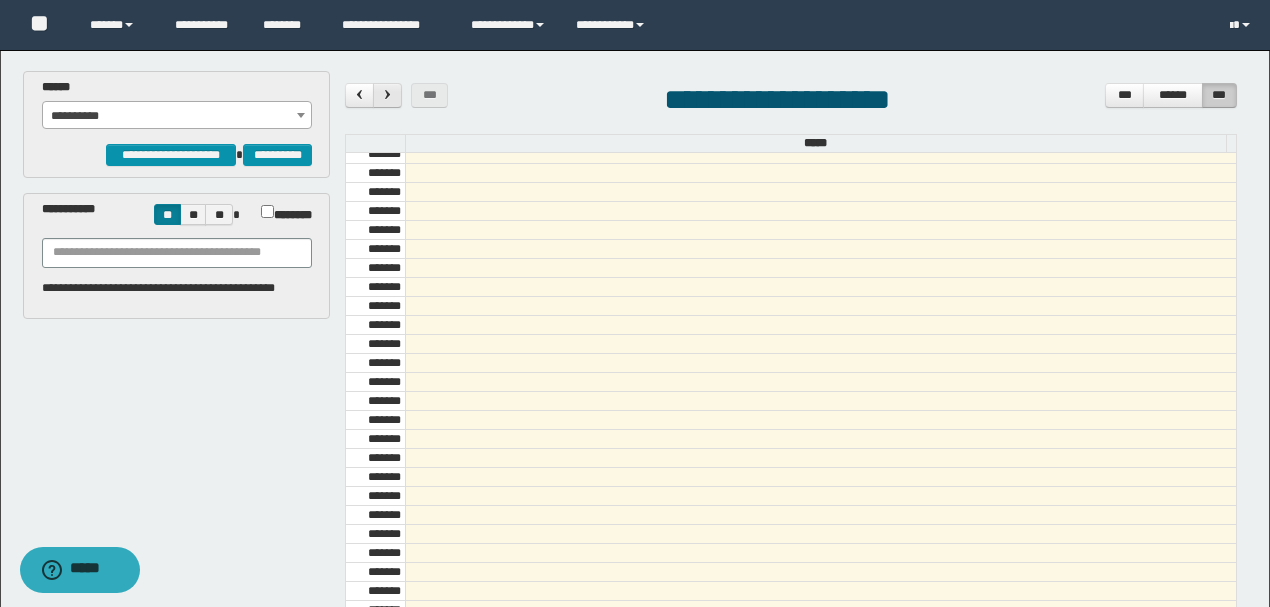 click at bounding box center [387, 95] 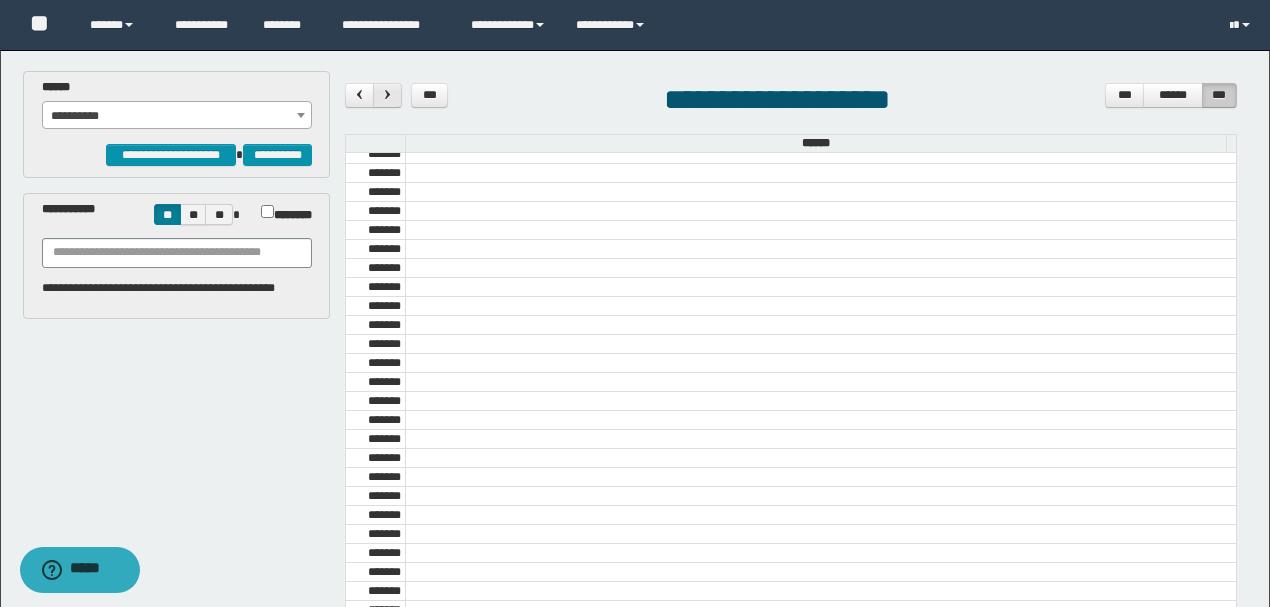 click at bounding box center [387, 95] 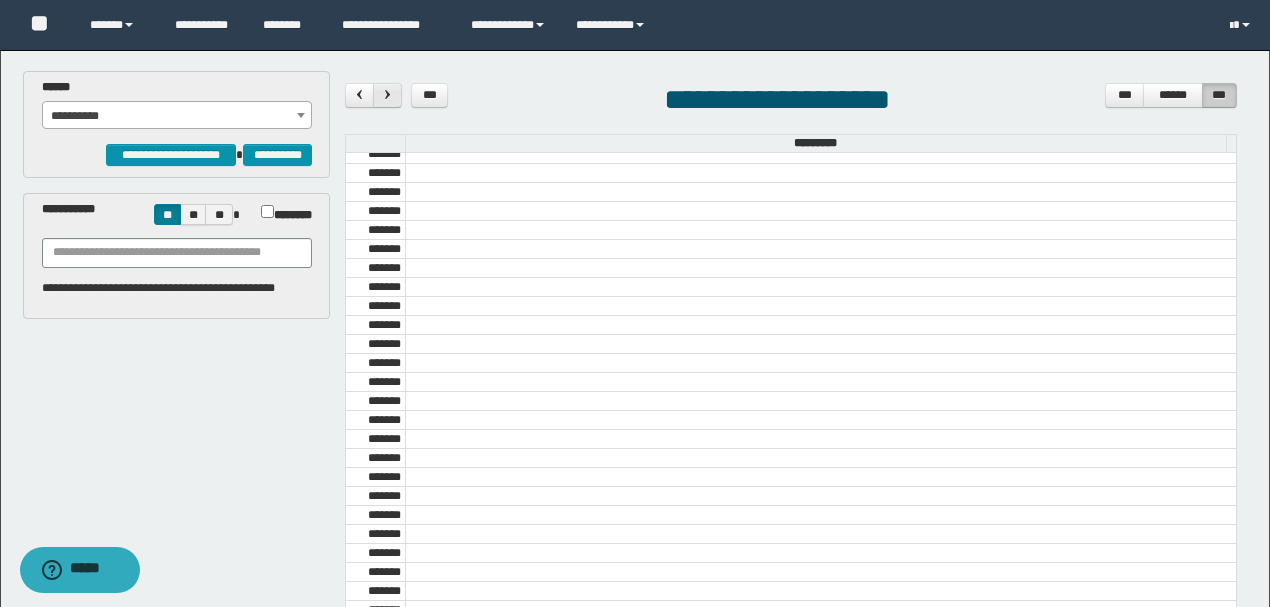 click at bounding box center (387, 95) 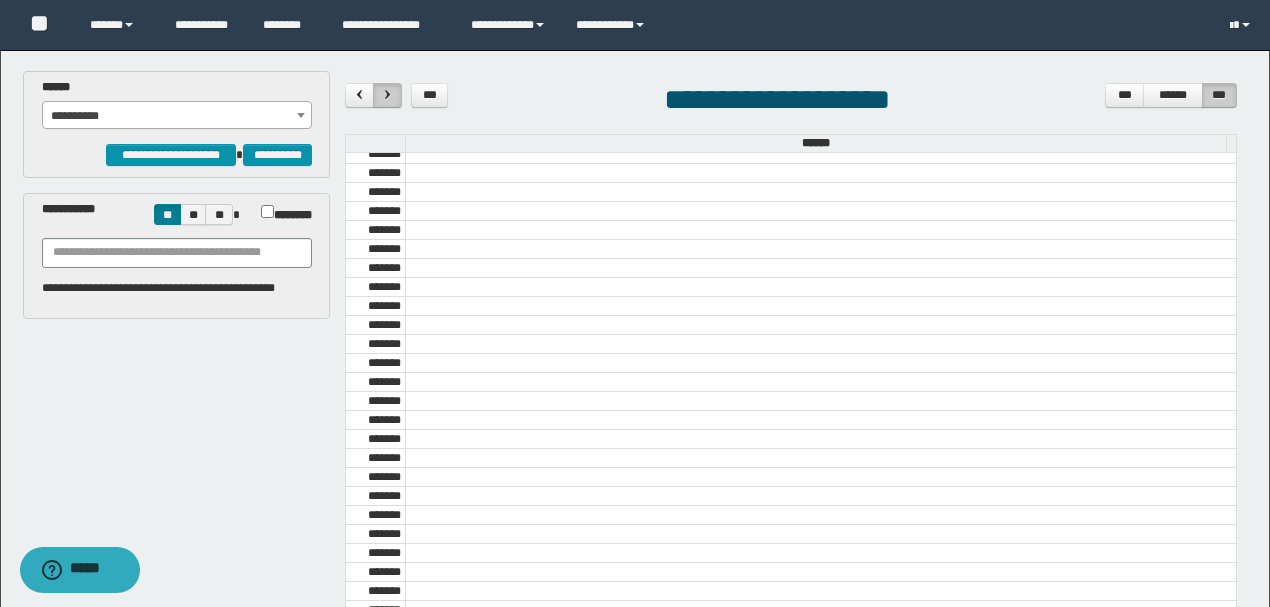 click at bounding box center [387, 95] 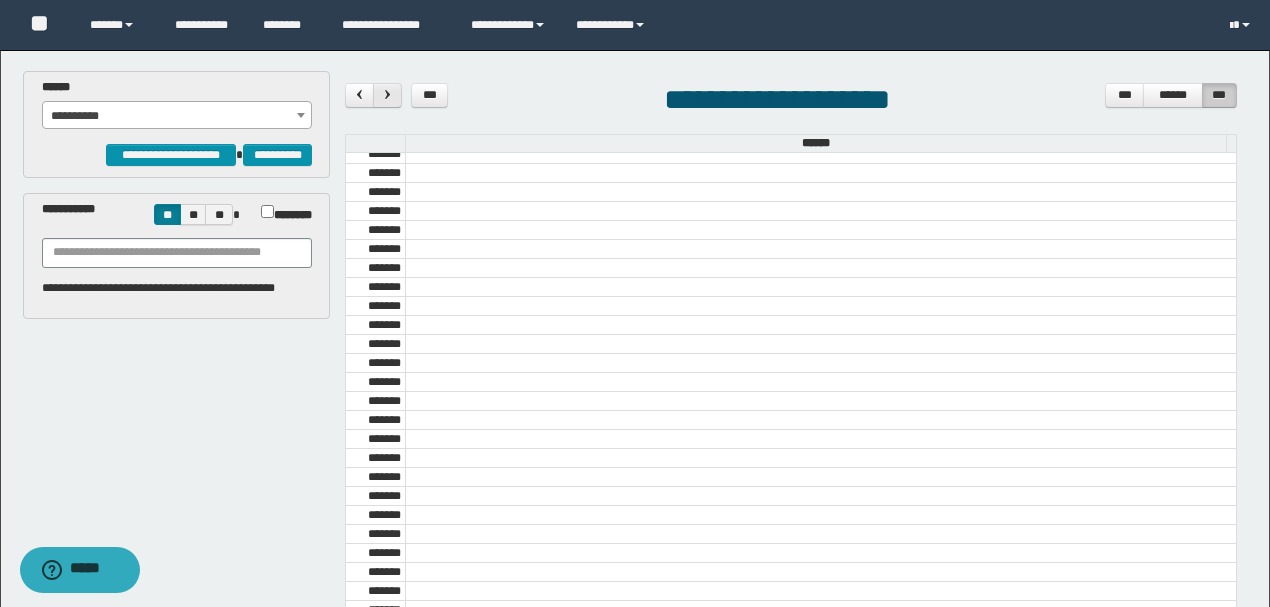 click at bounding box center [387, 95] 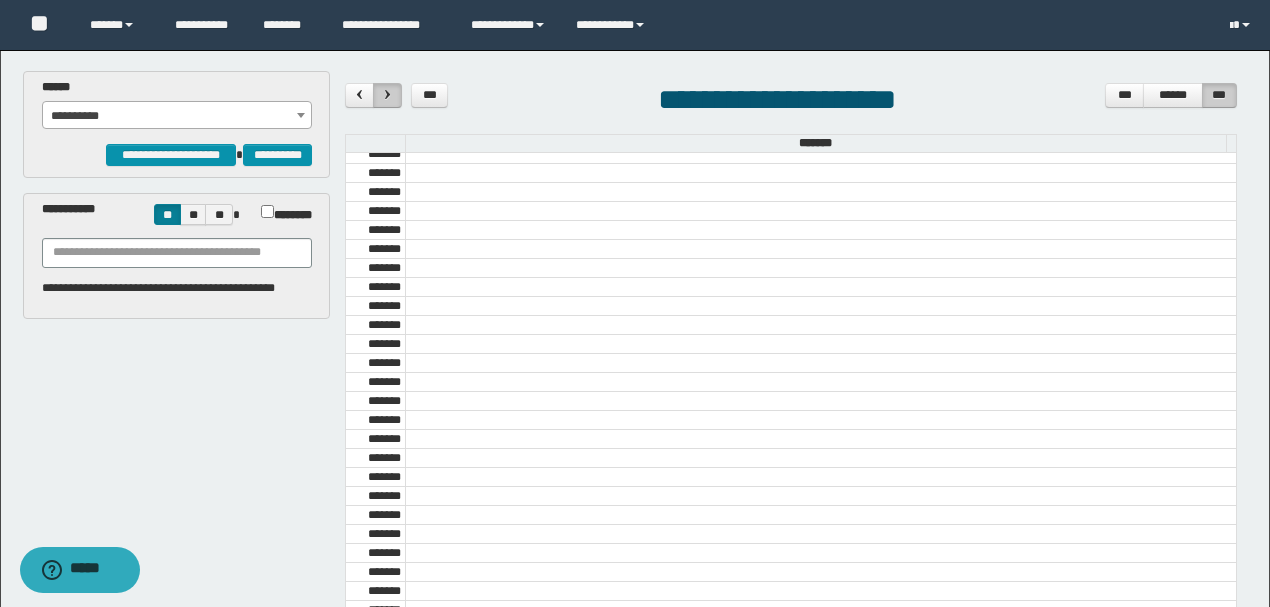 click at bounding box center (387, 95) 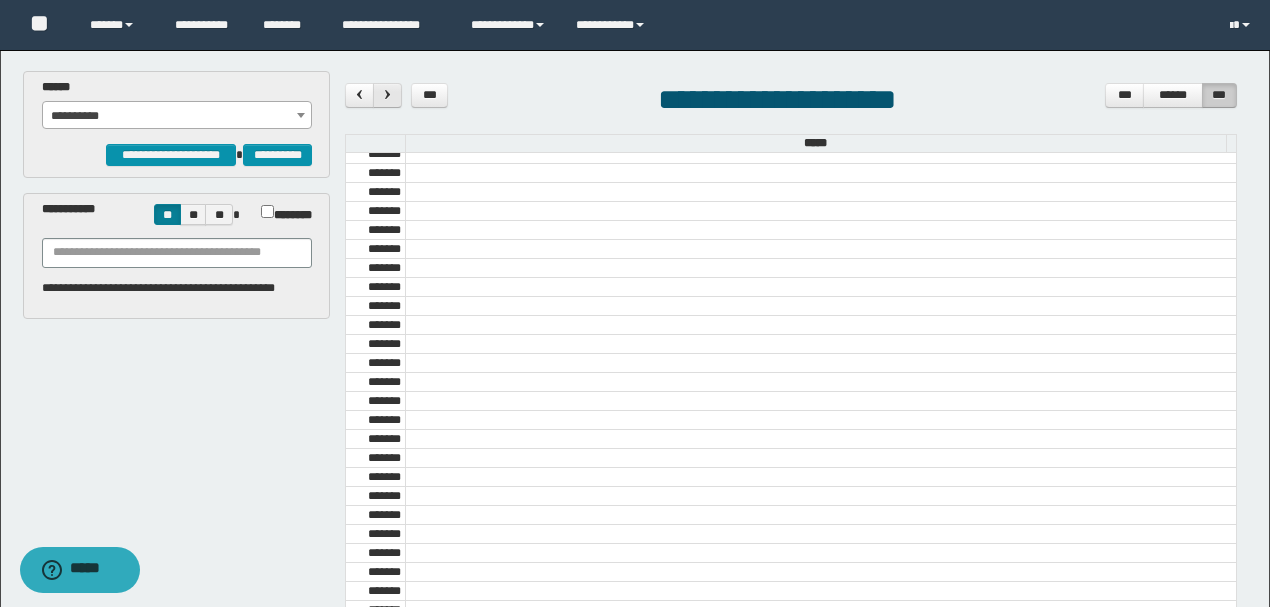 click at bounding box center [387, 95] 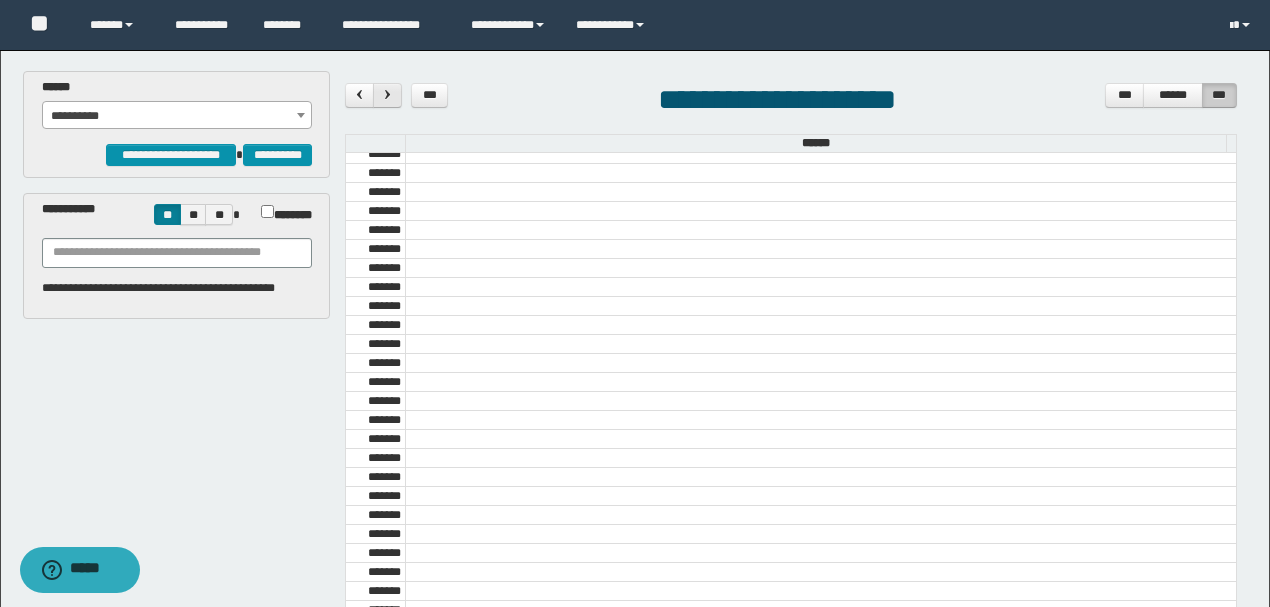 click at bounding box center (387, 95) 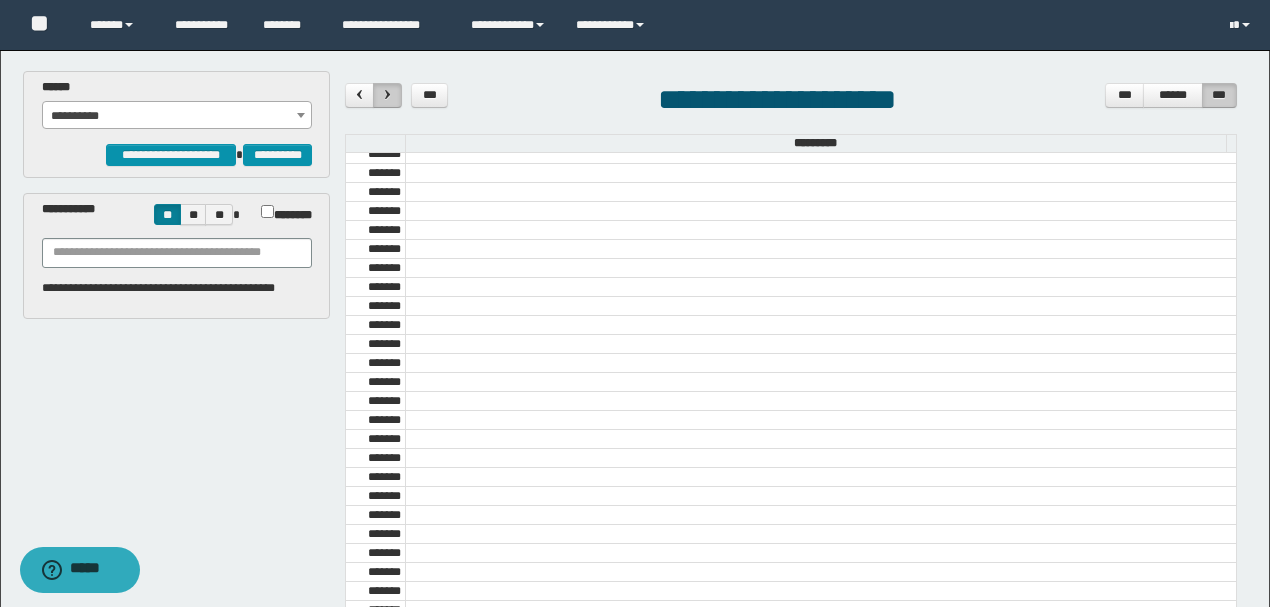 click at bounding box center (387, 95) 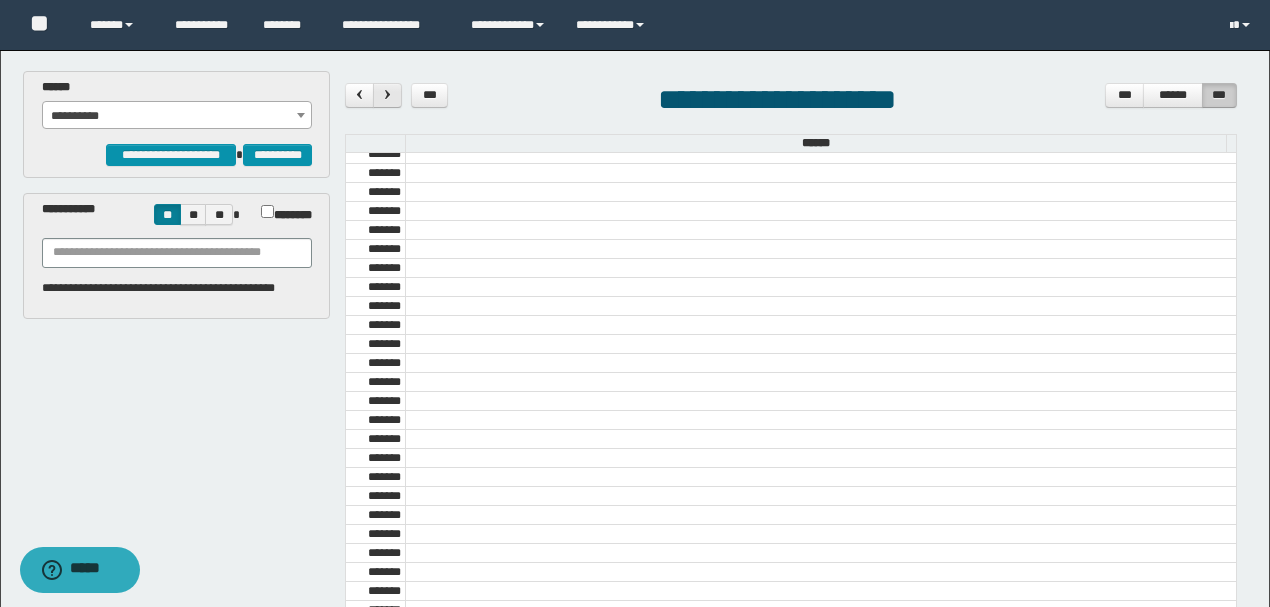 click at bounding box center [387, 95] 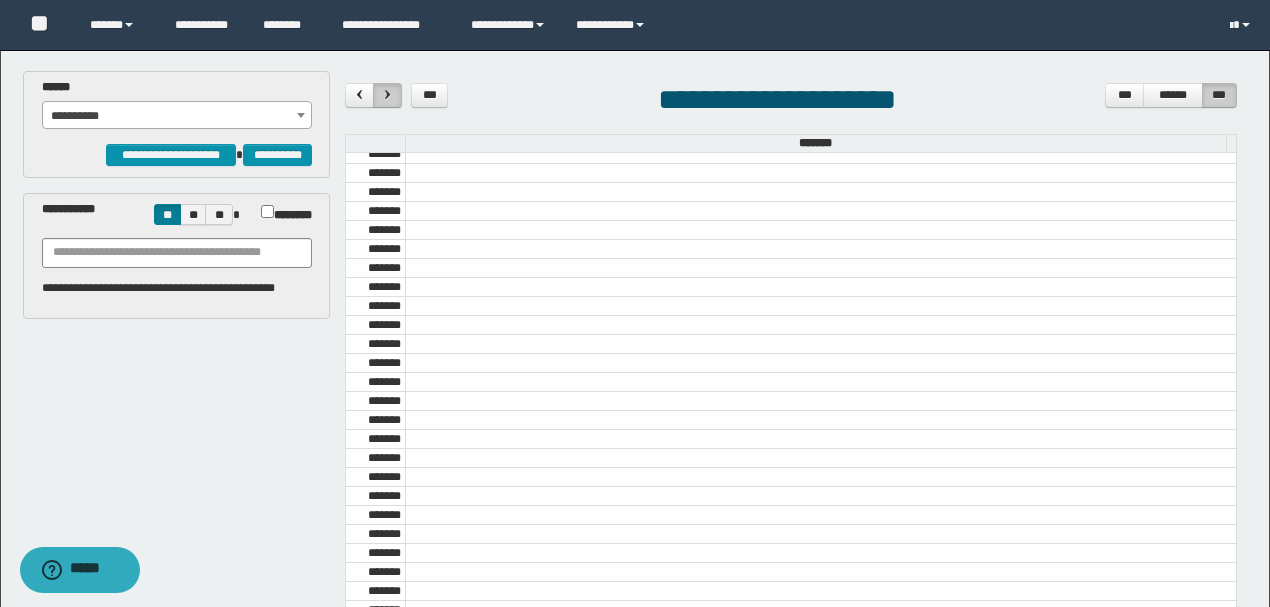 click at bounding box center (387, 95) 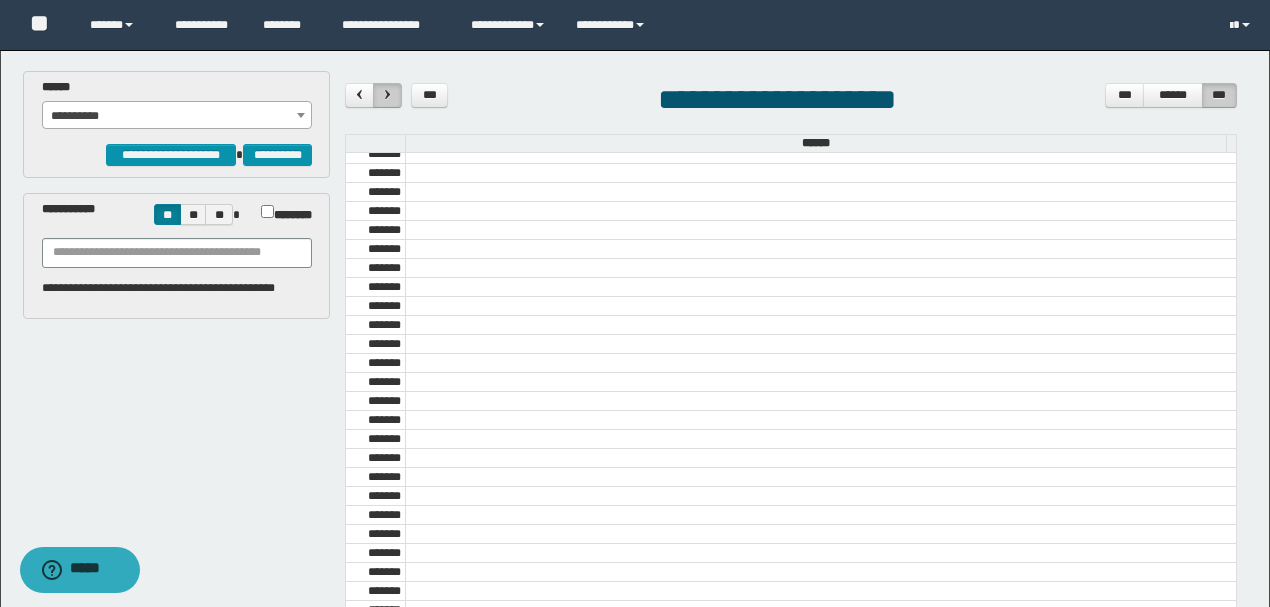 click at bounding box center [387, 95] 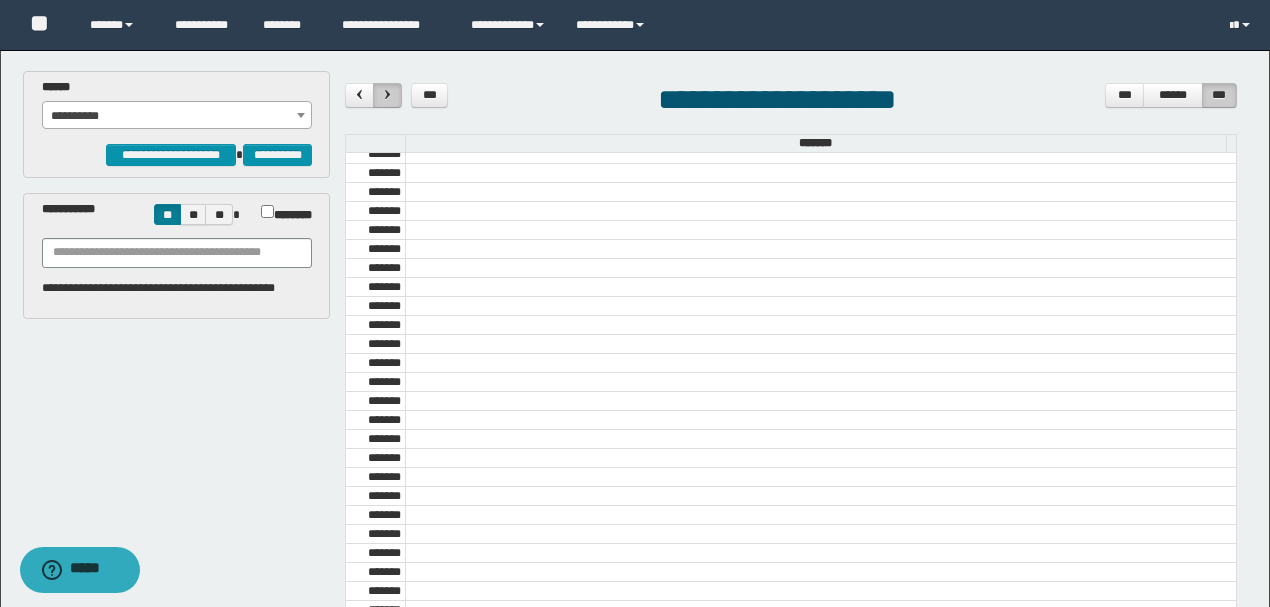 click at bounding box center [387, 95] 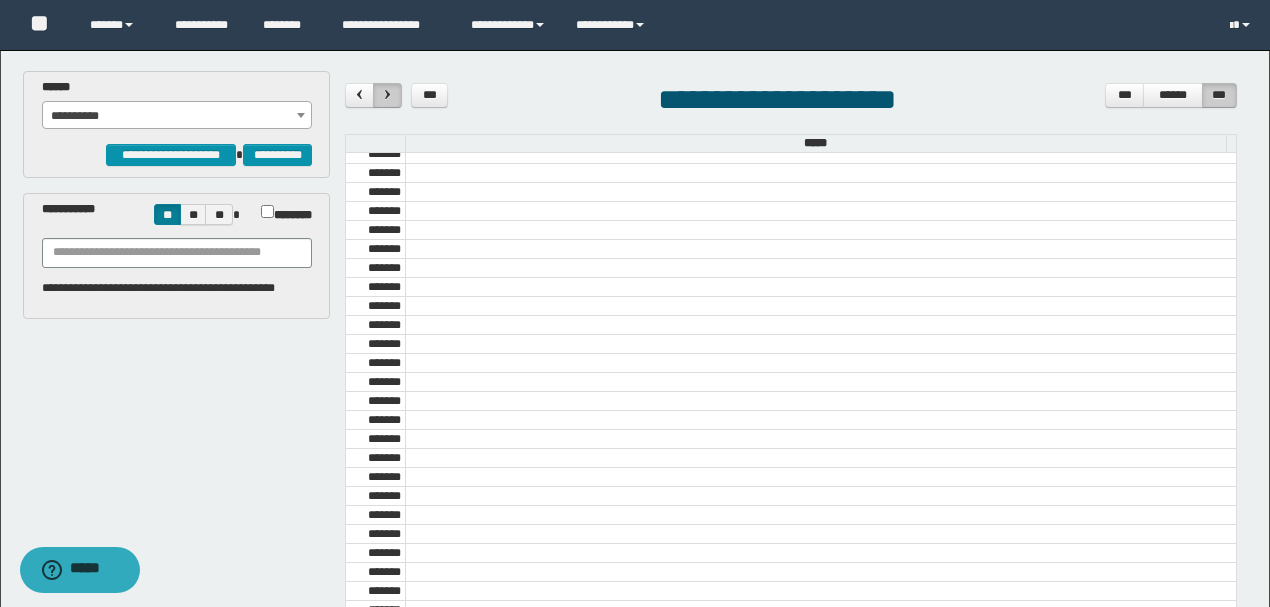 click at bounding box center [387, 95] 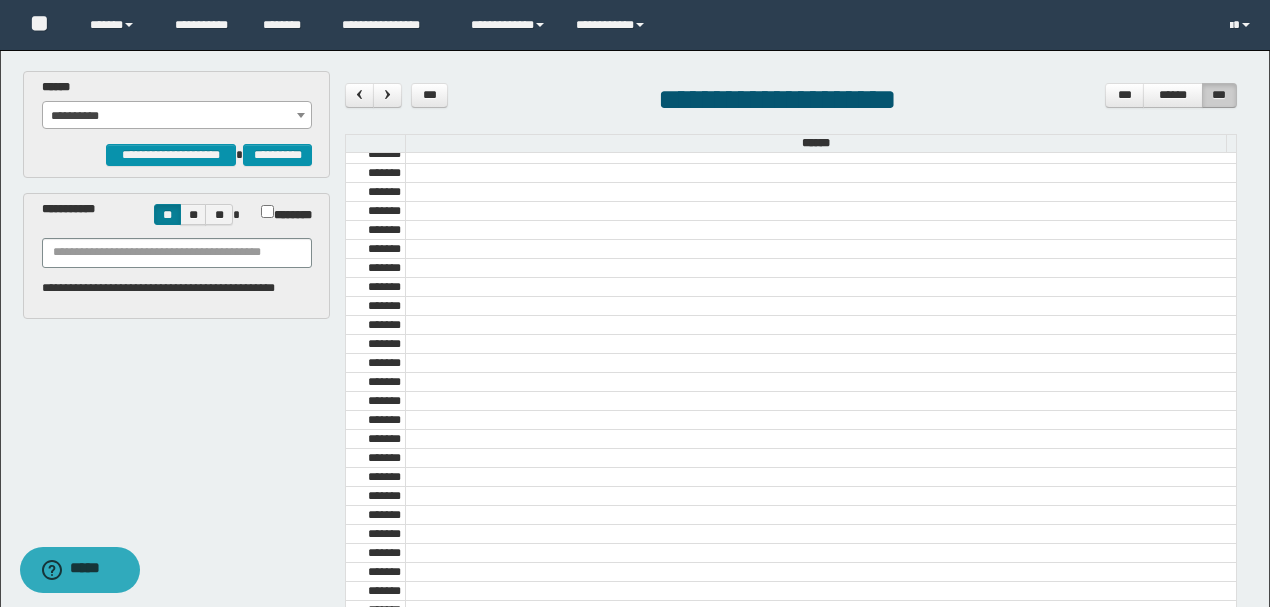 click on "**********" at bounding box center (177, 116) 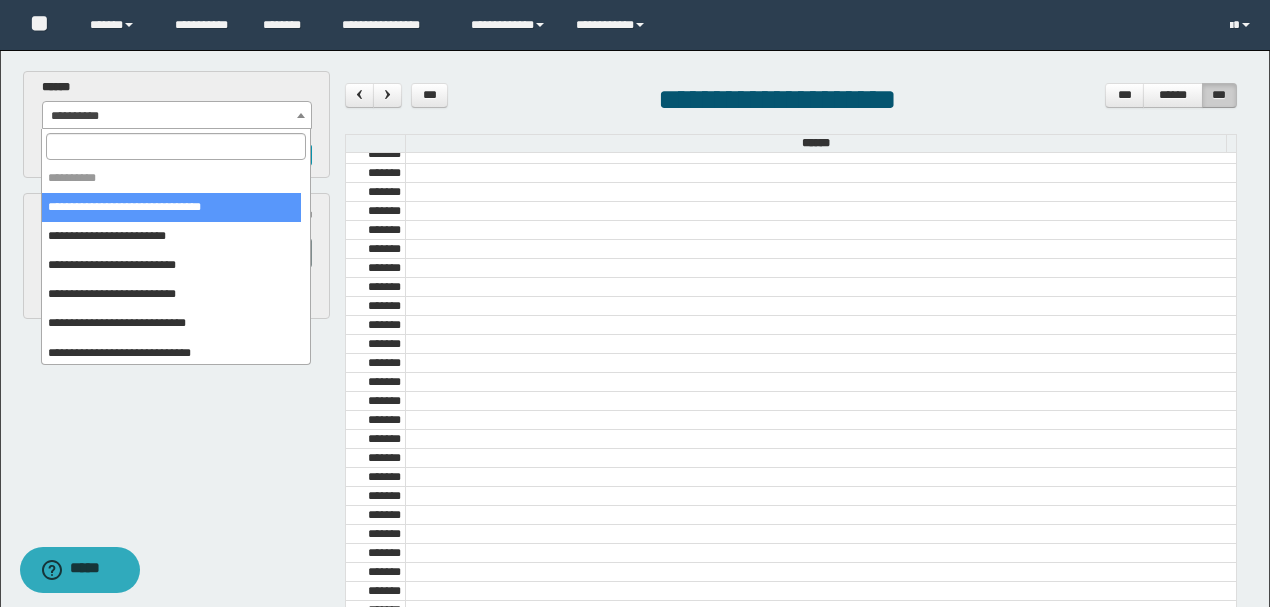 select on "******" 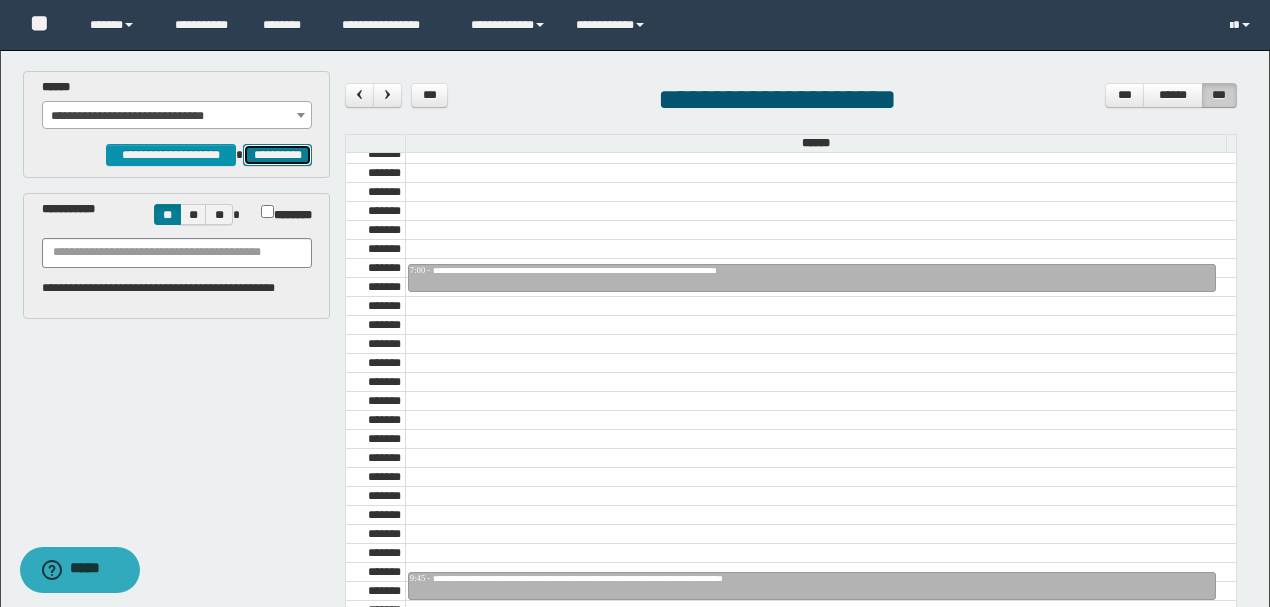 click on "**********" at bounding box center (277, 154) 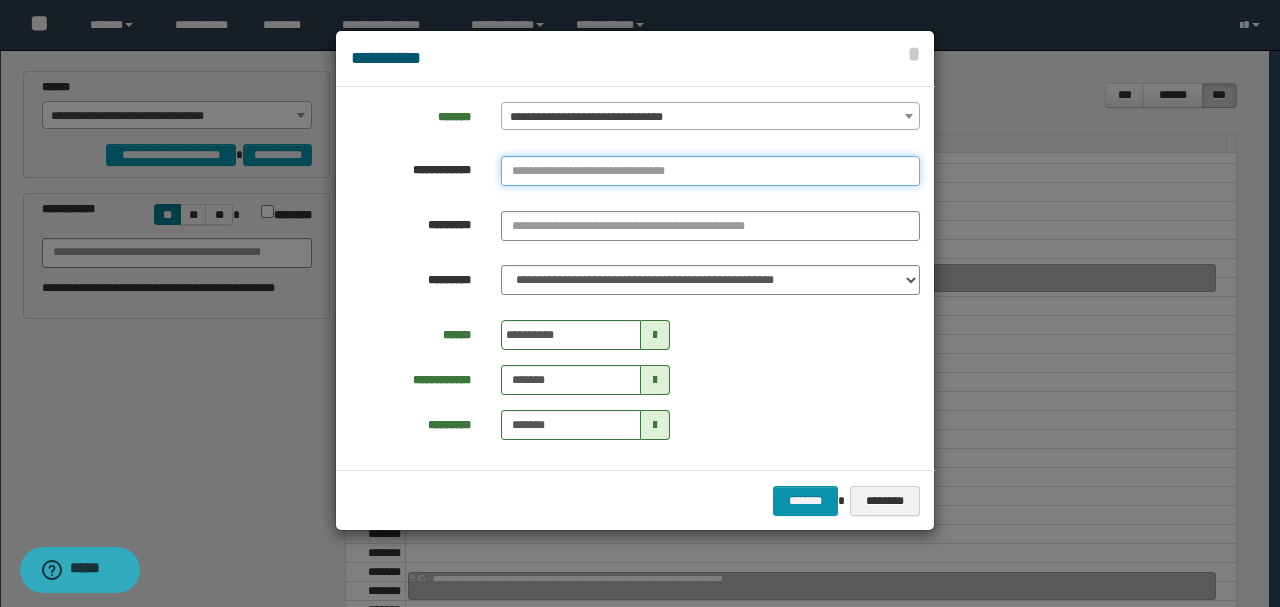 click at bounding box center (710, 171) 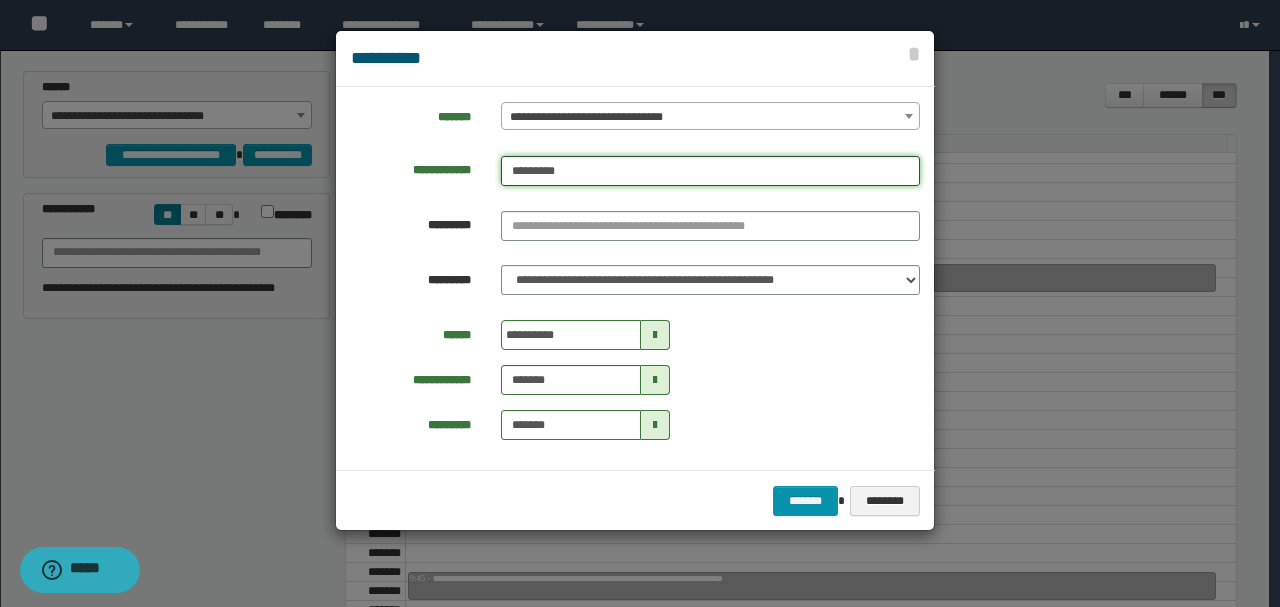 type on "********" 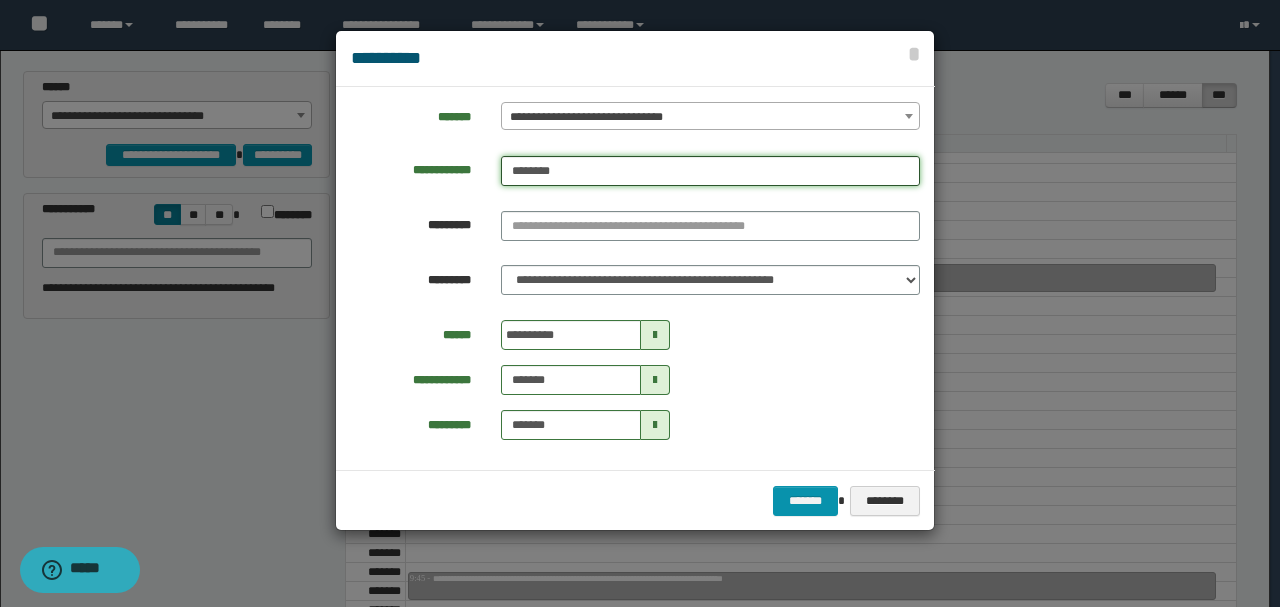 type on "********" 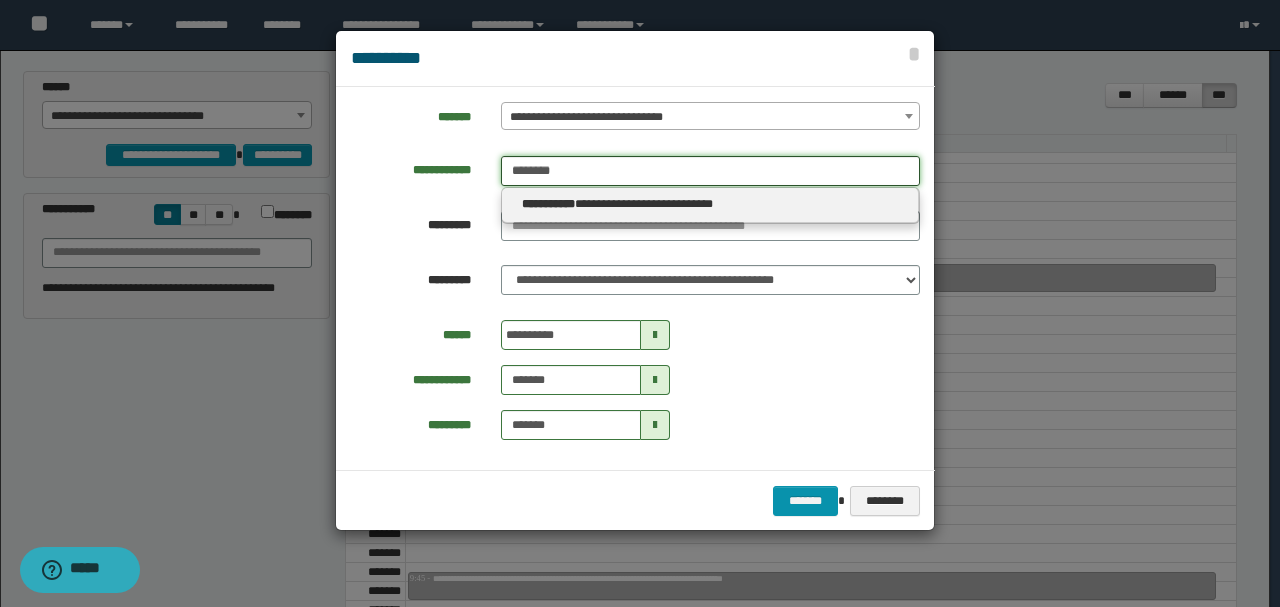 type on "********" 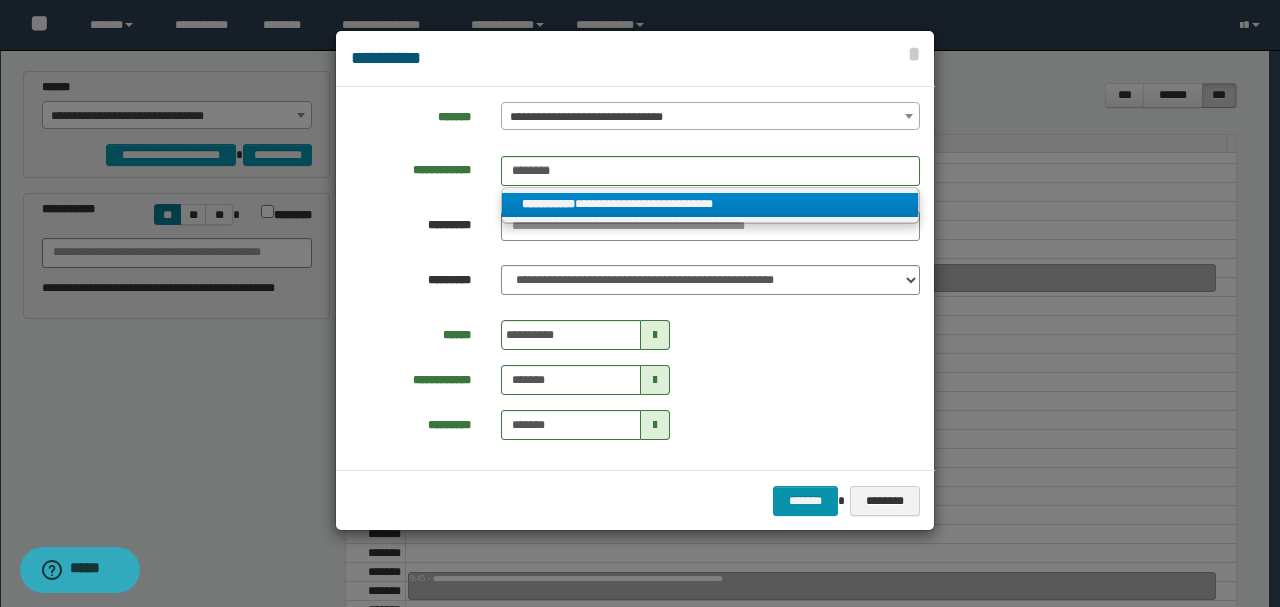 click on "**********" at bounding box center (710, 204) 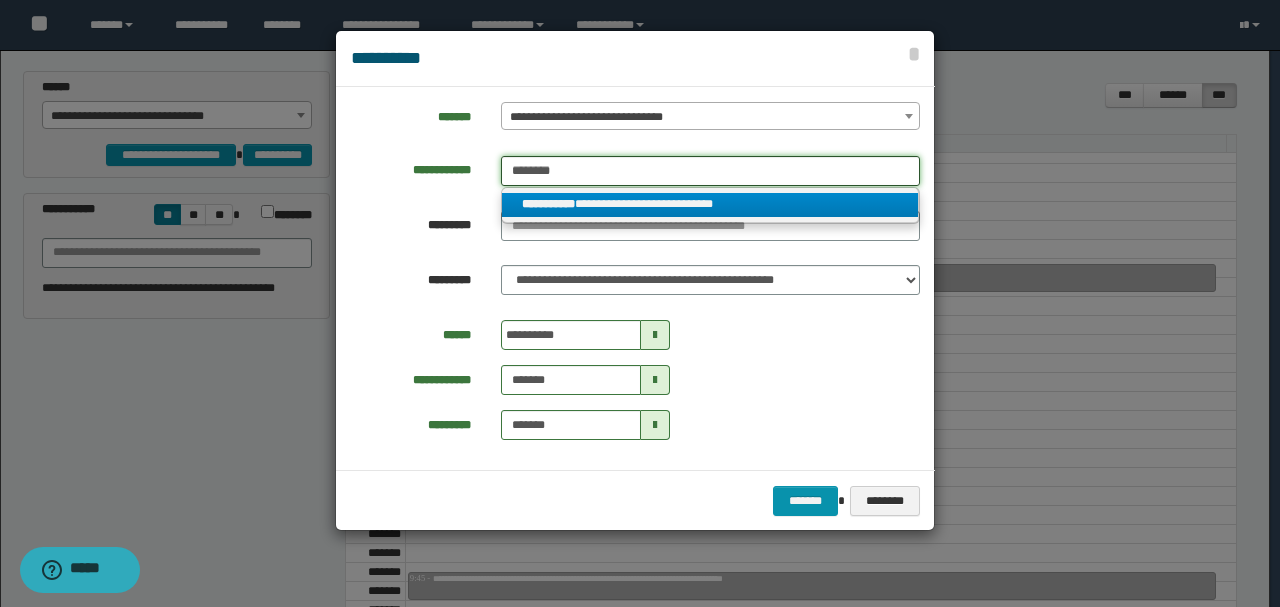 type 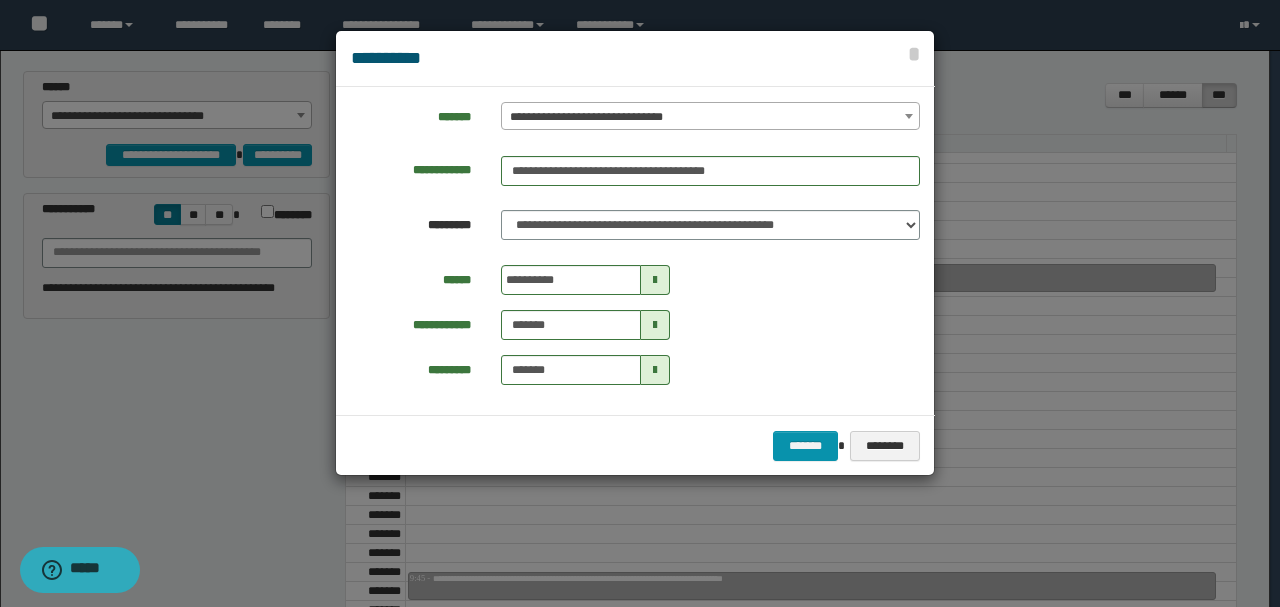 click at bounding box center (655, 280) 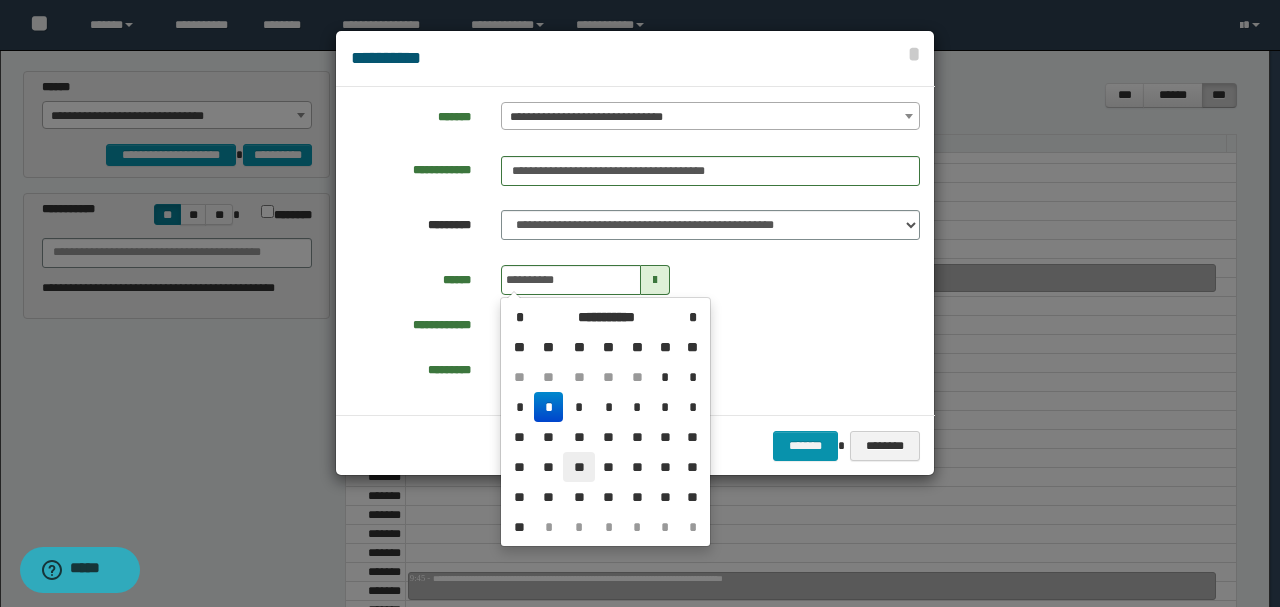 click on "**" at bounding box center (579, 467) 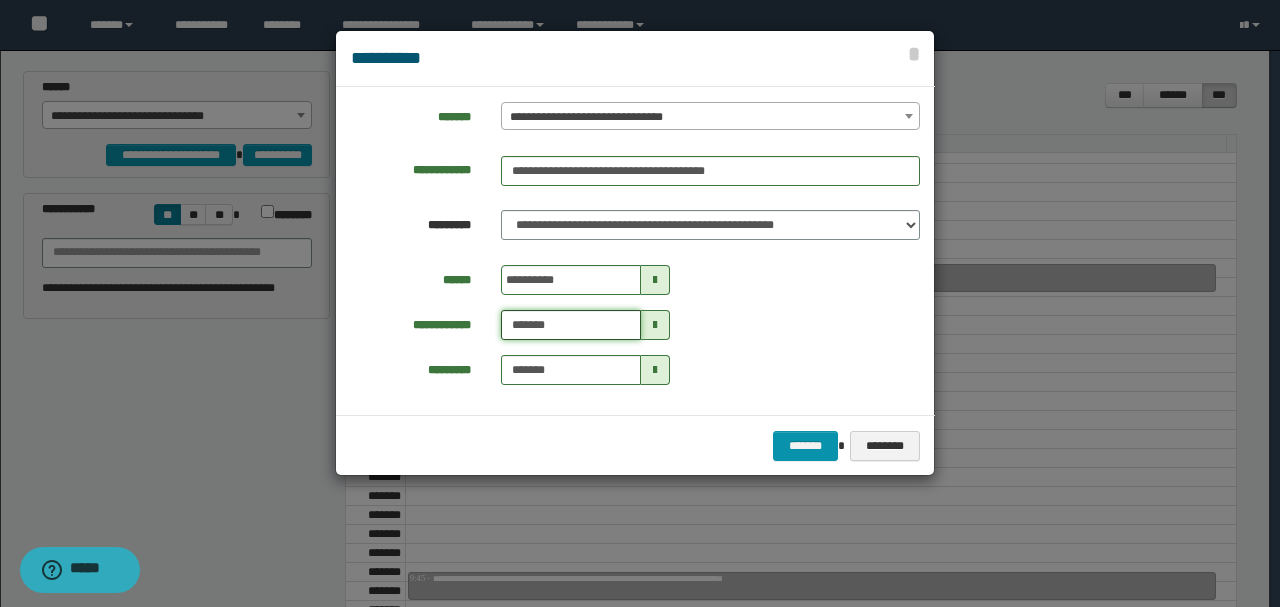 click on "*******" at bounding box center [571, 325] 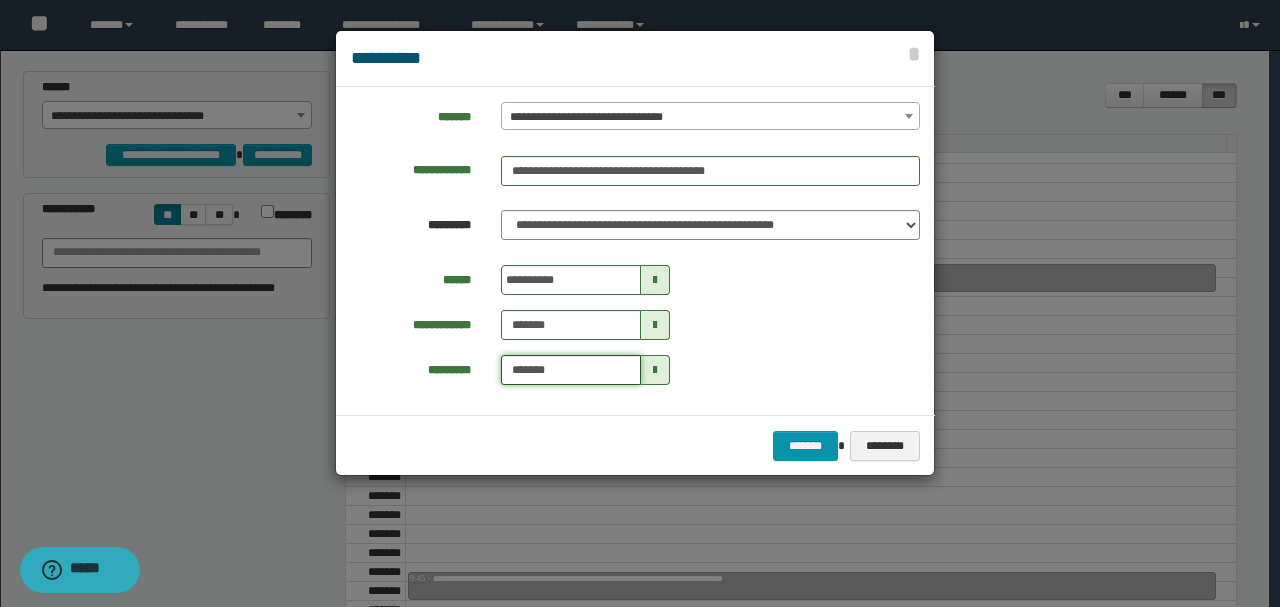 type on "*******" 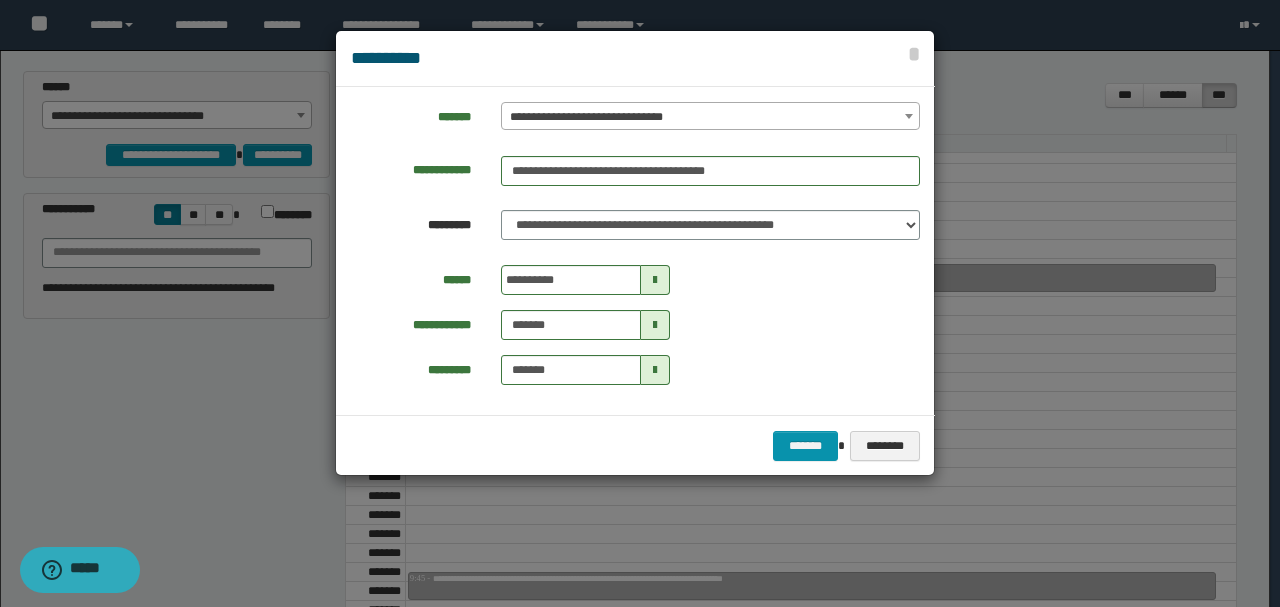 type on "*******" 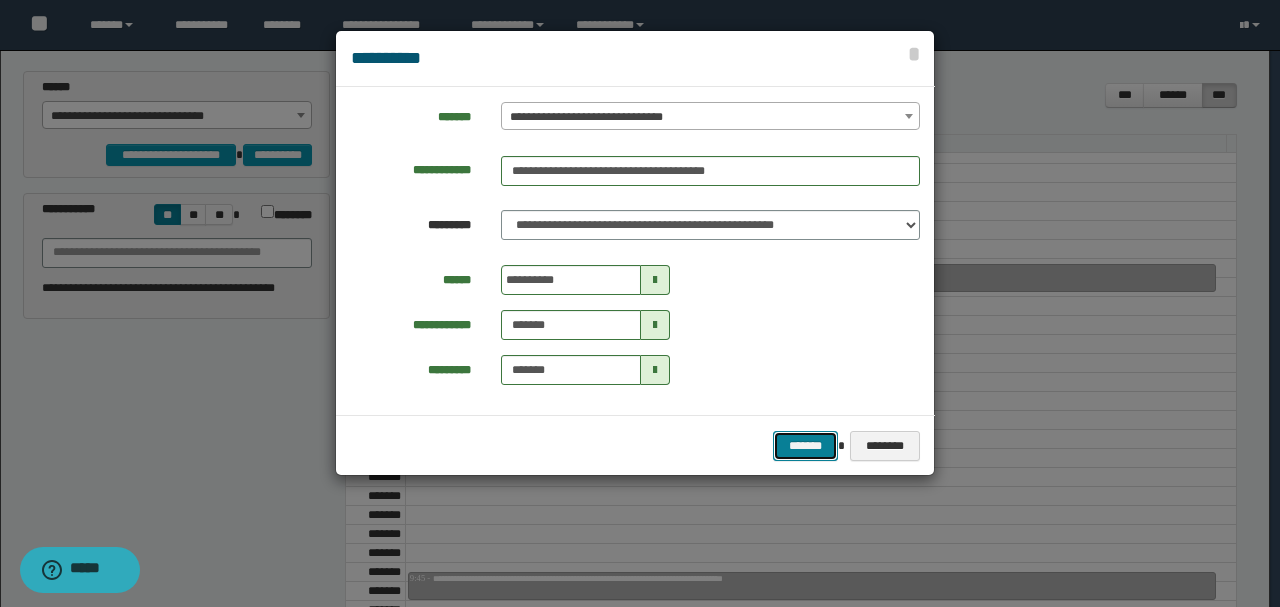 click on "*******" at bounding box center [805, 445] 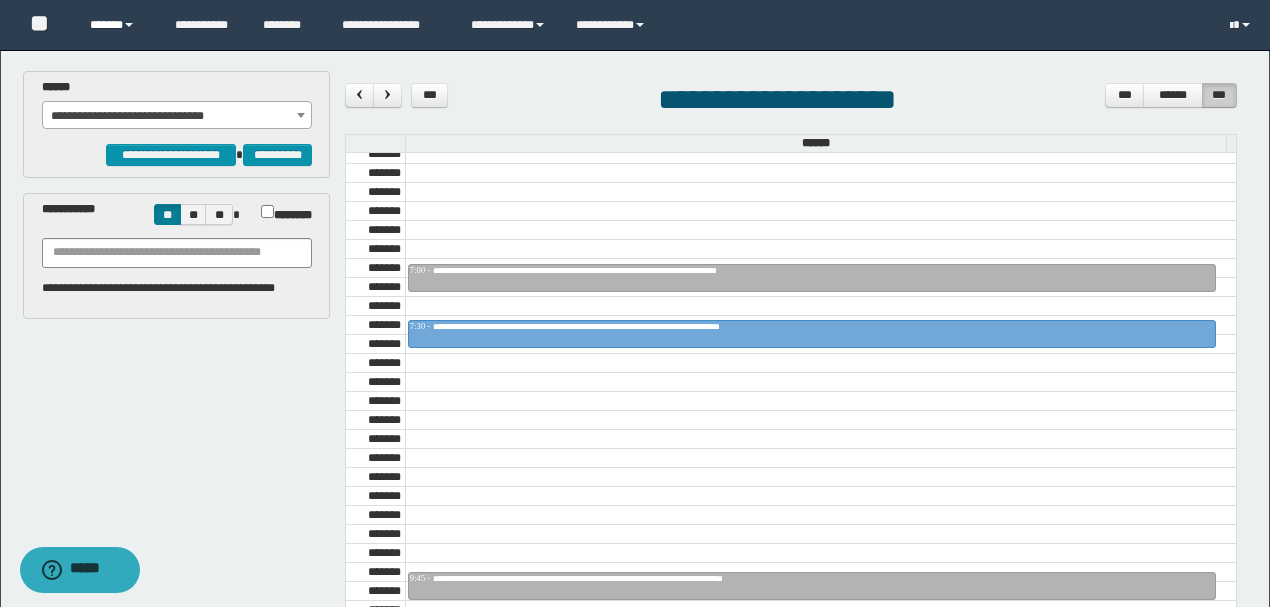 click at bounding box center [129, 25] 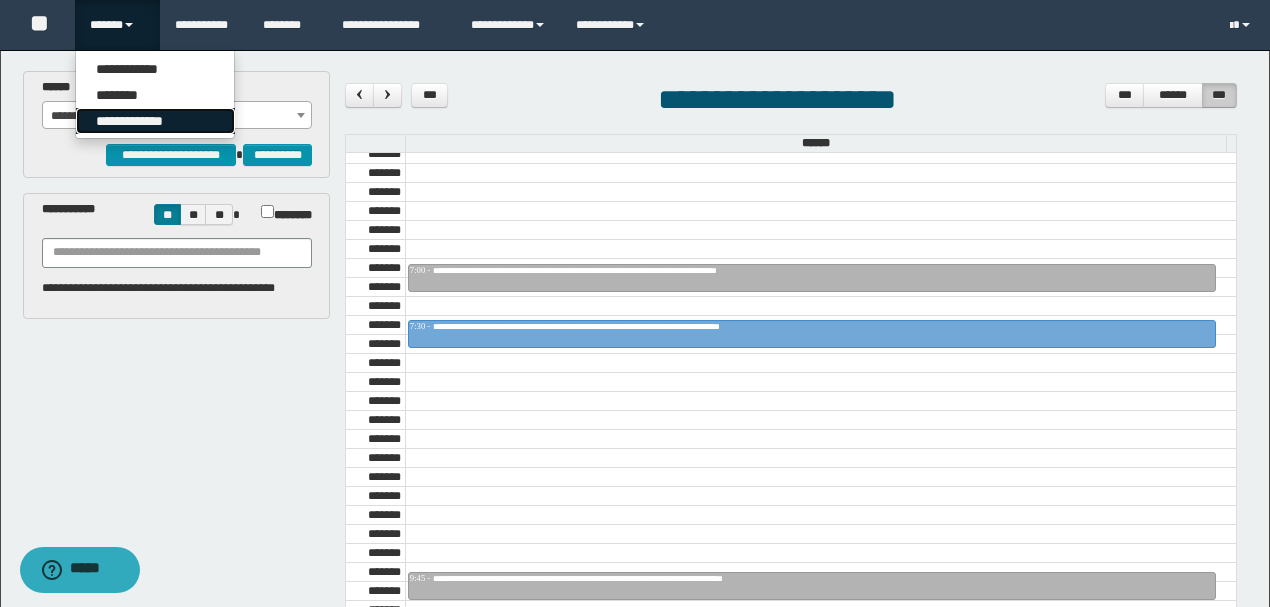 click on "**********" at bounding box center [155, 121] 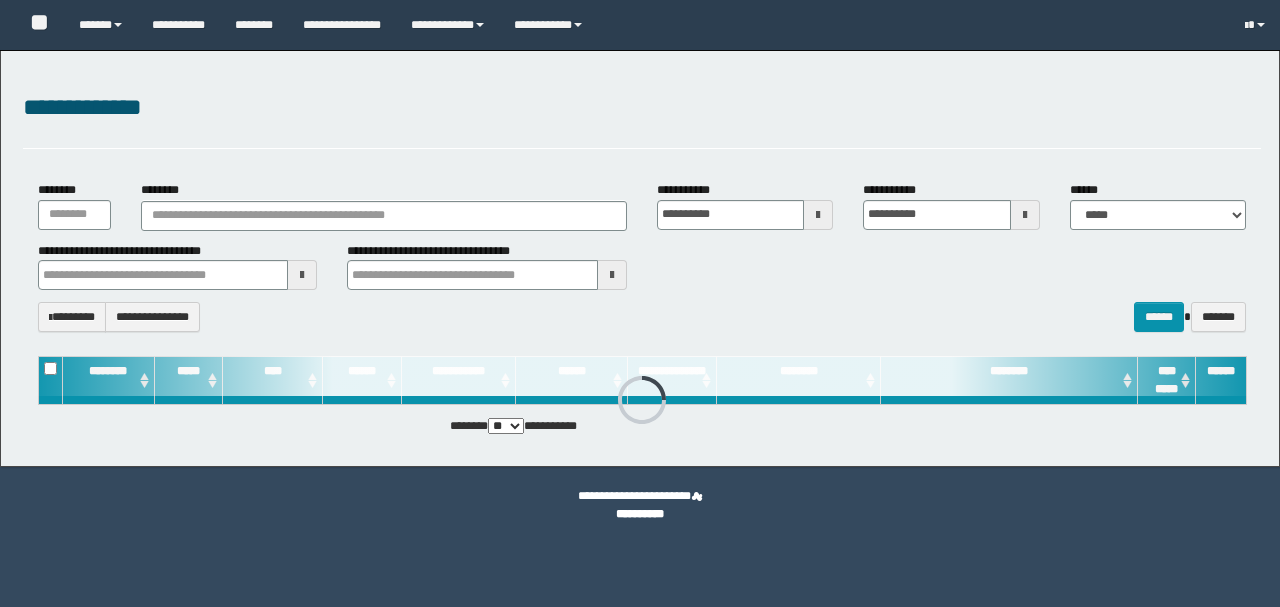 scroll, scrollTop: 0, scrollLeft: 0, axis: both 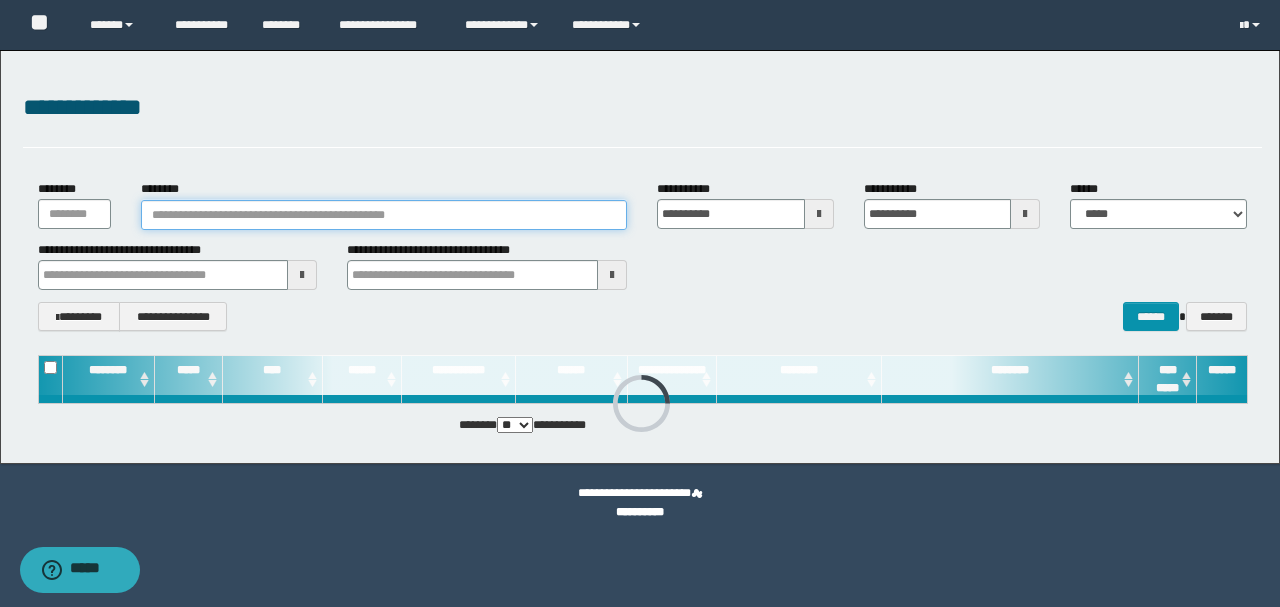 click on "********" at bounding box center (384, 215) 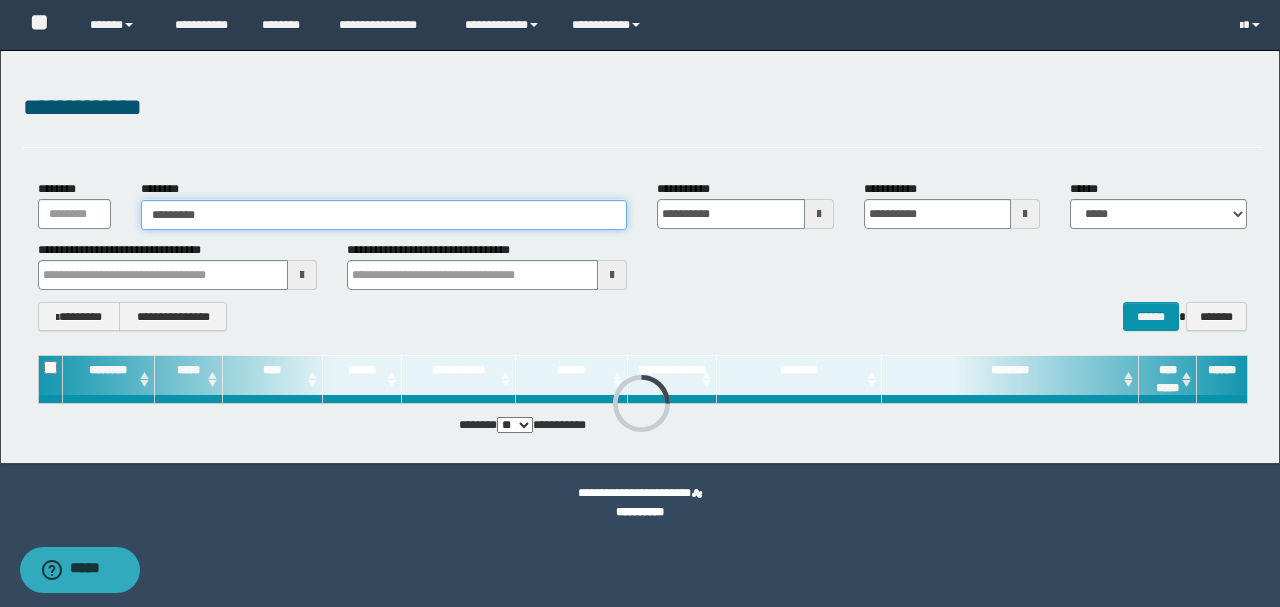 type on "********" 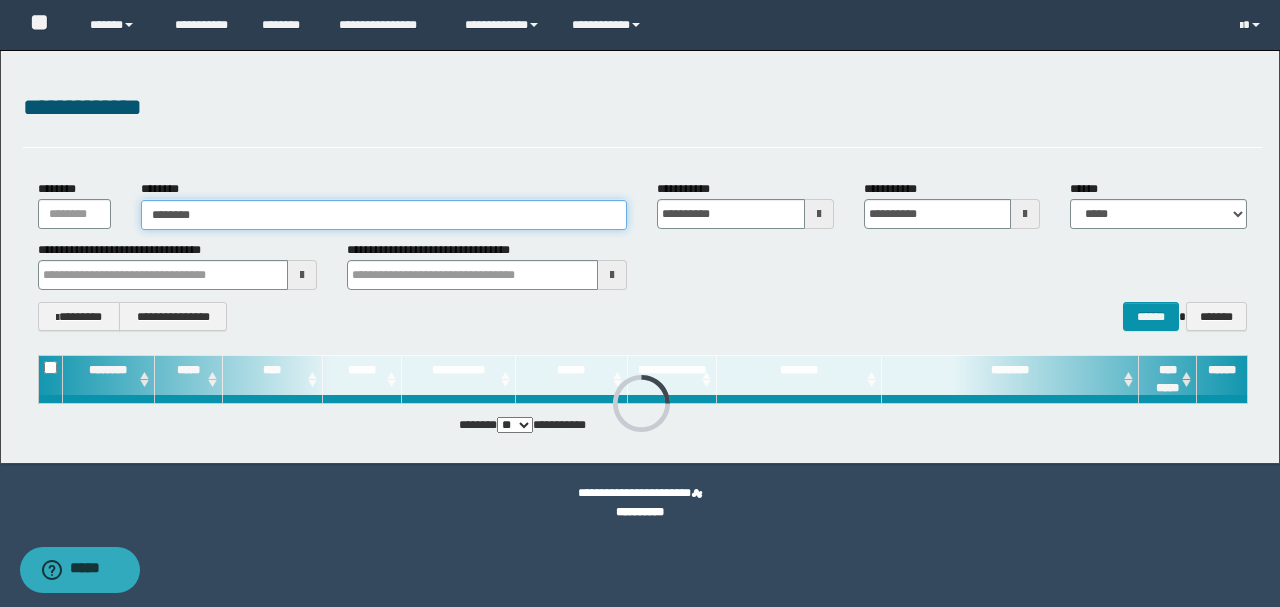 type on "********" 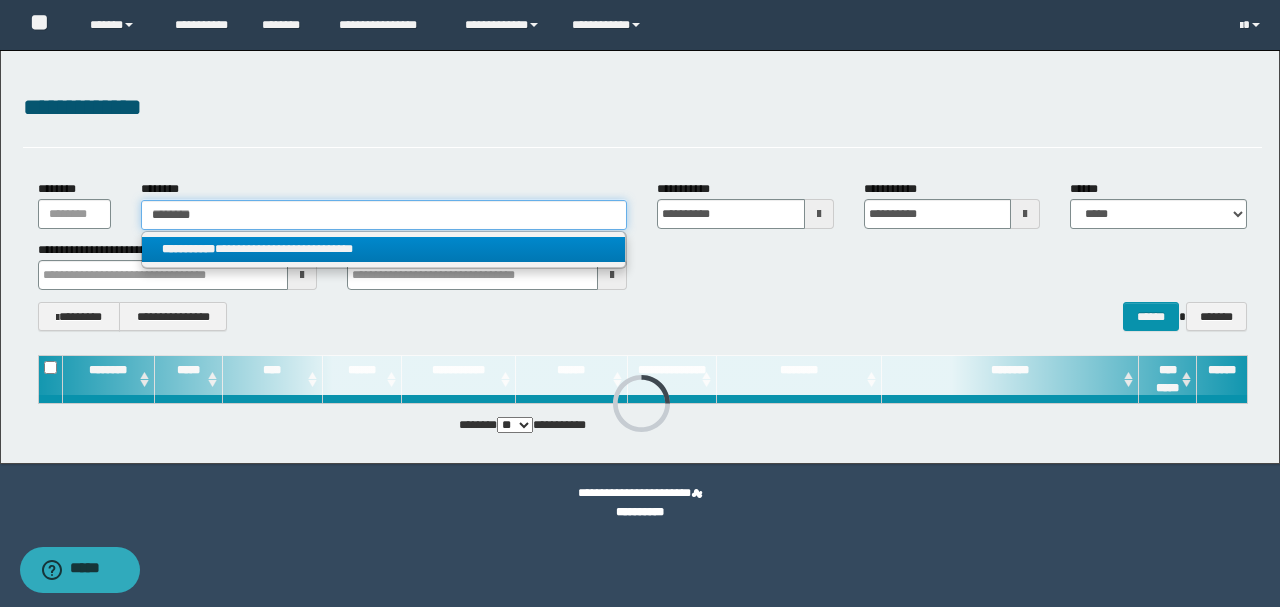 type on "********" 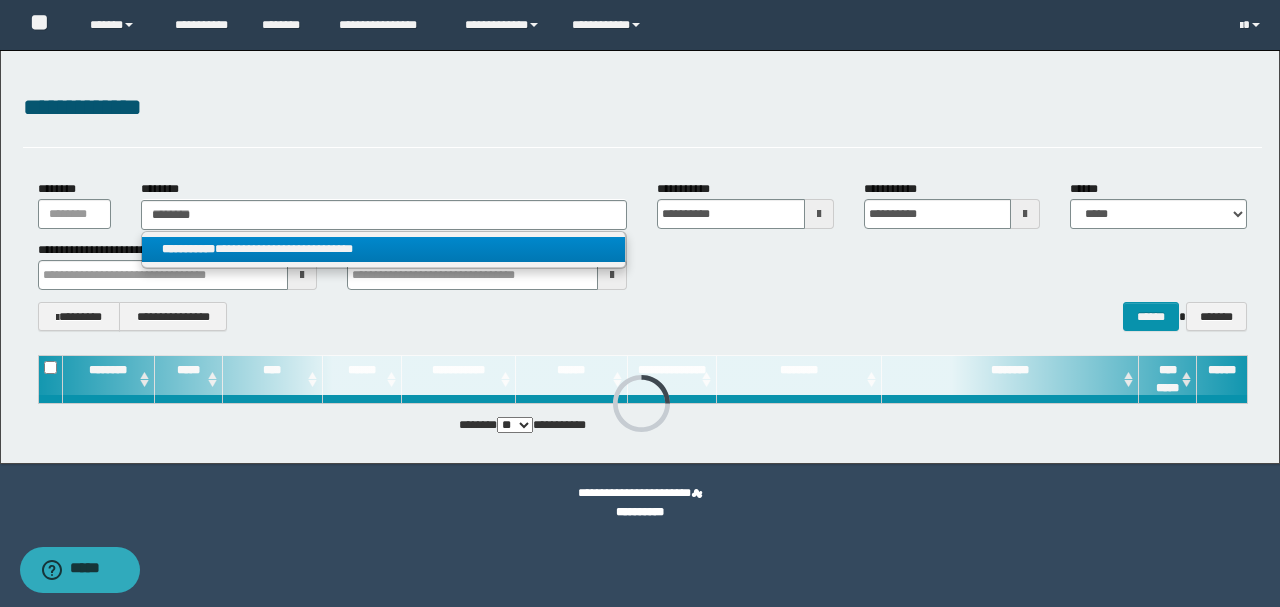 click on "**********" at bounding box center [384, 249] 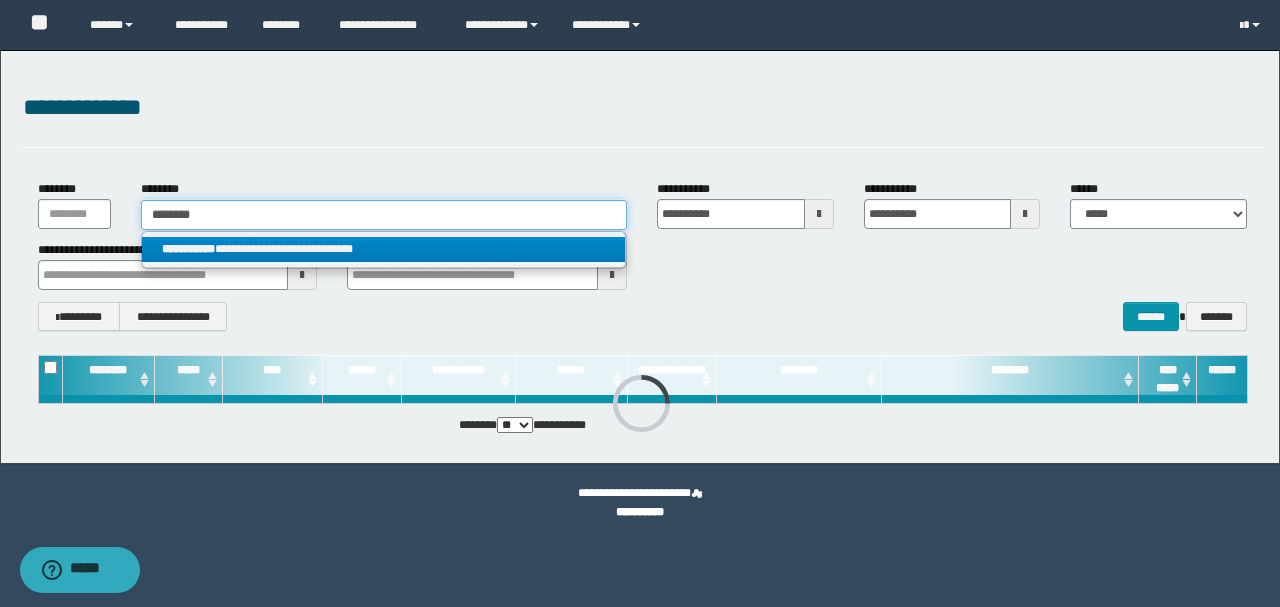 type 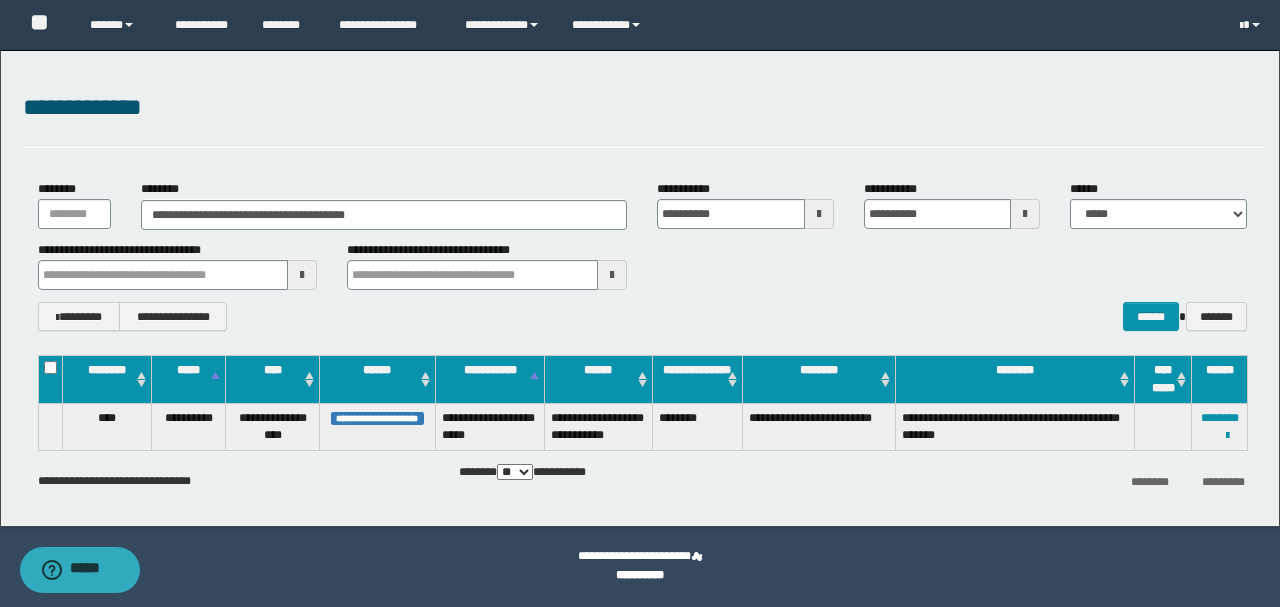 click on "**********" at bounding box center (642, 255) 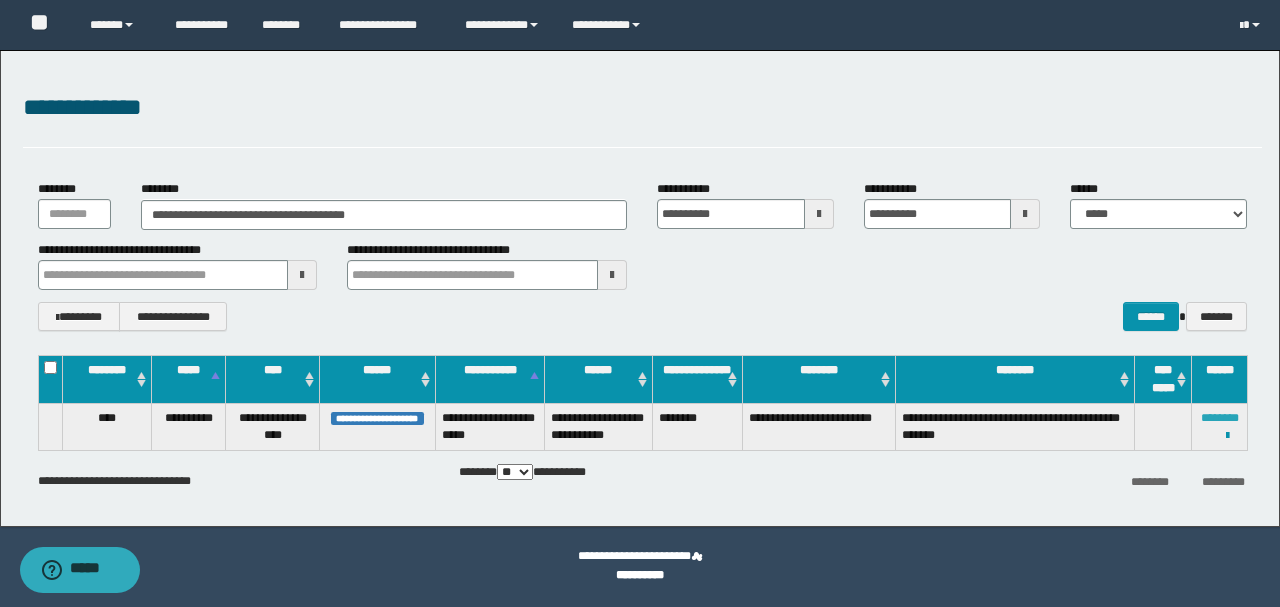 click on "********" at bounding box center (1220, 418) 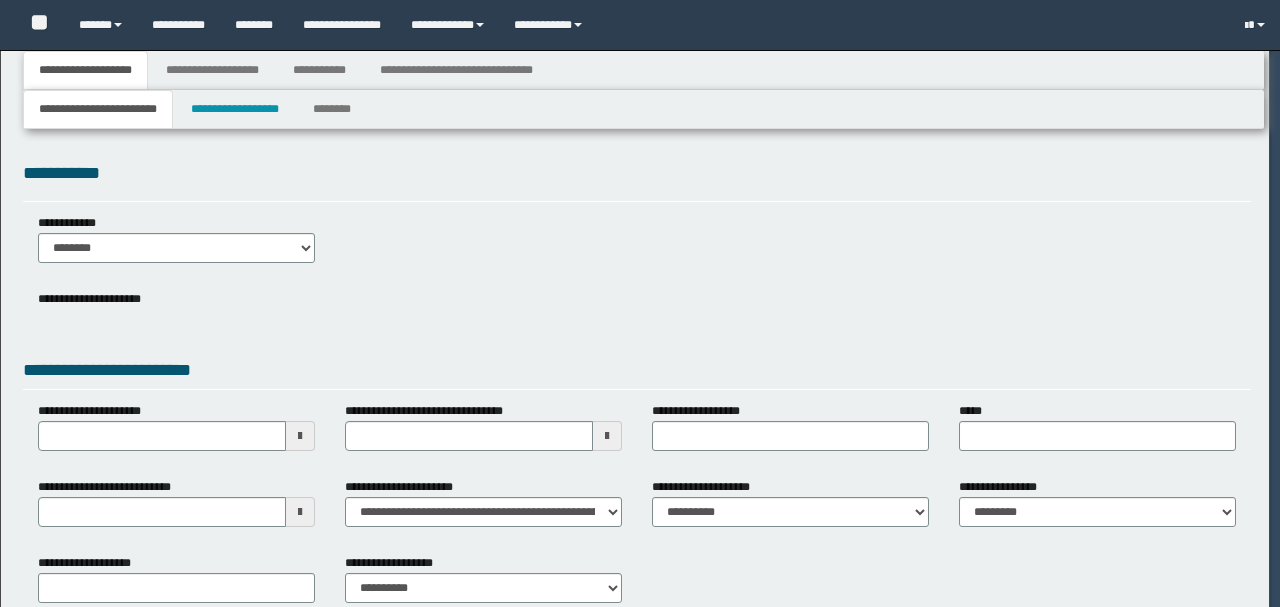 scroll, scrollTop: 0, scrollLeft: 0, axis: both 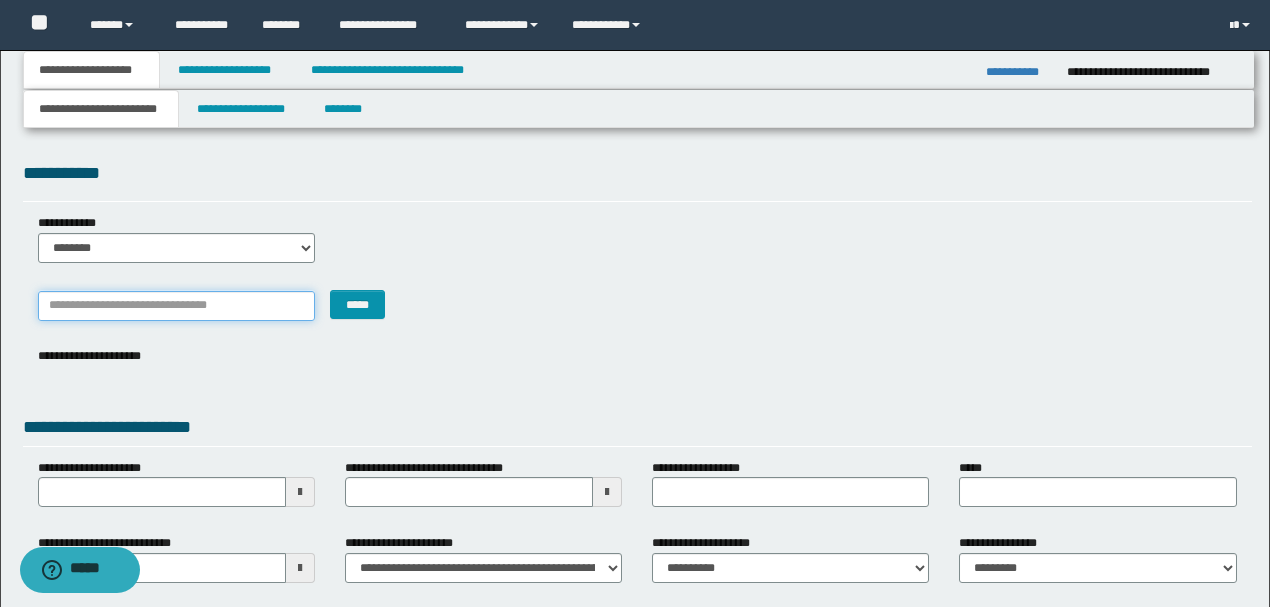 click on "*******" at bounding box center (176, 306) 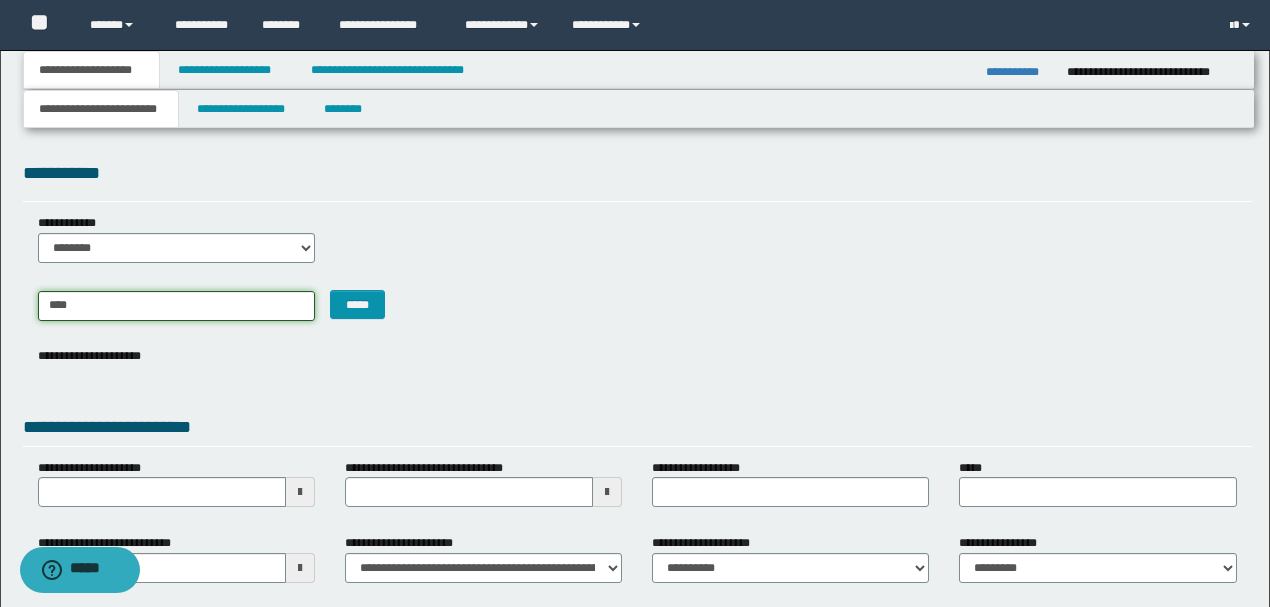 type on "*****" 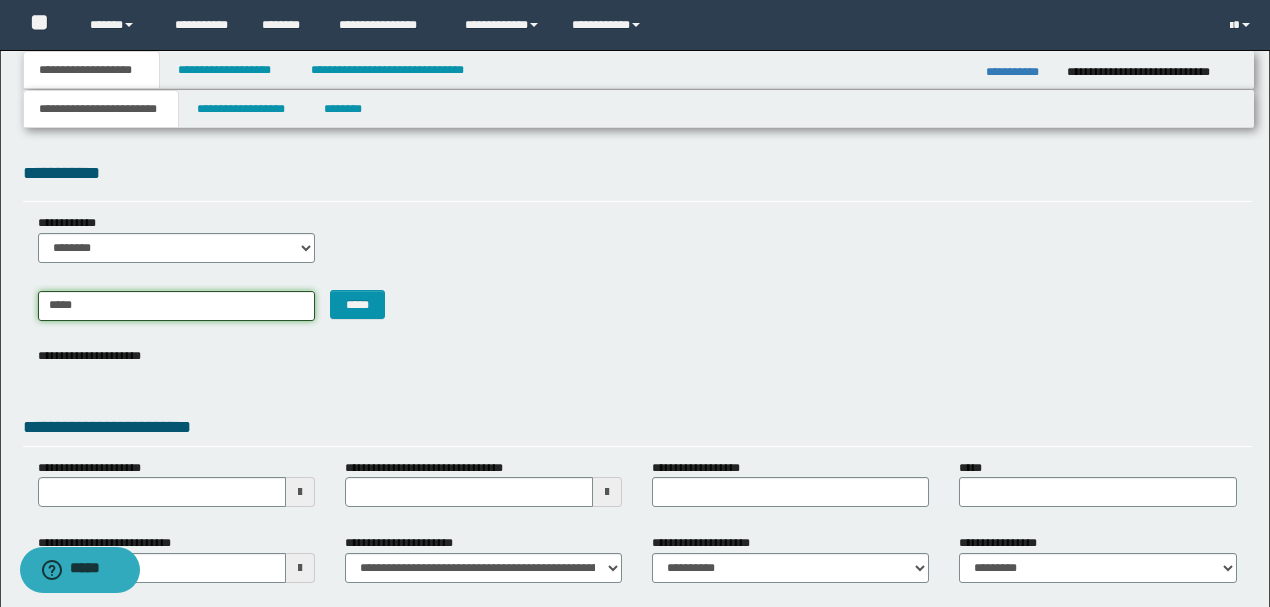 type on "*****" 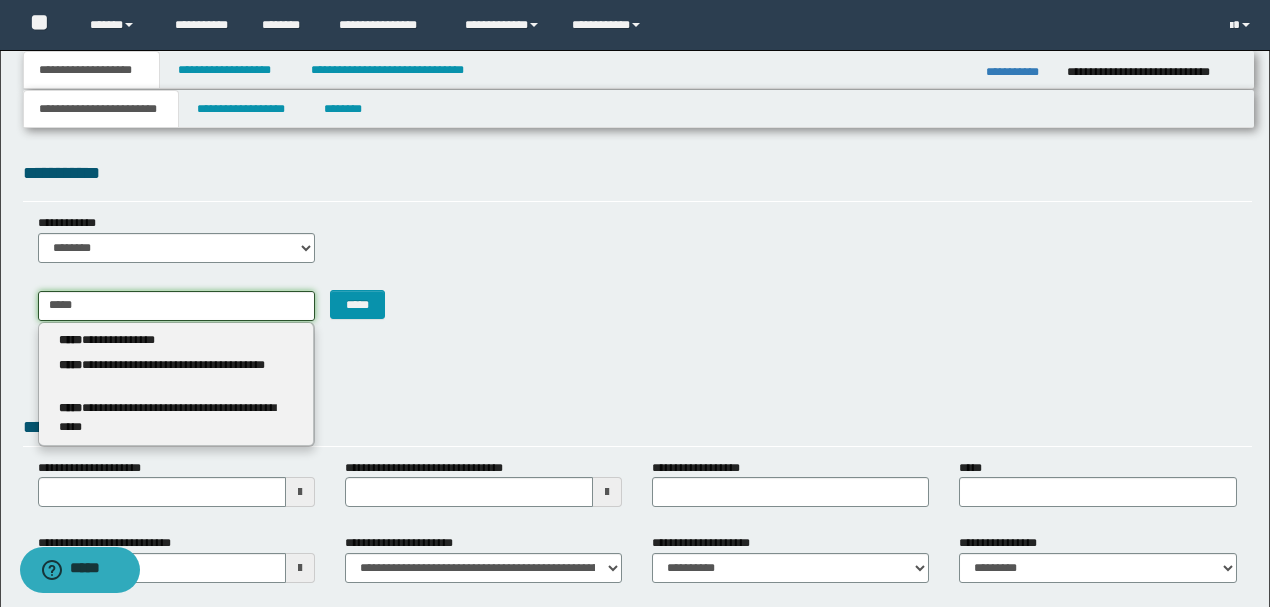 type 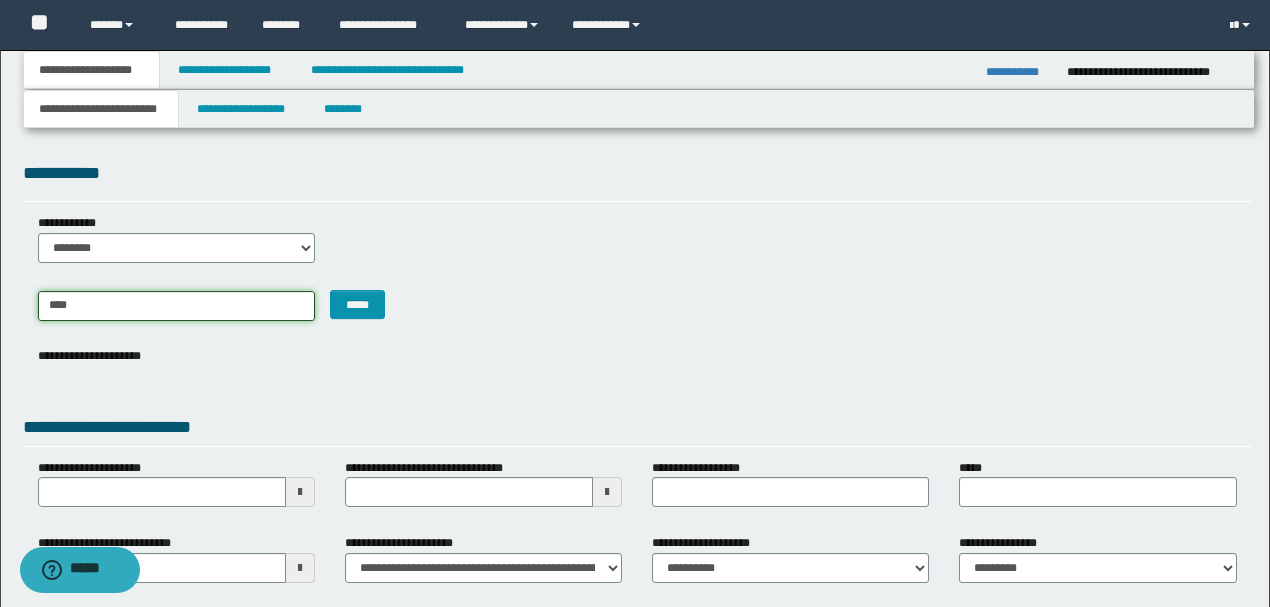 type on "**********" 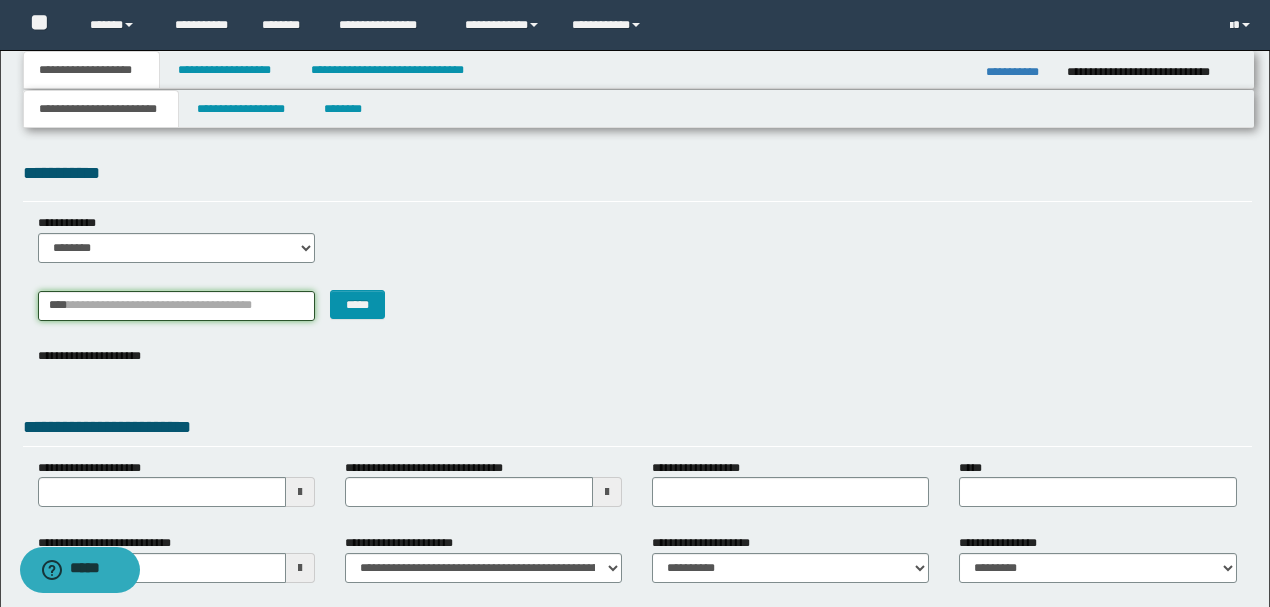 type 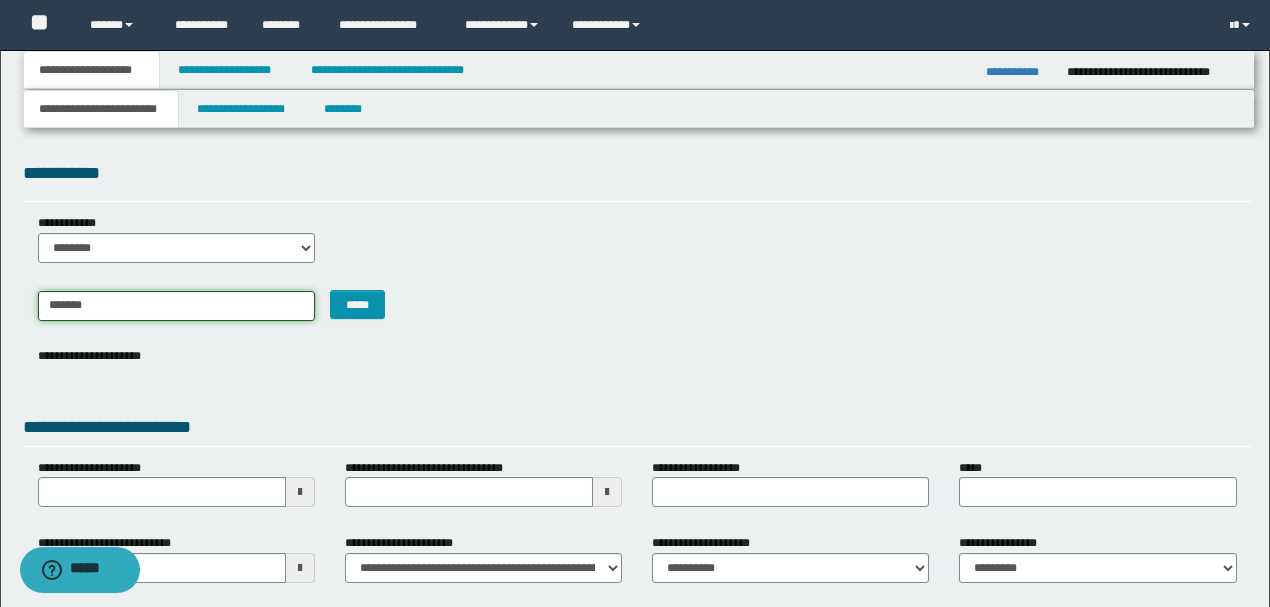 type on "********" 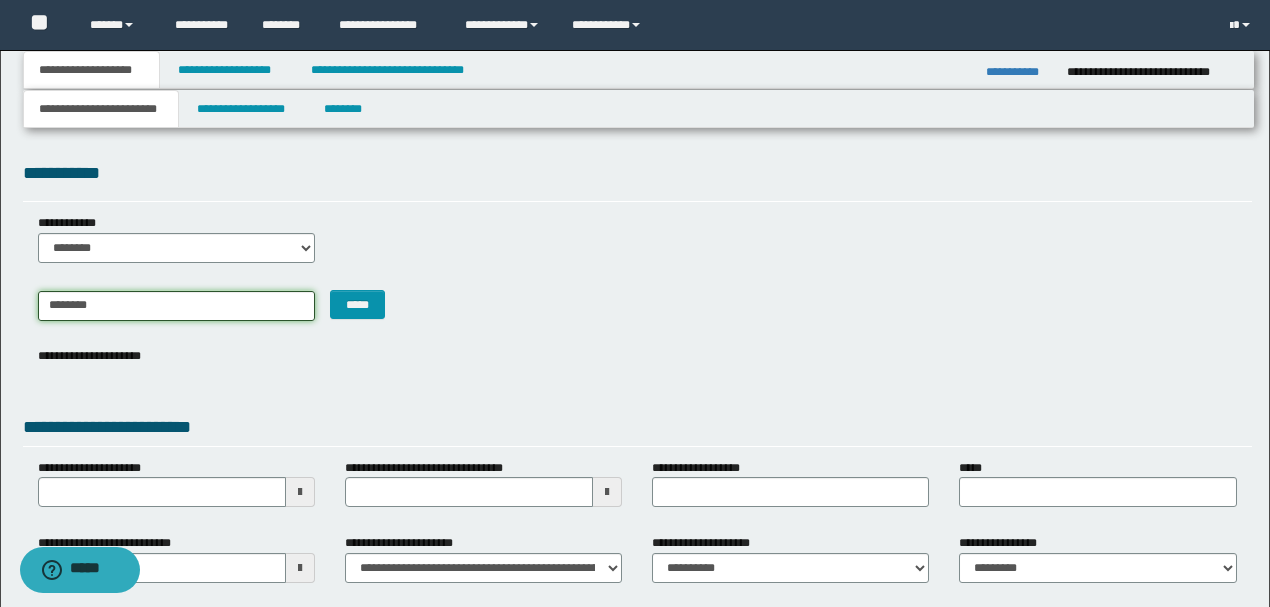 type on "**********" 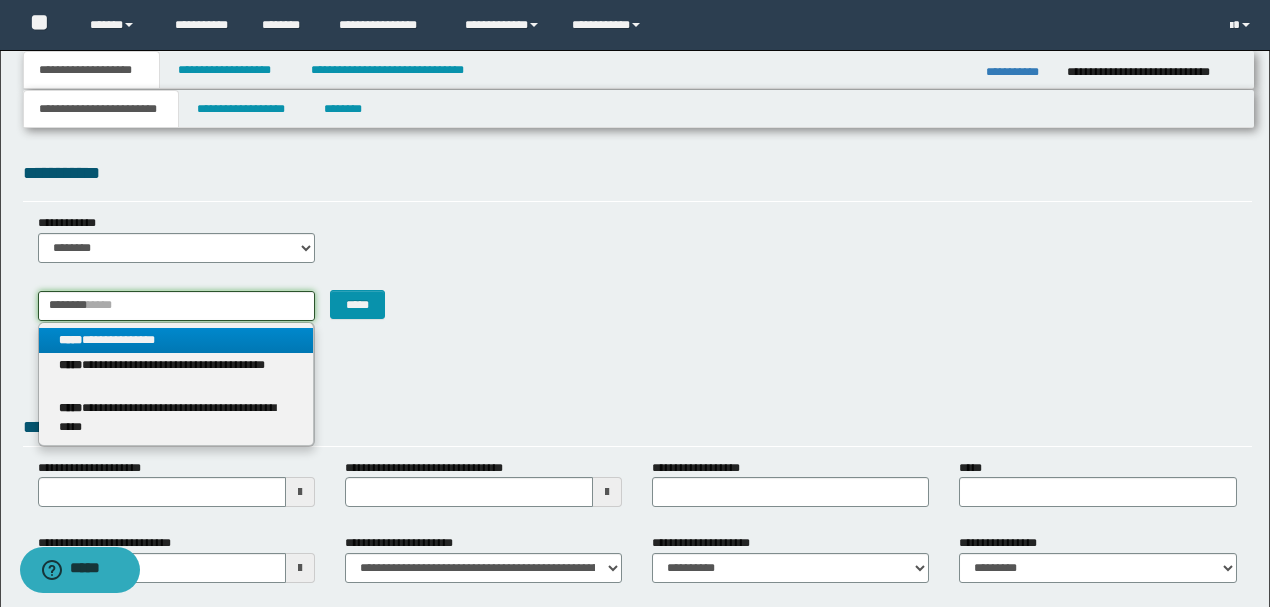 type on "********" 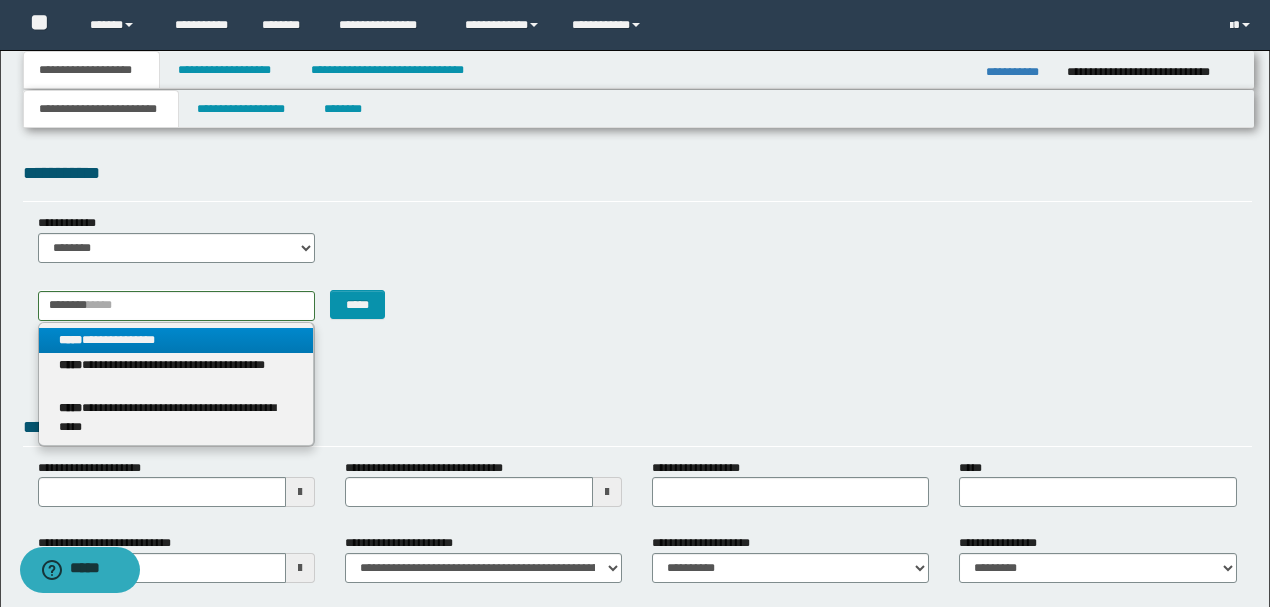 click on "**********" at bounding box center (176, 340) 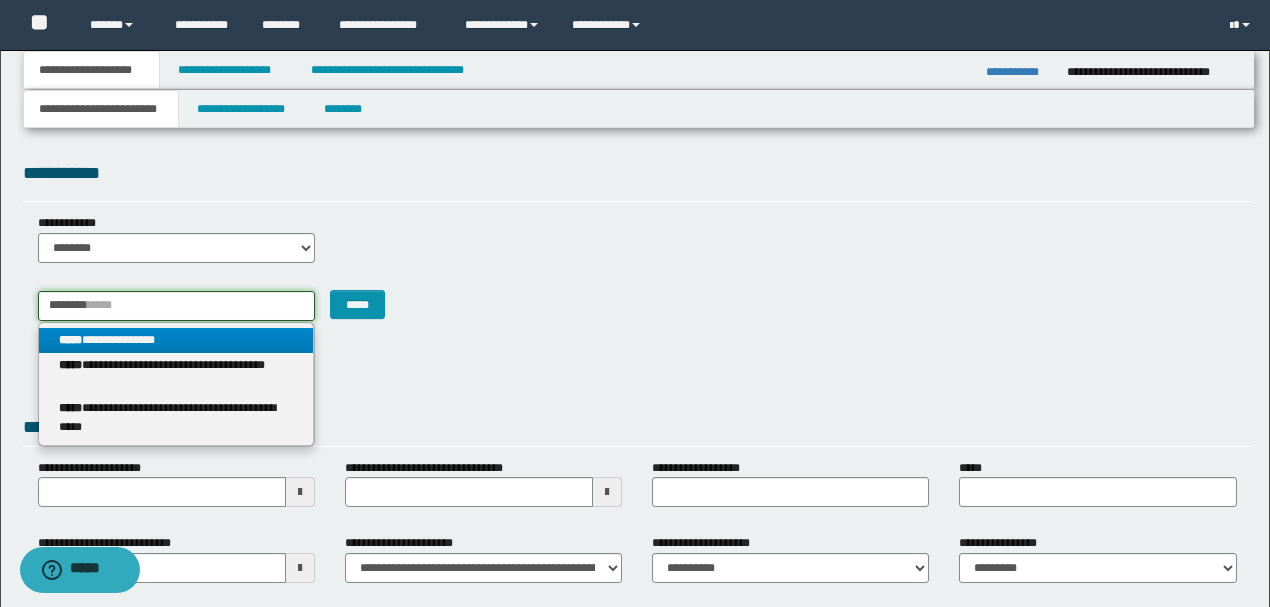 type 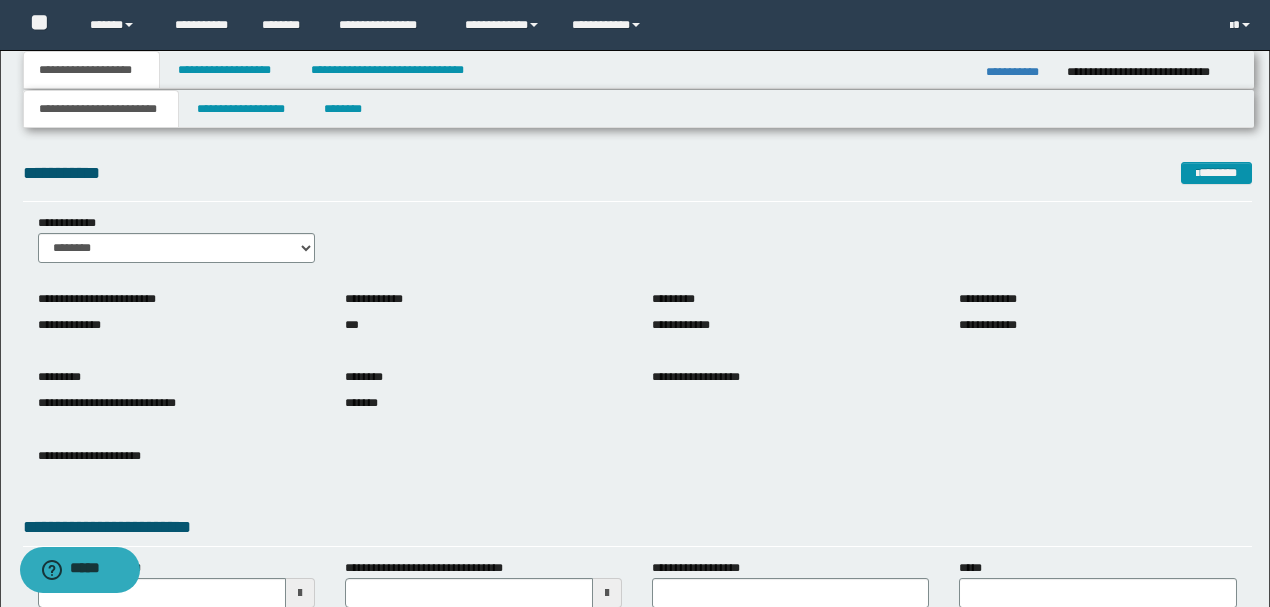 drag, startPoint x: 363, startPoint y: 414, endPoint x: 374, endPoint y: 412, distance: 11.18034 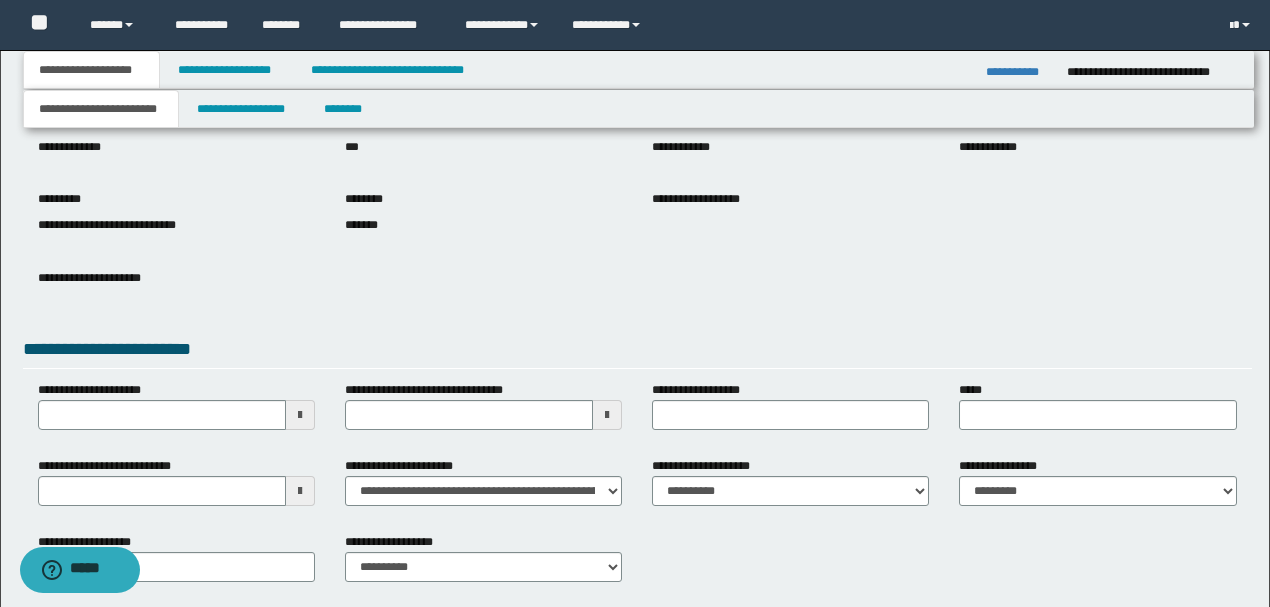 scroll, scrollTop: 200, scrollLeft: 0, axis: vertical 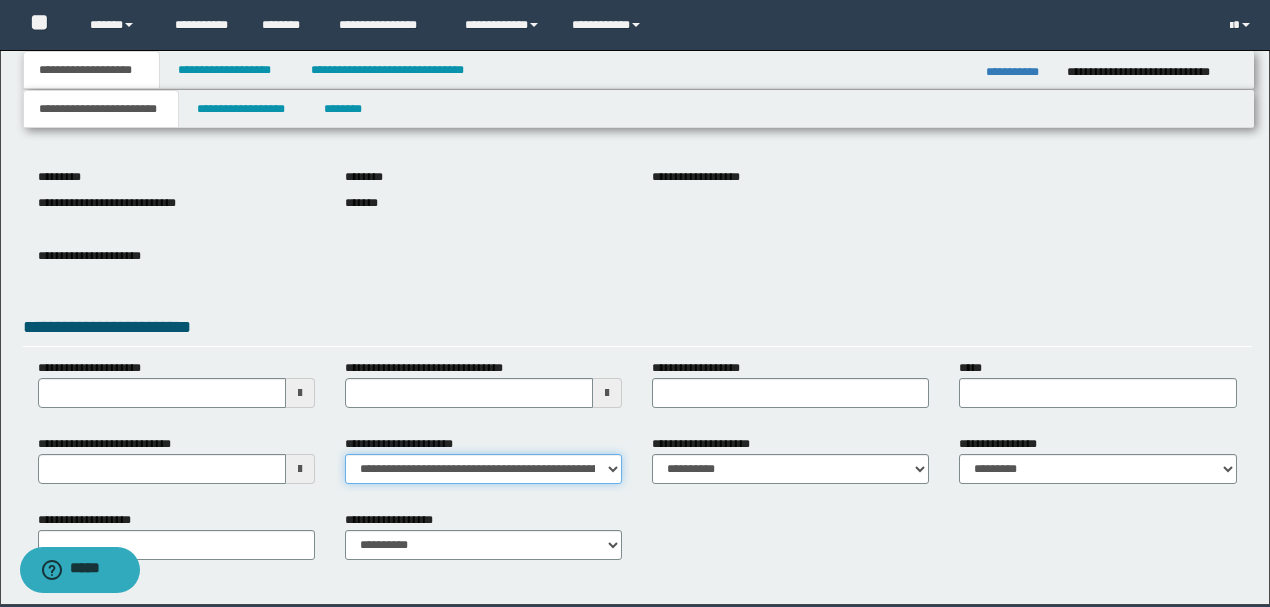click on "**********" at bounding box center (483, 469) 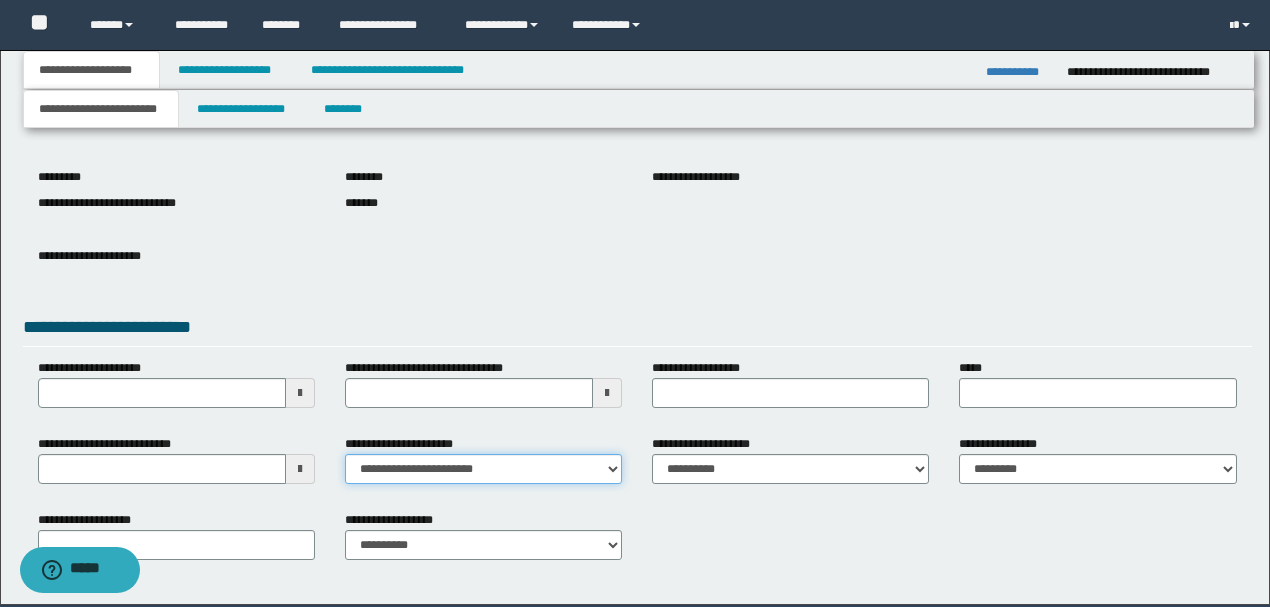 click on "**********" at bounding box center (483, 469) 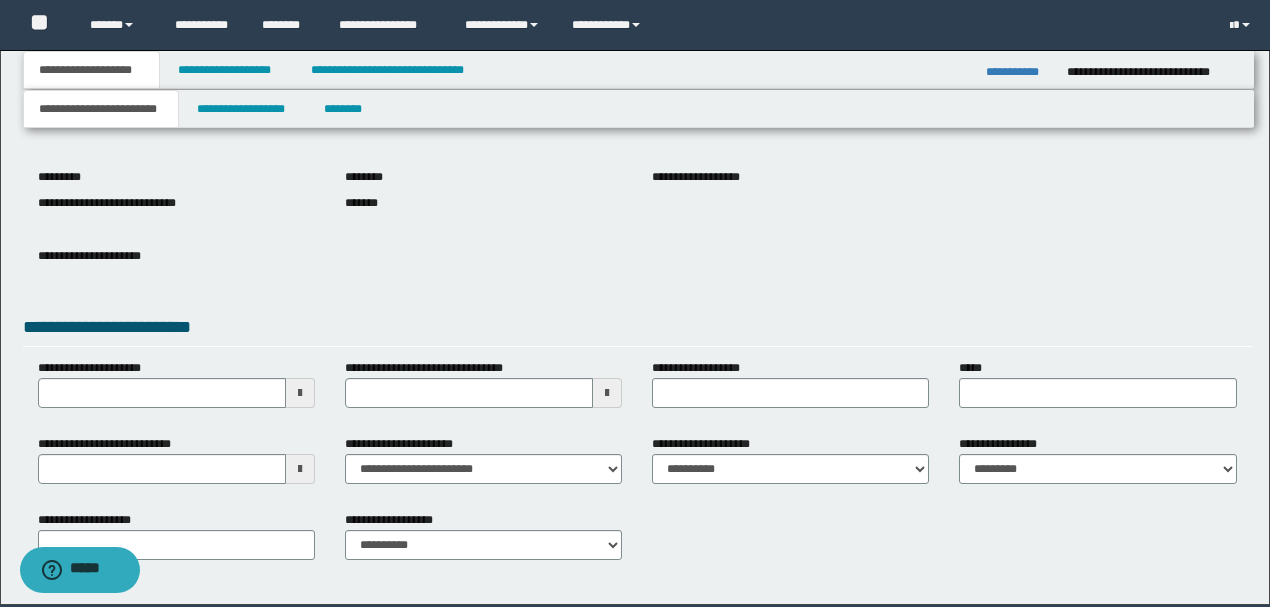 click on "**********" at bounding box center [637, 267] 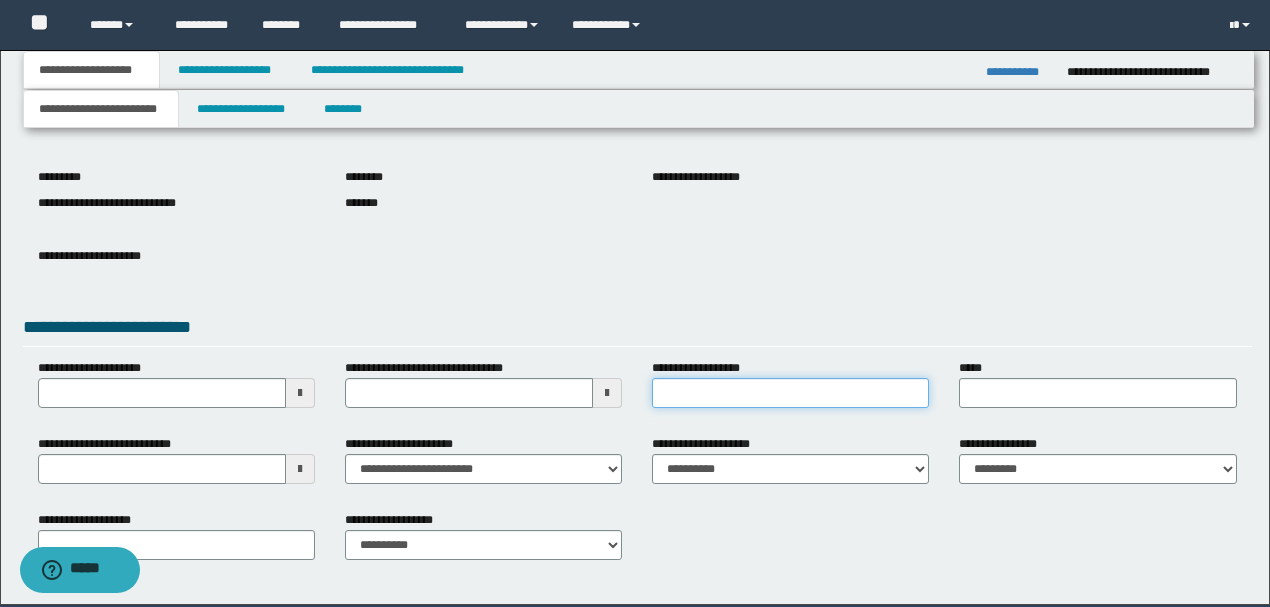 click on "**********" at bounding box center (790, 393) 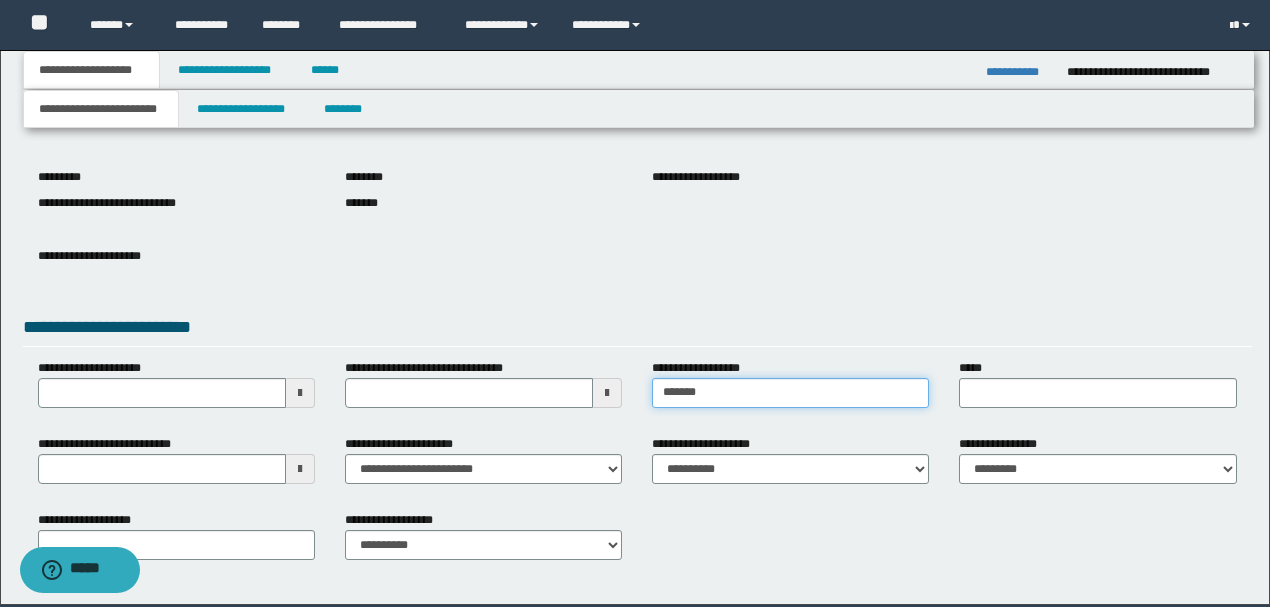 type on "**********" 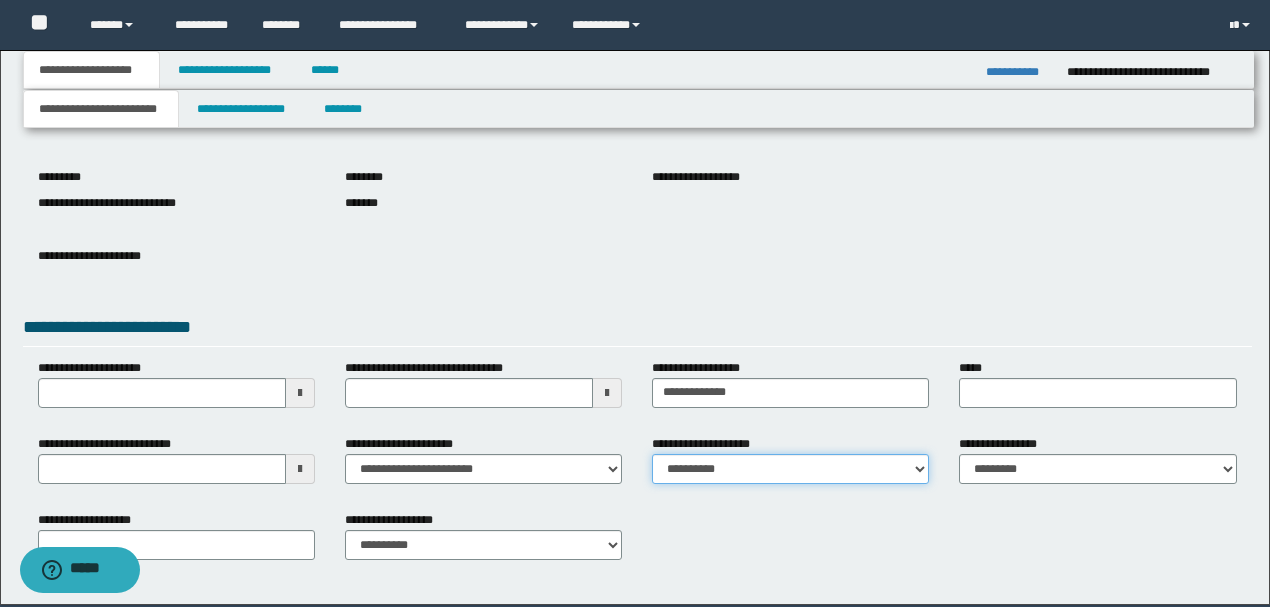 click on "**********" at bounding box center (790, 469) 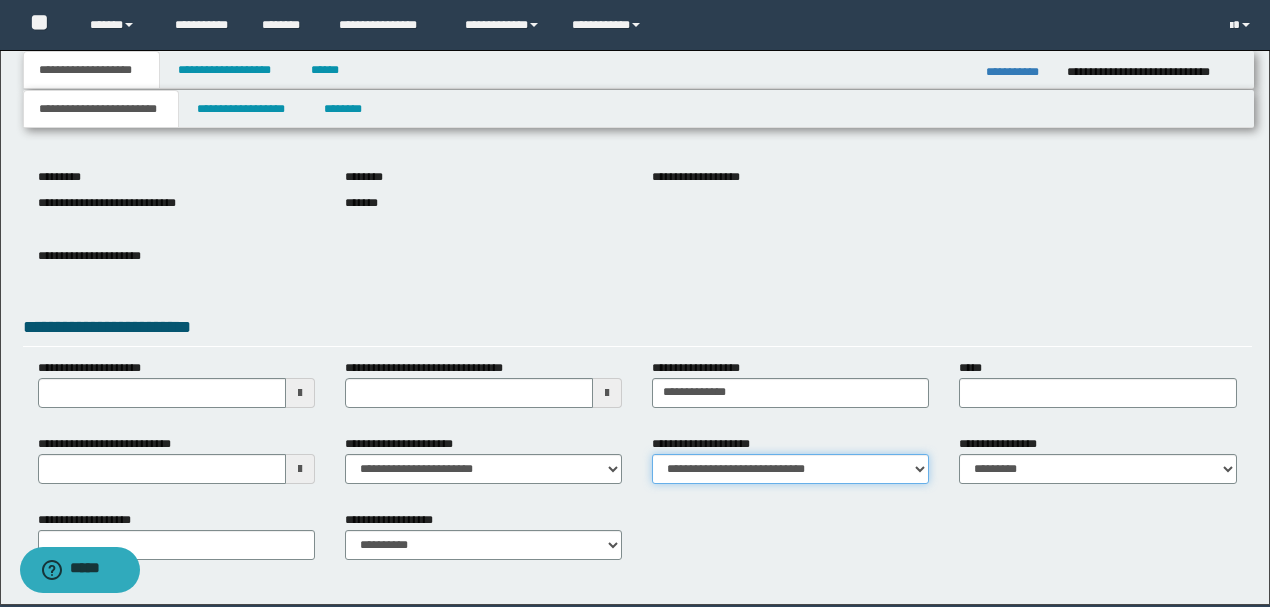 click on "**********" at bounding box center (790, 469) 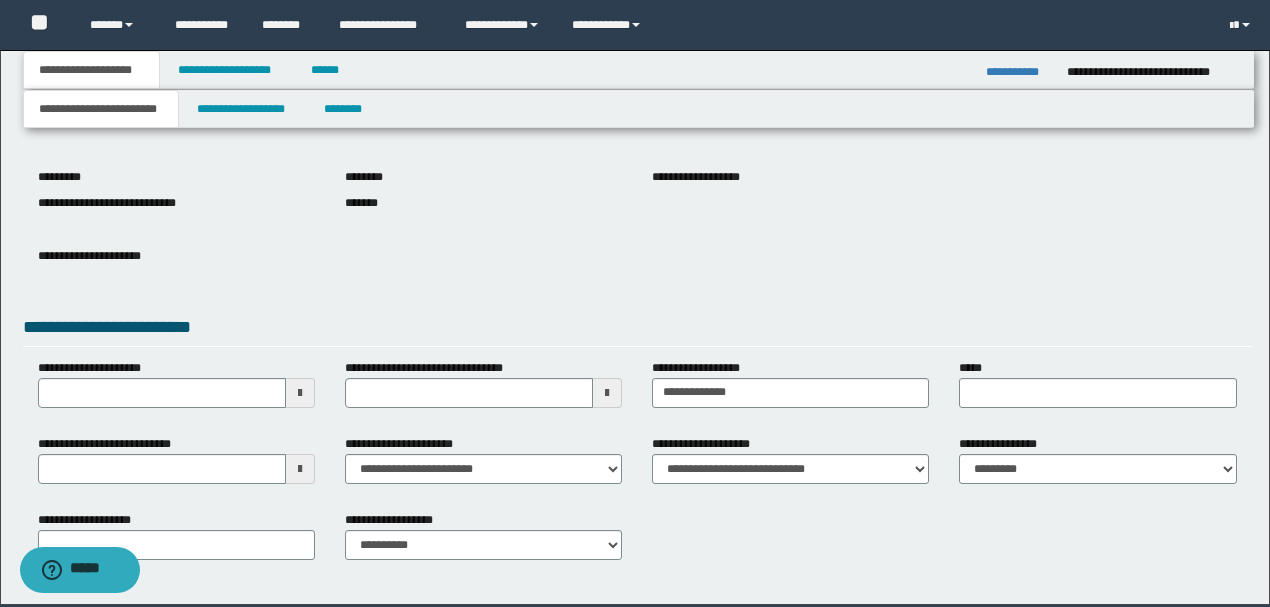 drag, startPoint x: 509, startPoint y: 290, endPoint x: 616, endPoint y: 379, distance: 139.17615 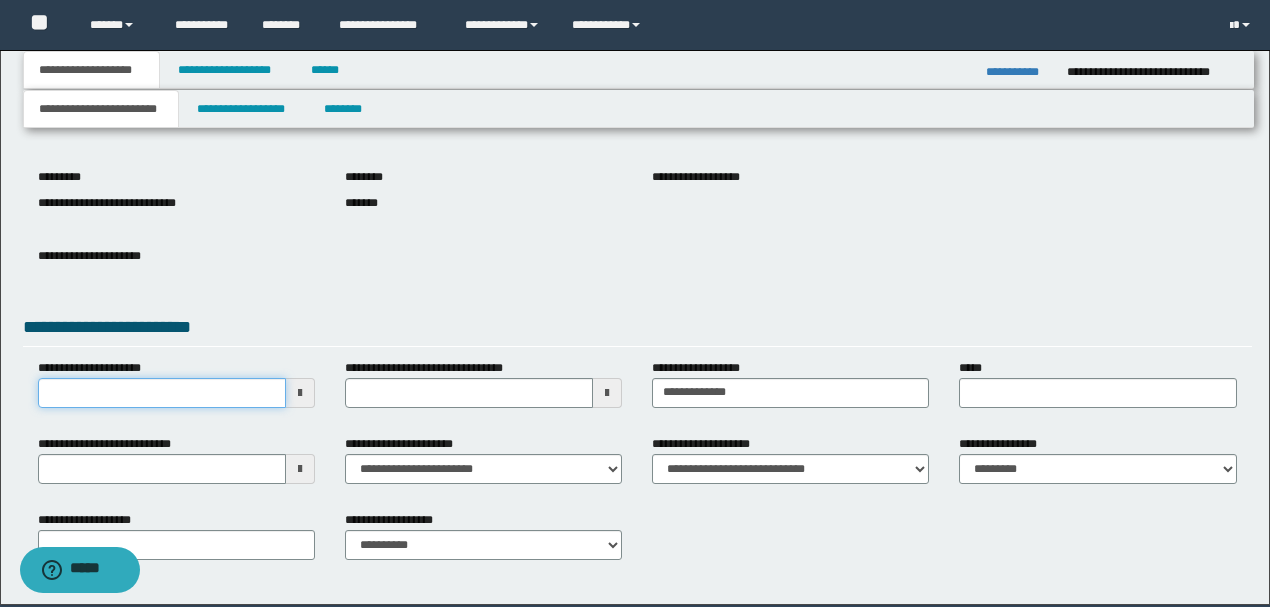 click on "**********" at bounding box center [162, 393] 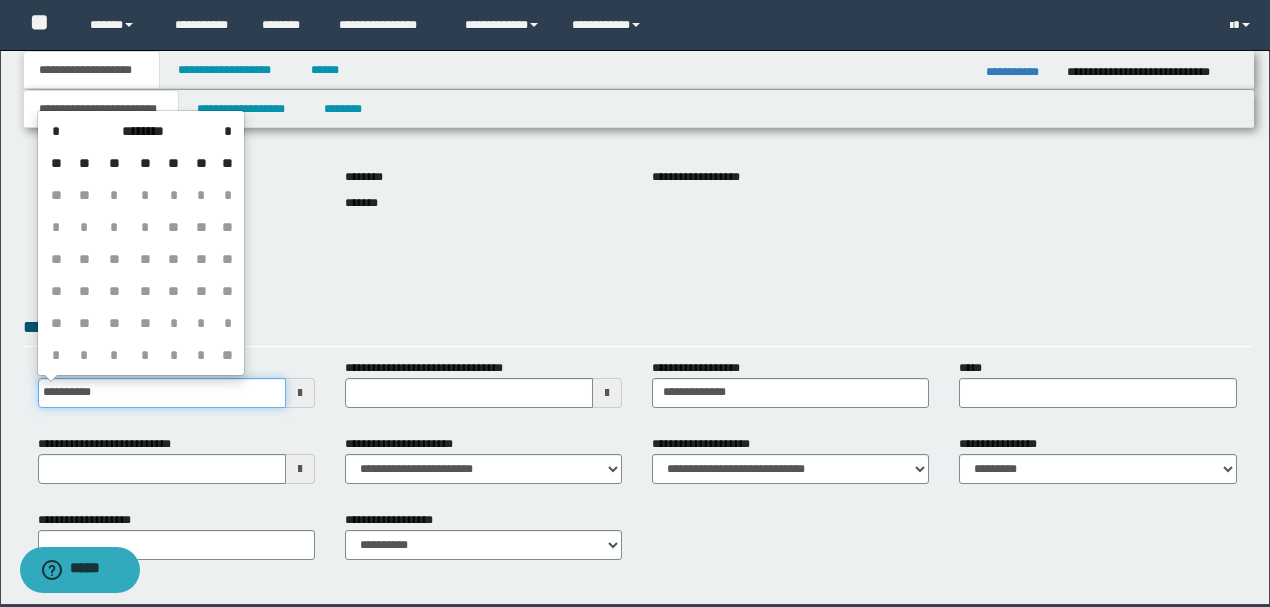 type on "**********" 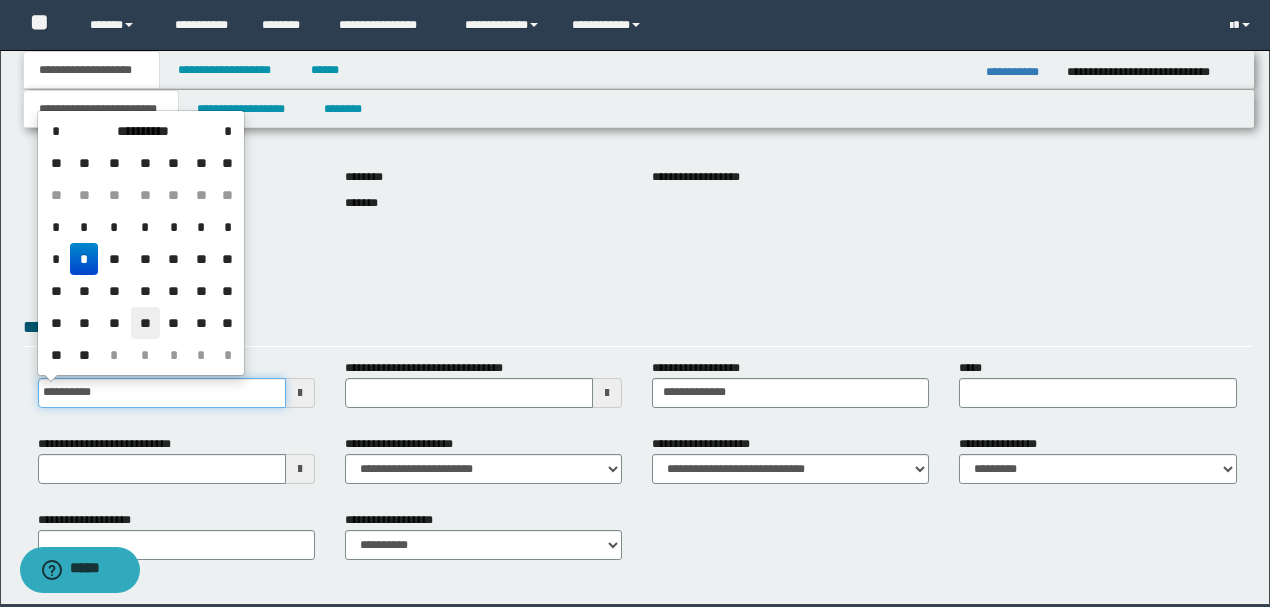 drag, startPoint x: 128, startPoint y: 394, endPoint x: 132, endPoint y: 335, distance: 59.135437 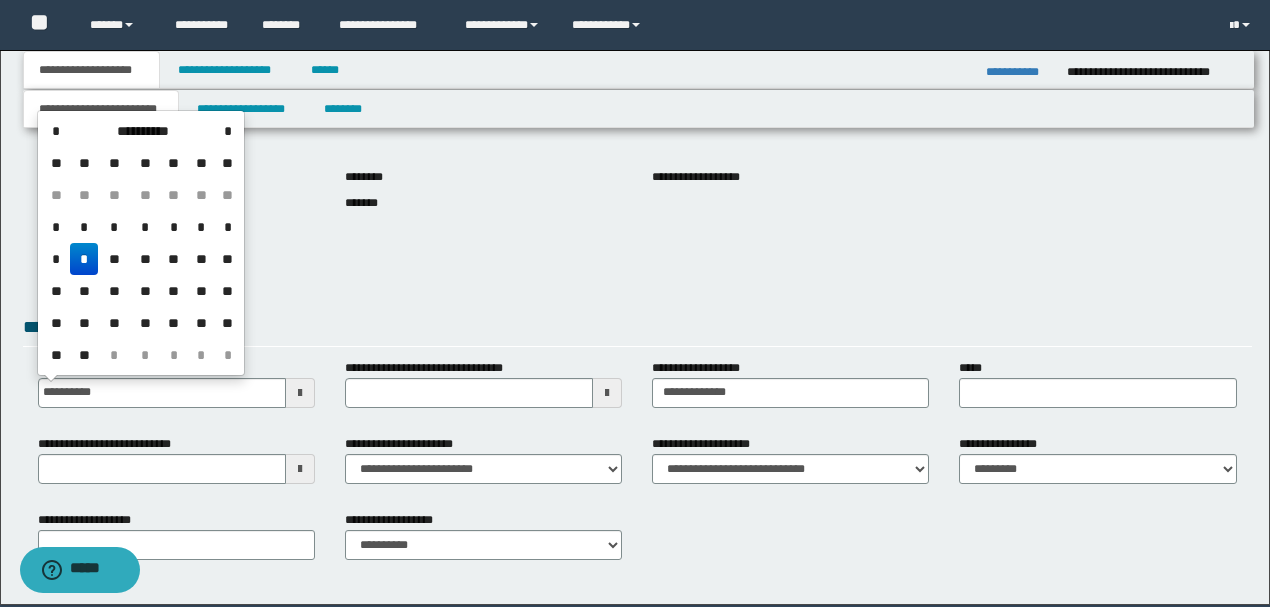 click on "**********" at bounding box center (637, 267) 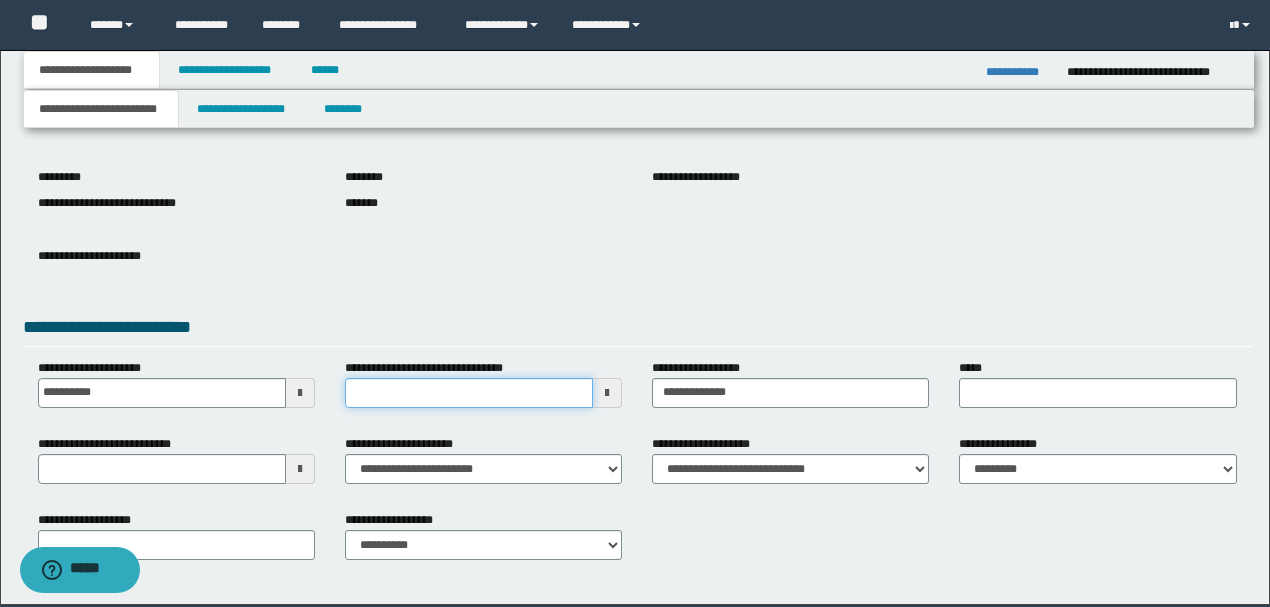 click on "**********" at bounding box center [469, 393] 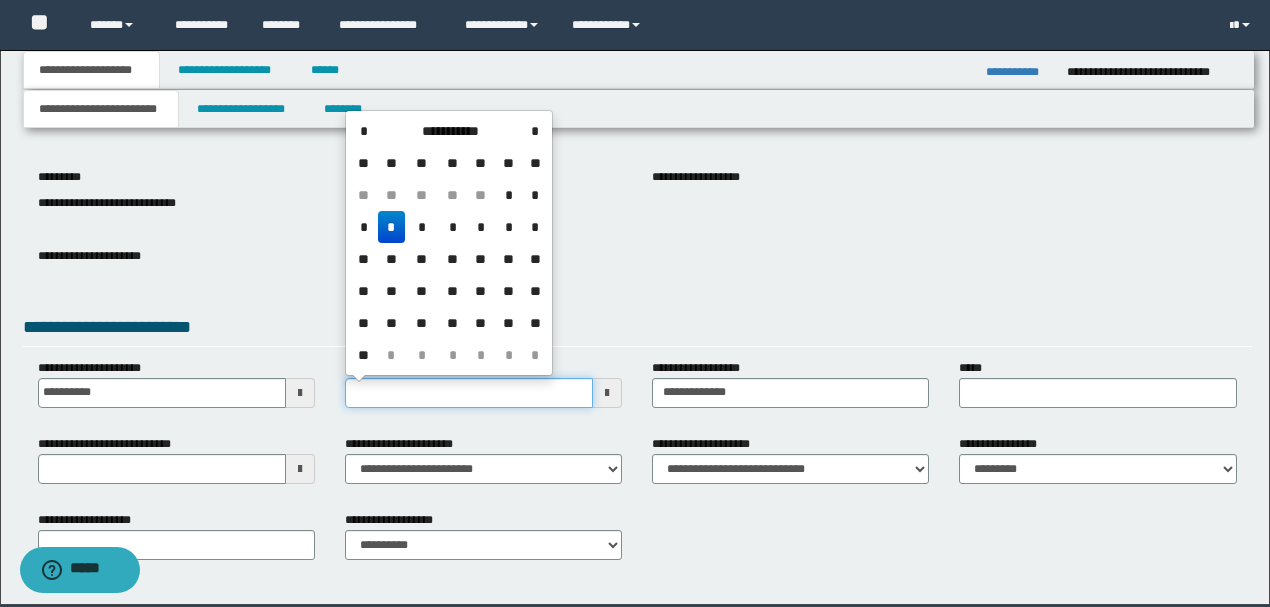 type on "**********" 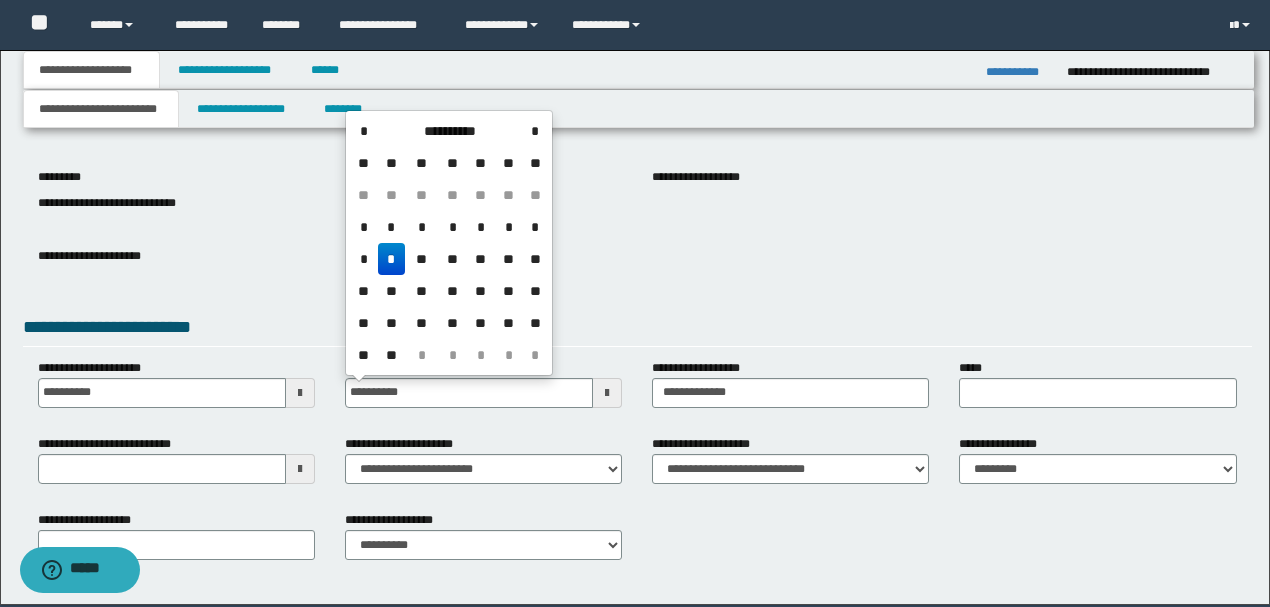 click on "**********" at bounding box center [637, 330] 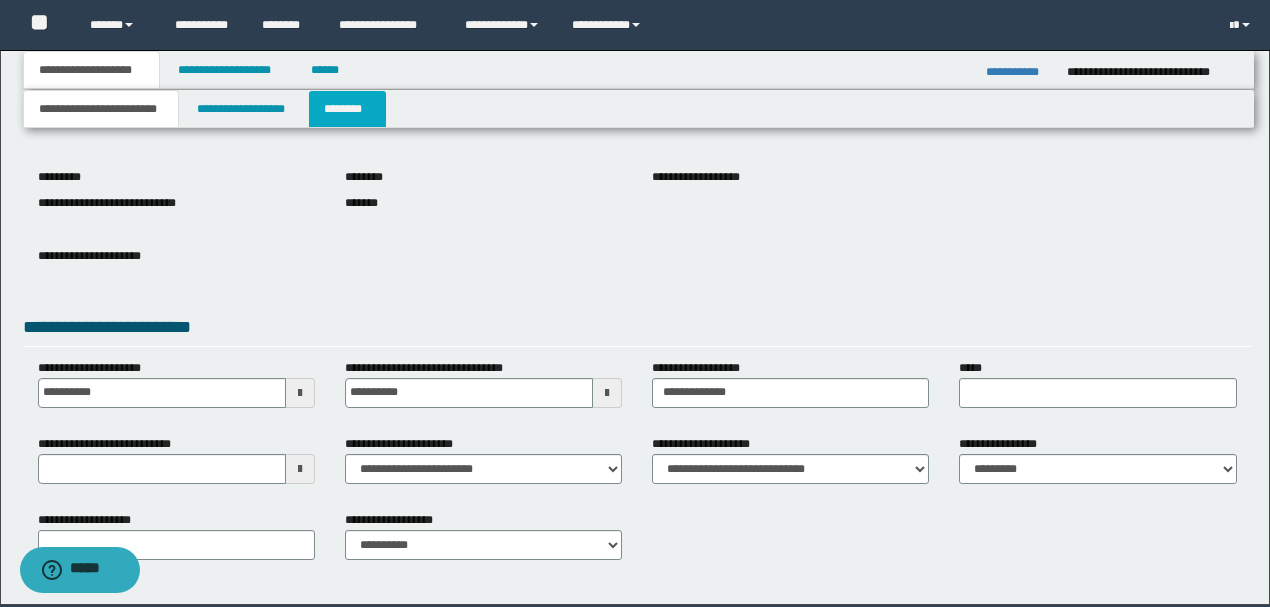 click on "********" at bounding box center [347, 109] 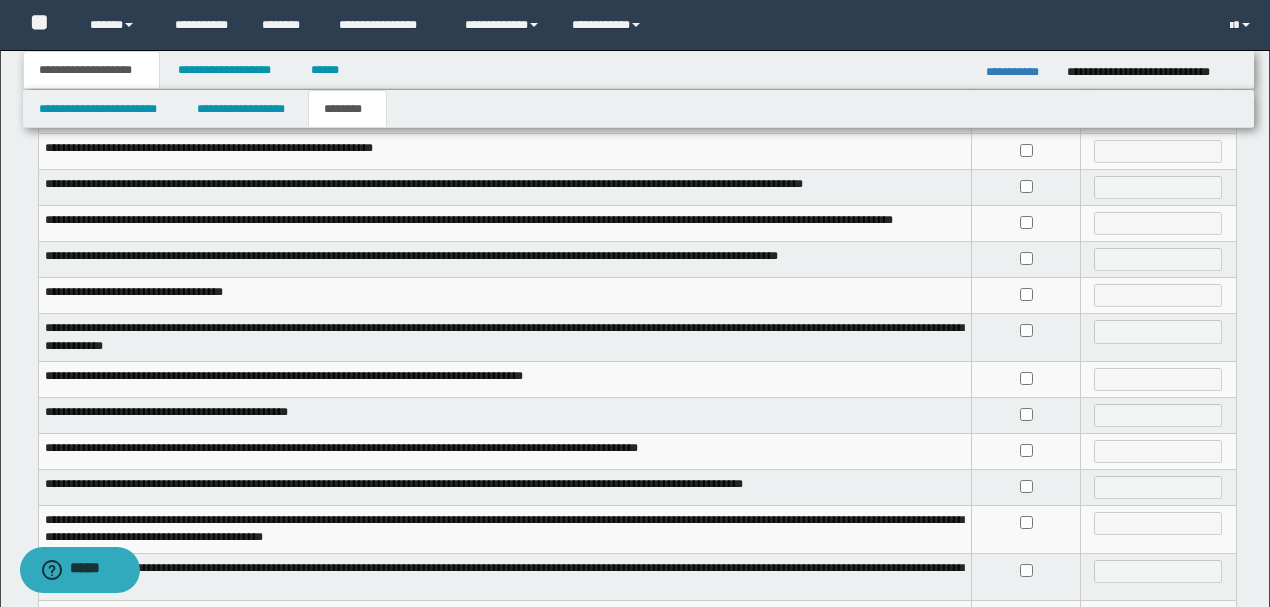 scroll, scrollTop: 266, scrollLeft: 0, axis: vertical 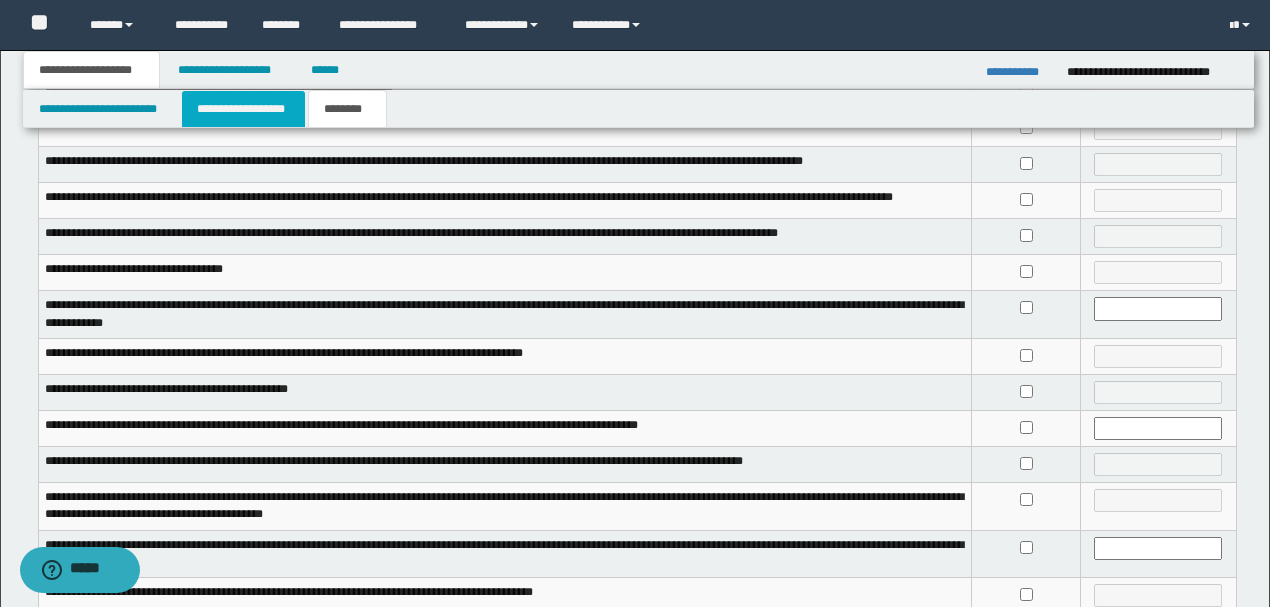 click on "**********" at bounding box center [243, 109] 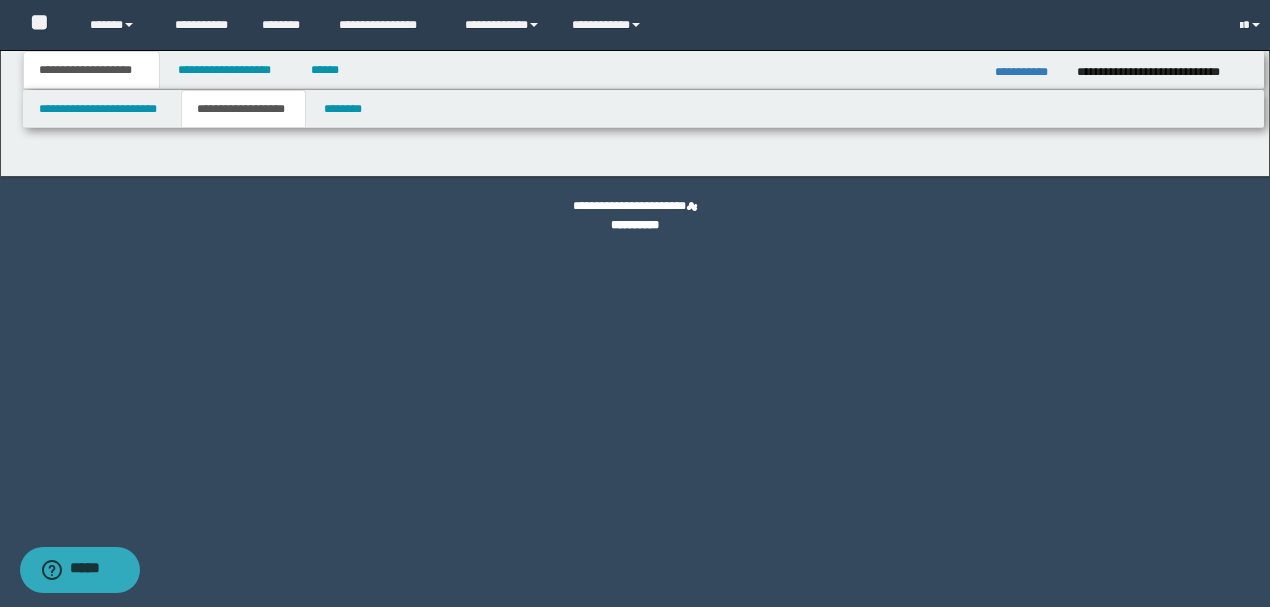scroll, scrollTop: 0, scrollLeft: 0, axis: both 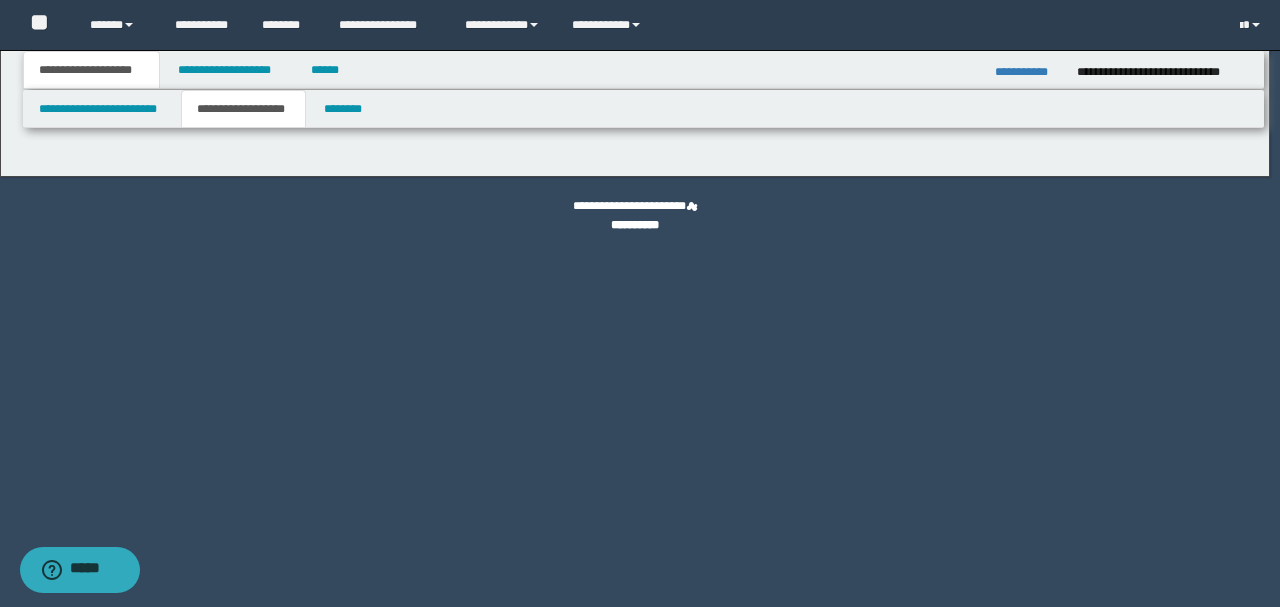 type on "********" 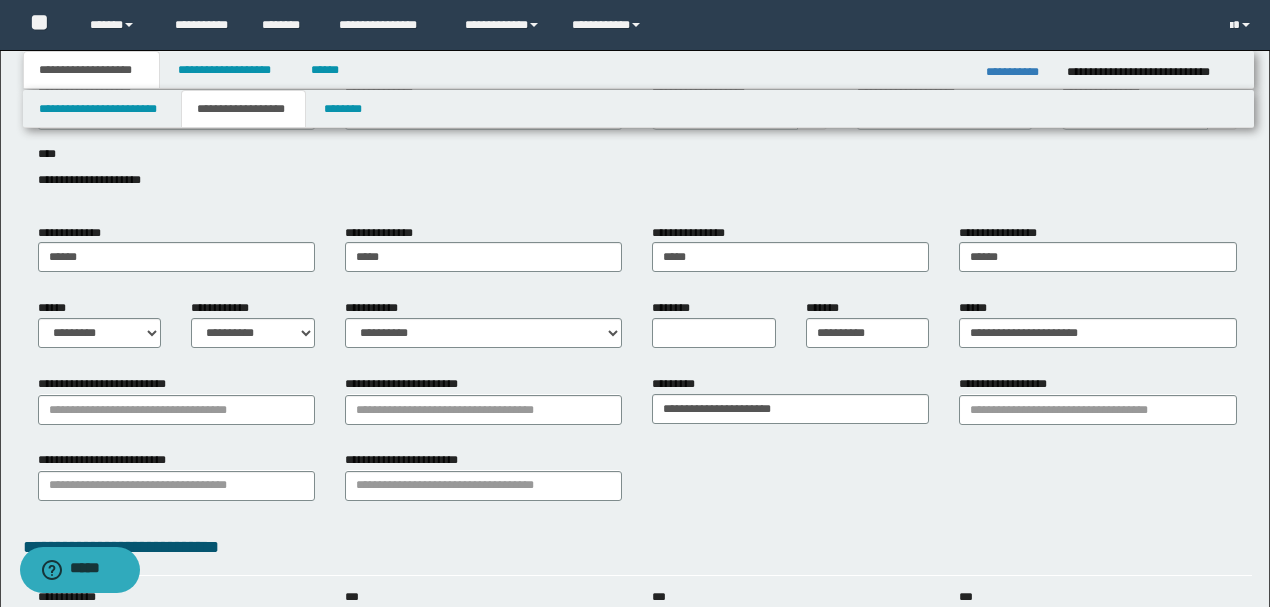 scroll, scrollTop: 333, scrollLeft: 0, axis: vertical 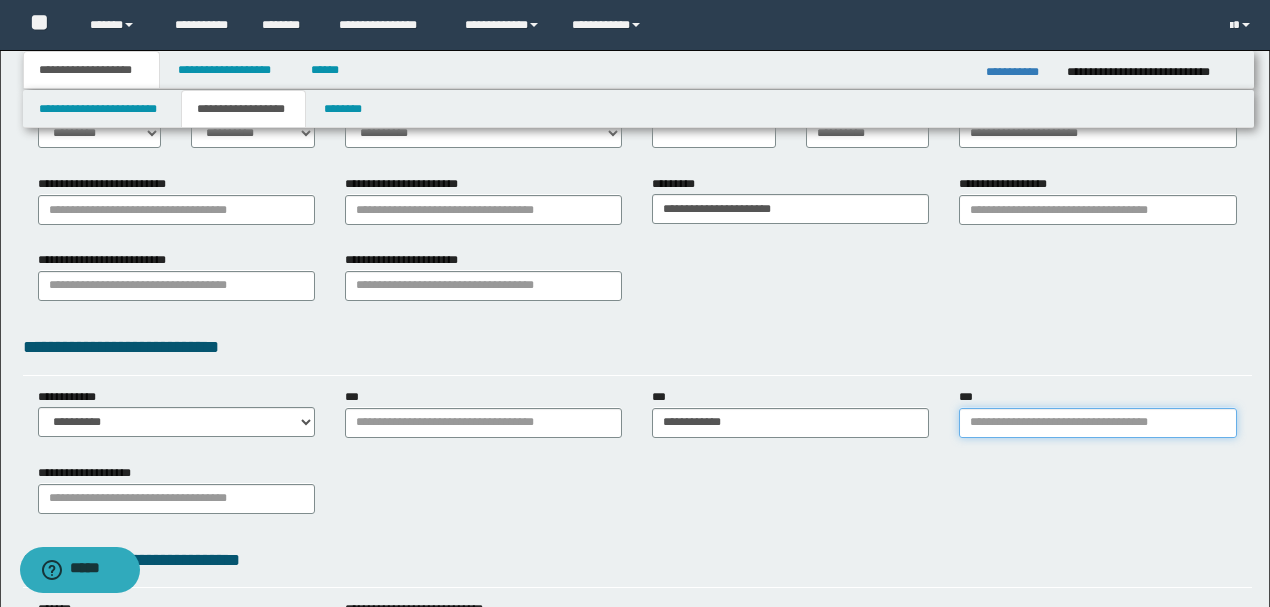 click on "***" at bounding box center [1097, 423] 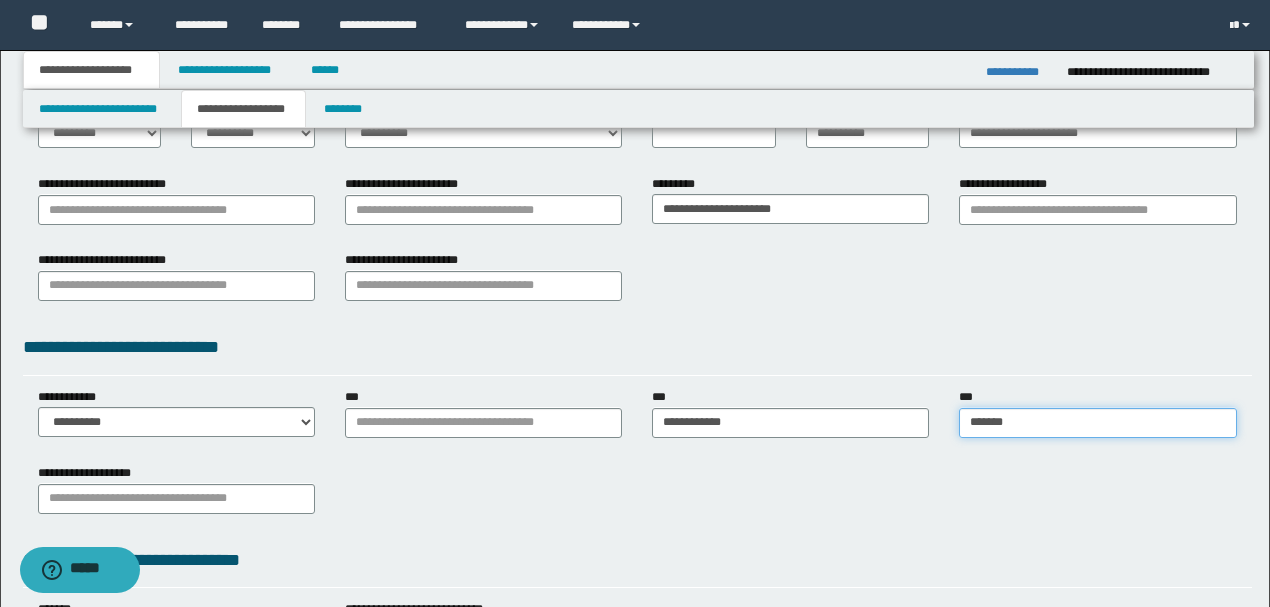 type on "******" 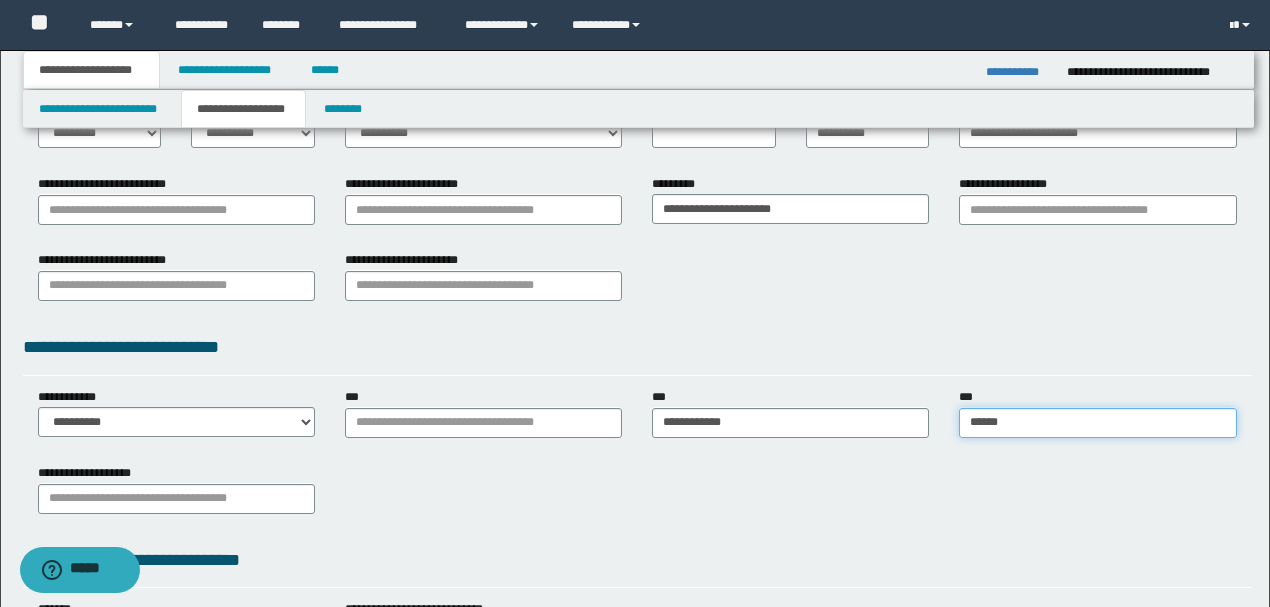 type on "**********" 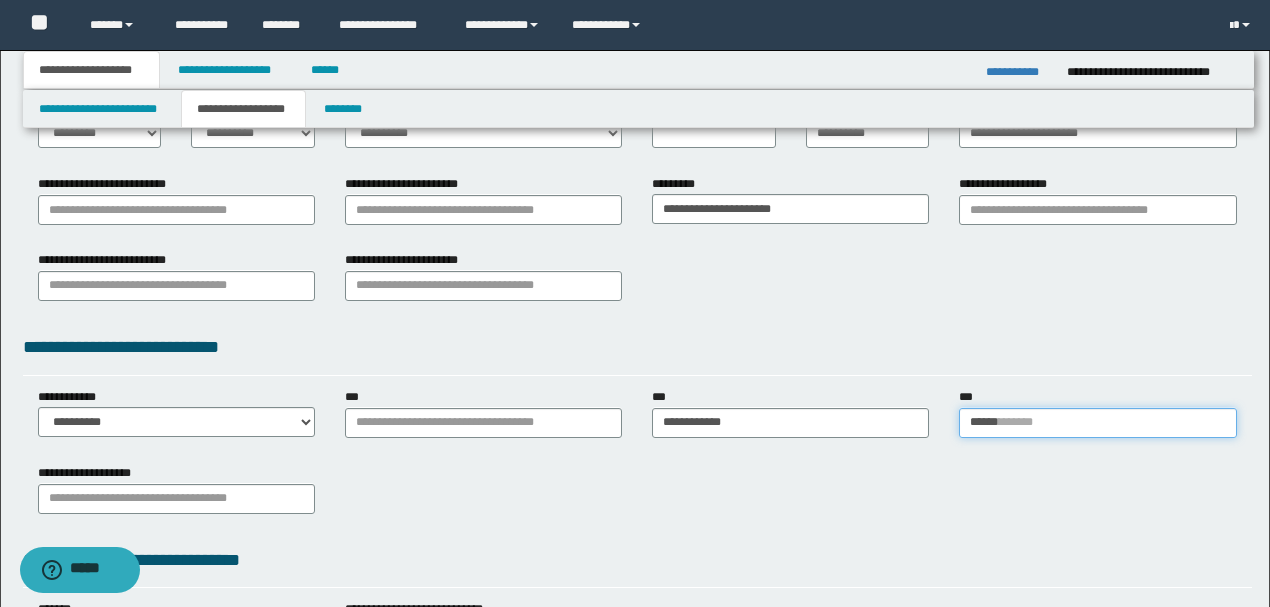 type 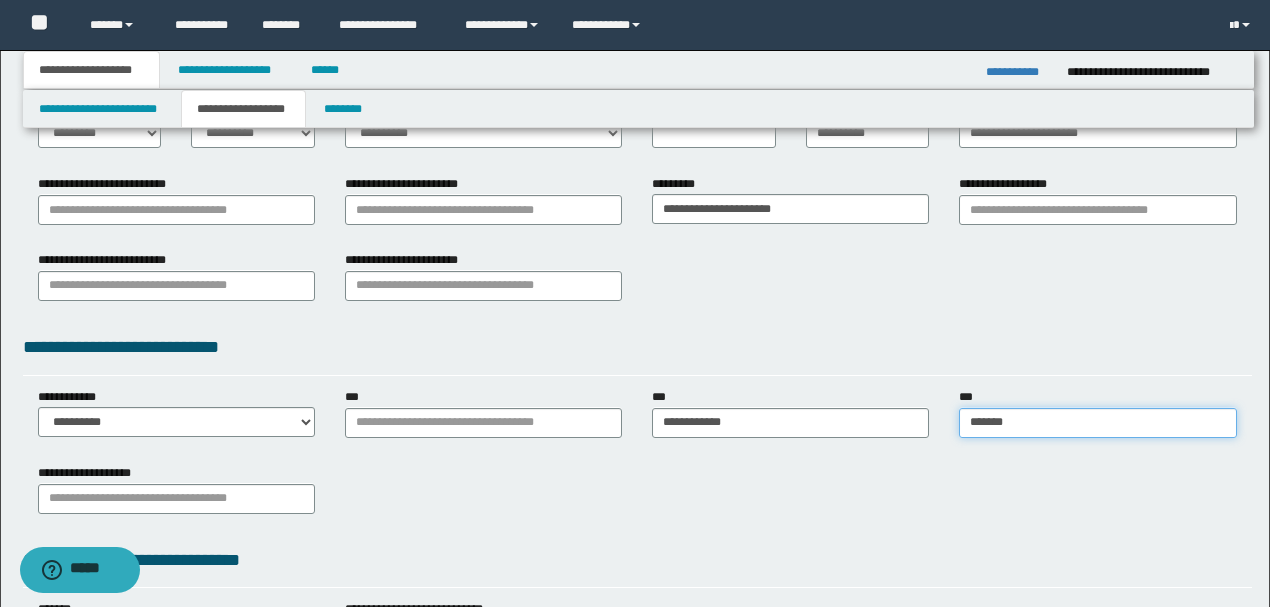 type on "**********" 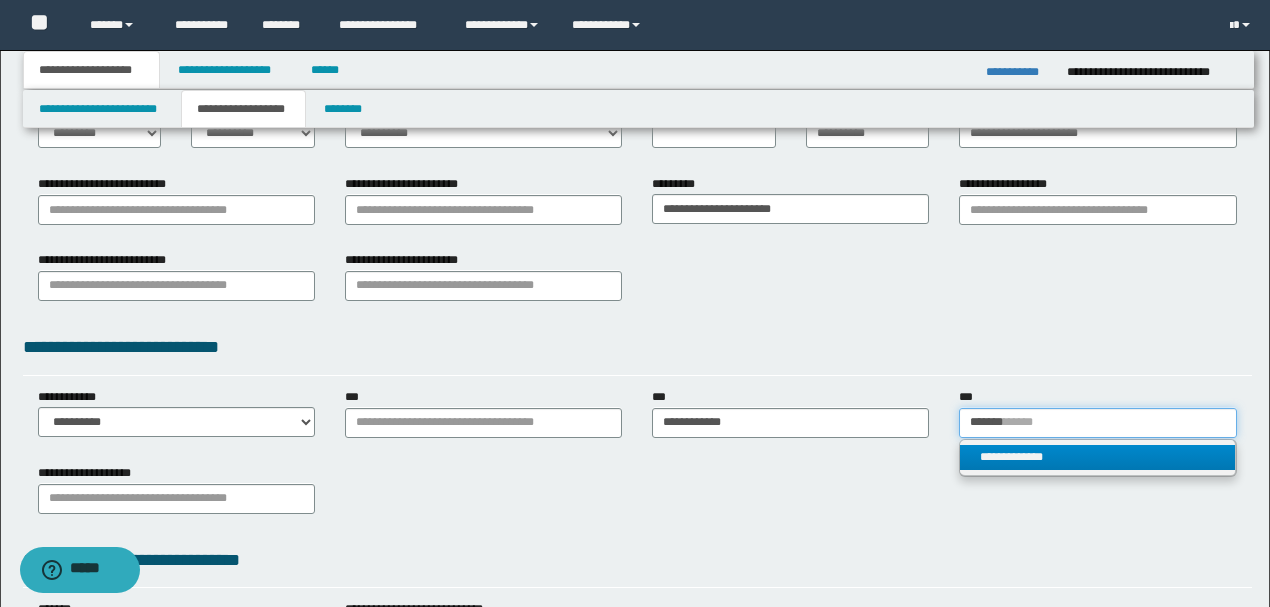 type on "*******" 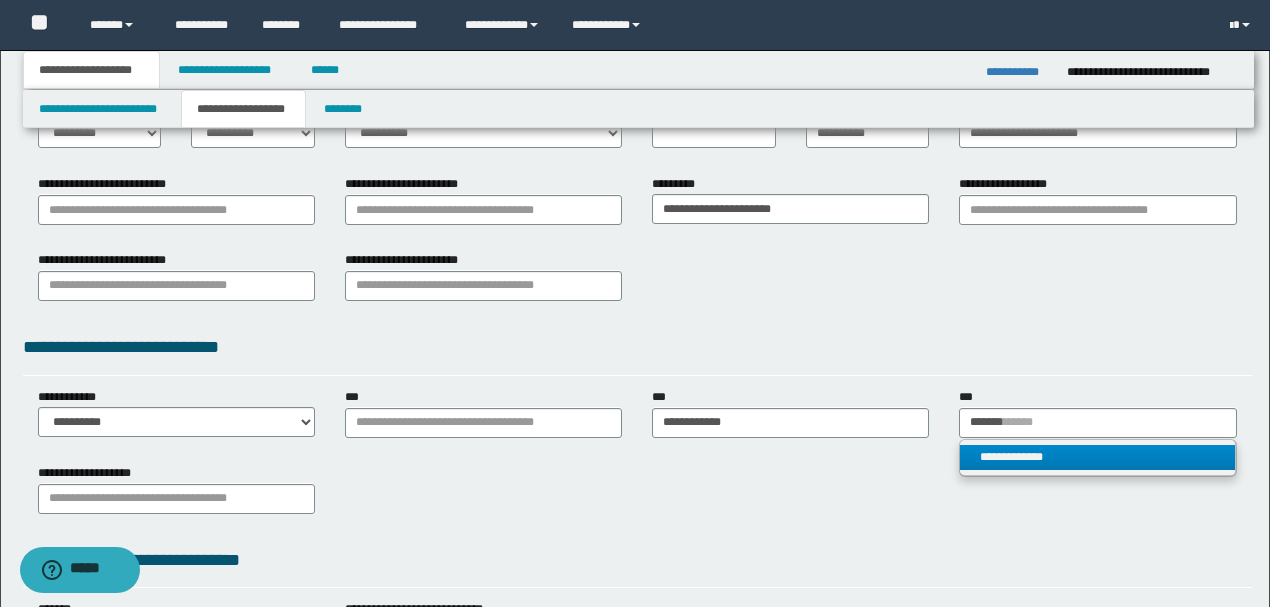 type 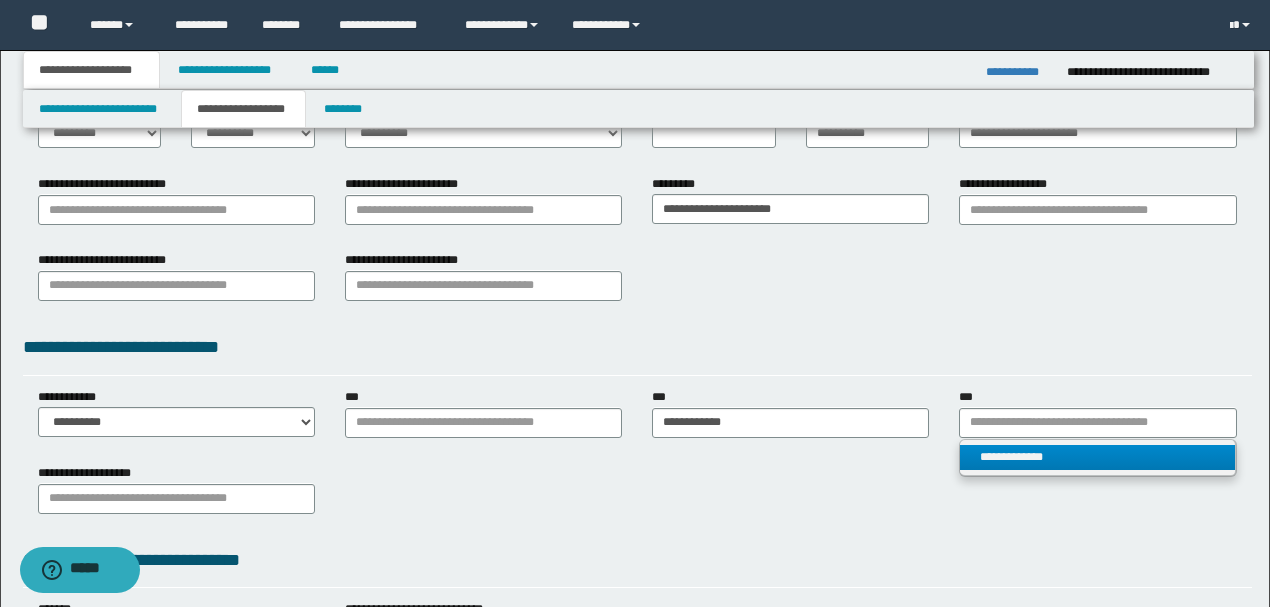 click on "**********" at bounding box center [1097, 457] 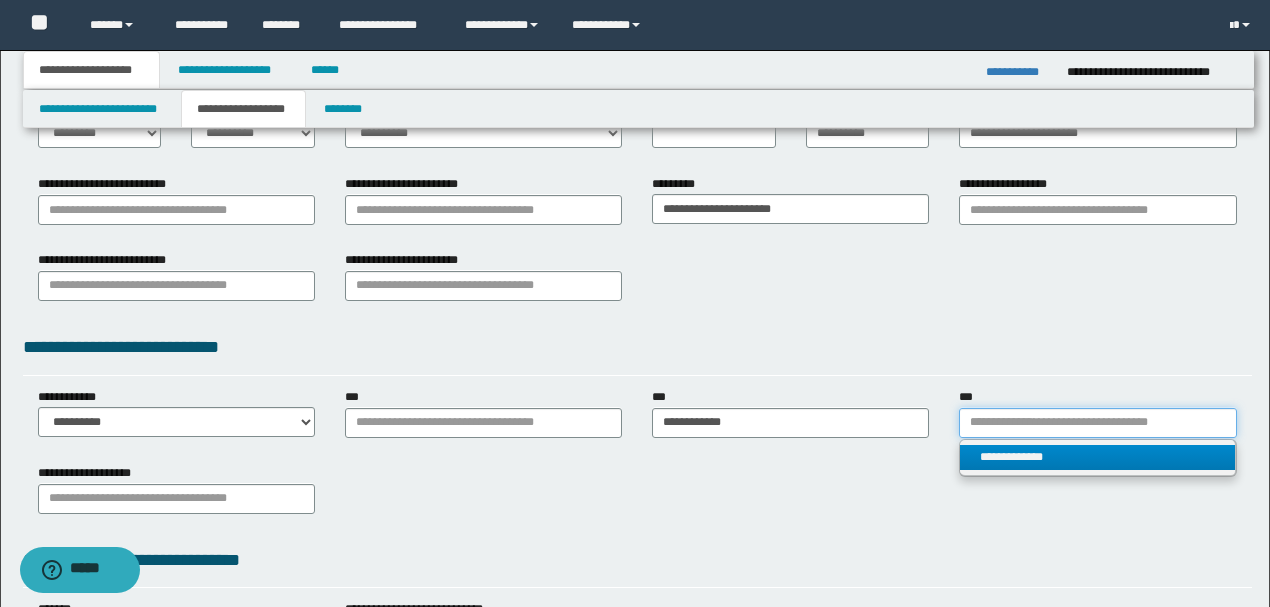 type 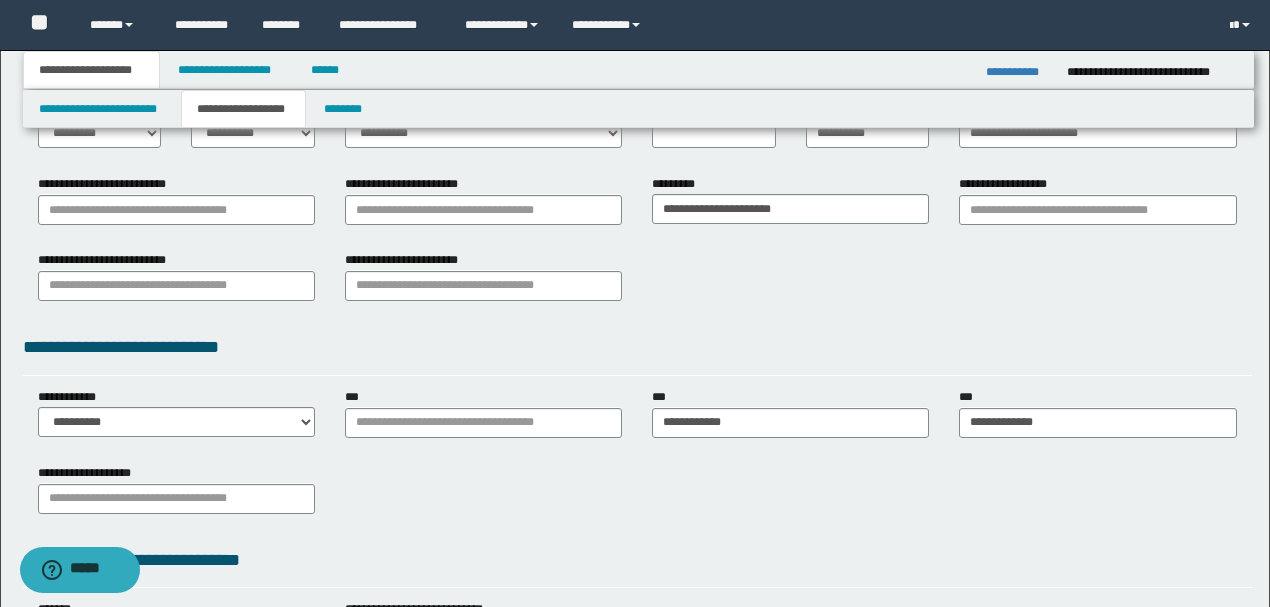 click on "**********" at bounding box center [637, 496] 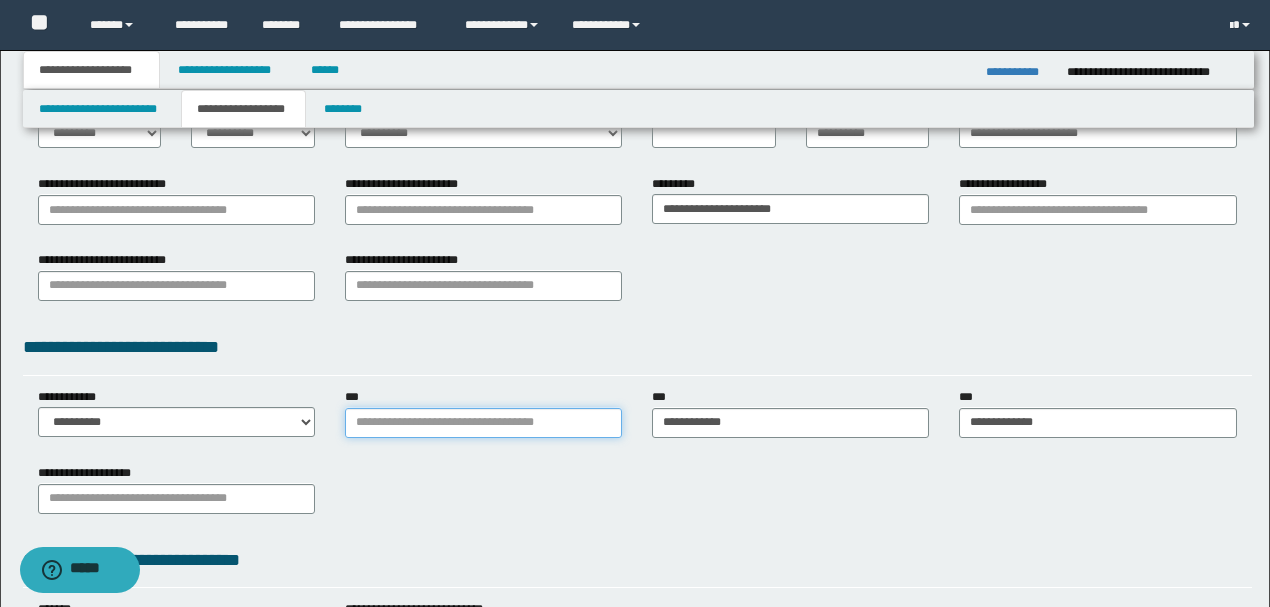 click on "***" at bounding box center [483, 423] 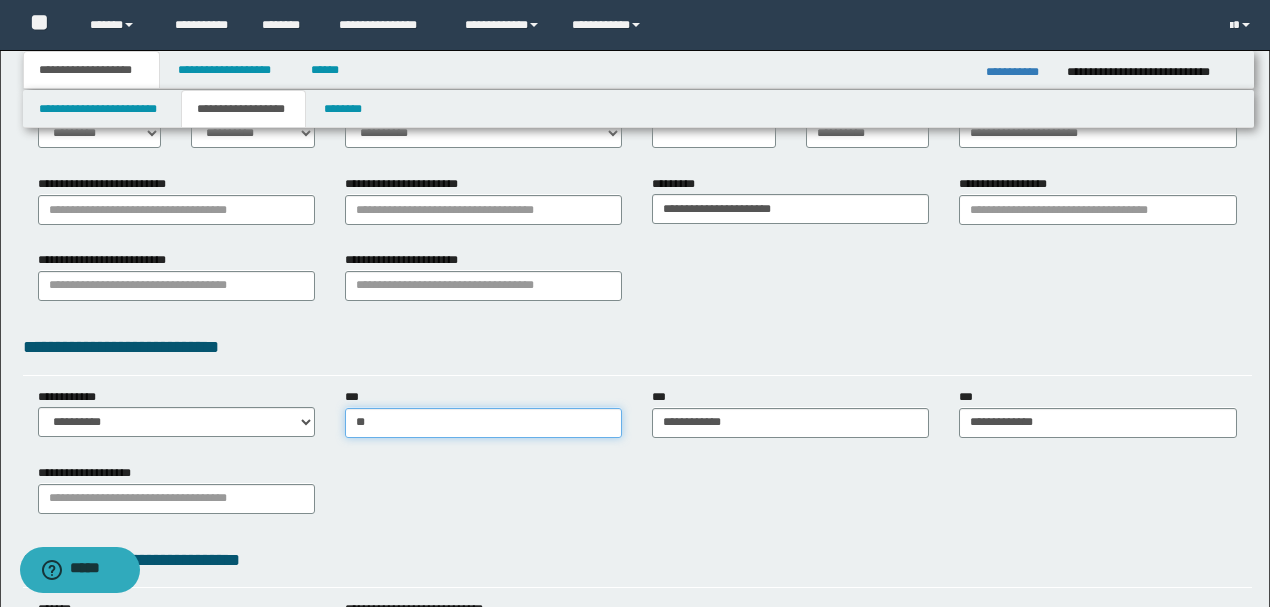 type on "***" 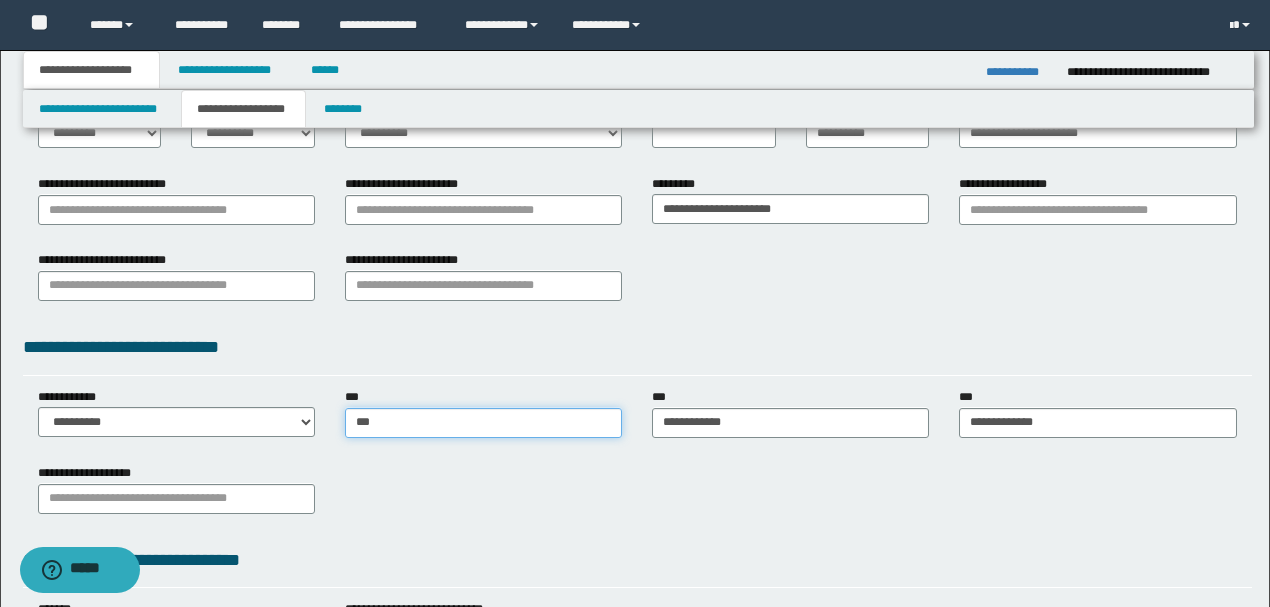 type on "**********" 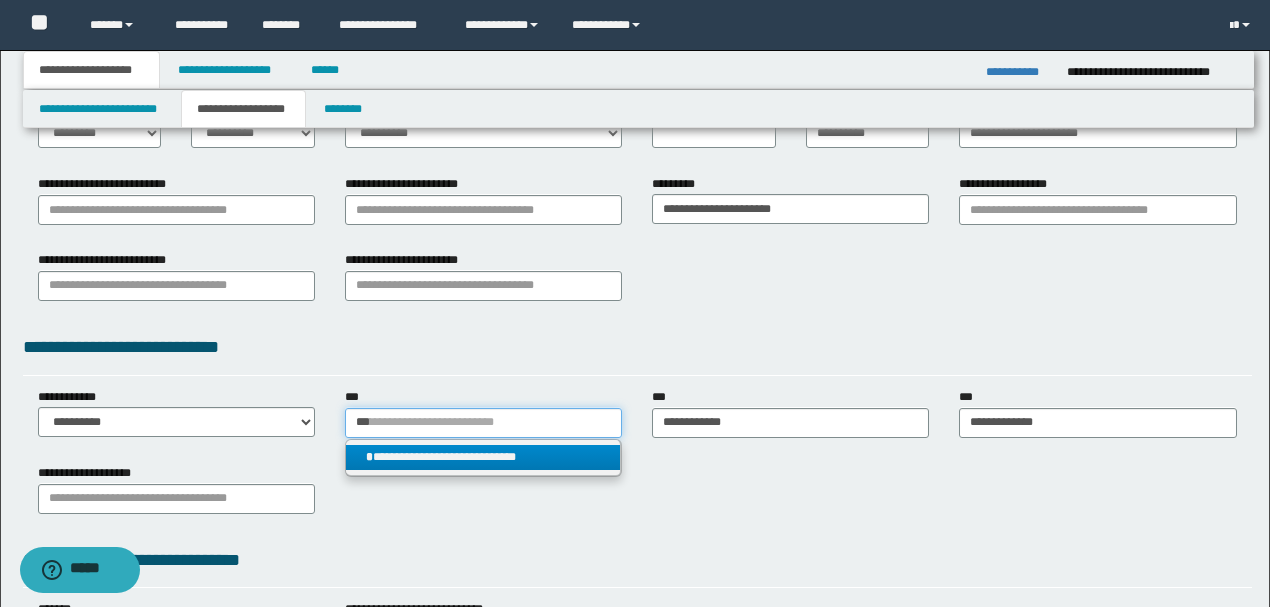 type on "***" 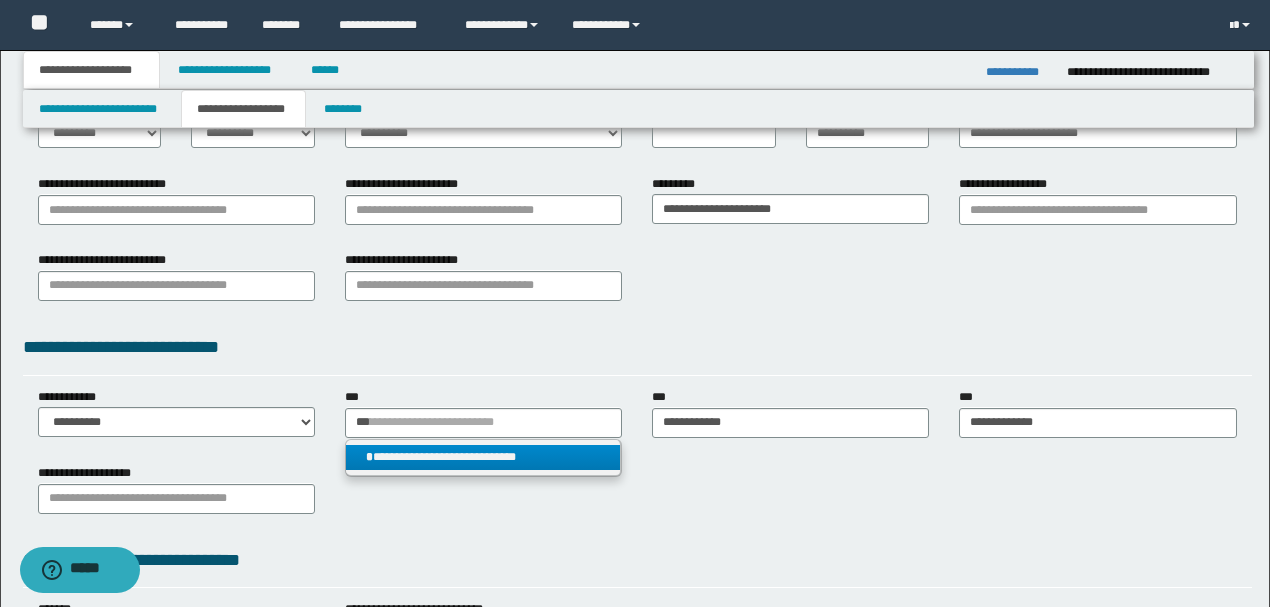 type 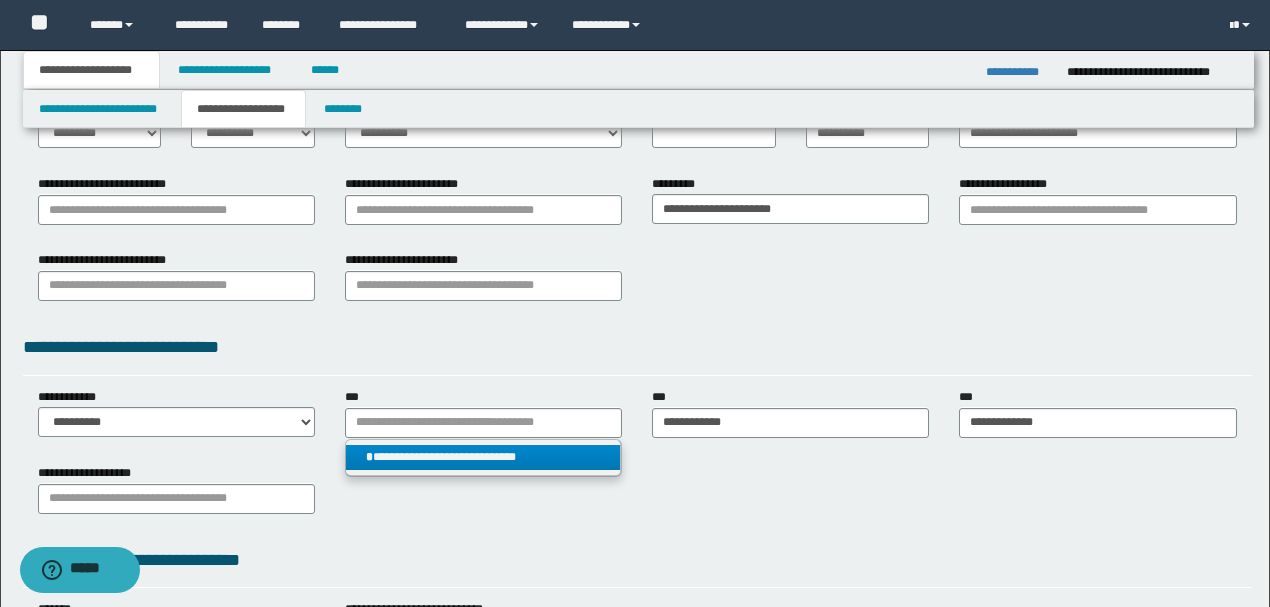 click on "**********" at bounding box center (483, 457) 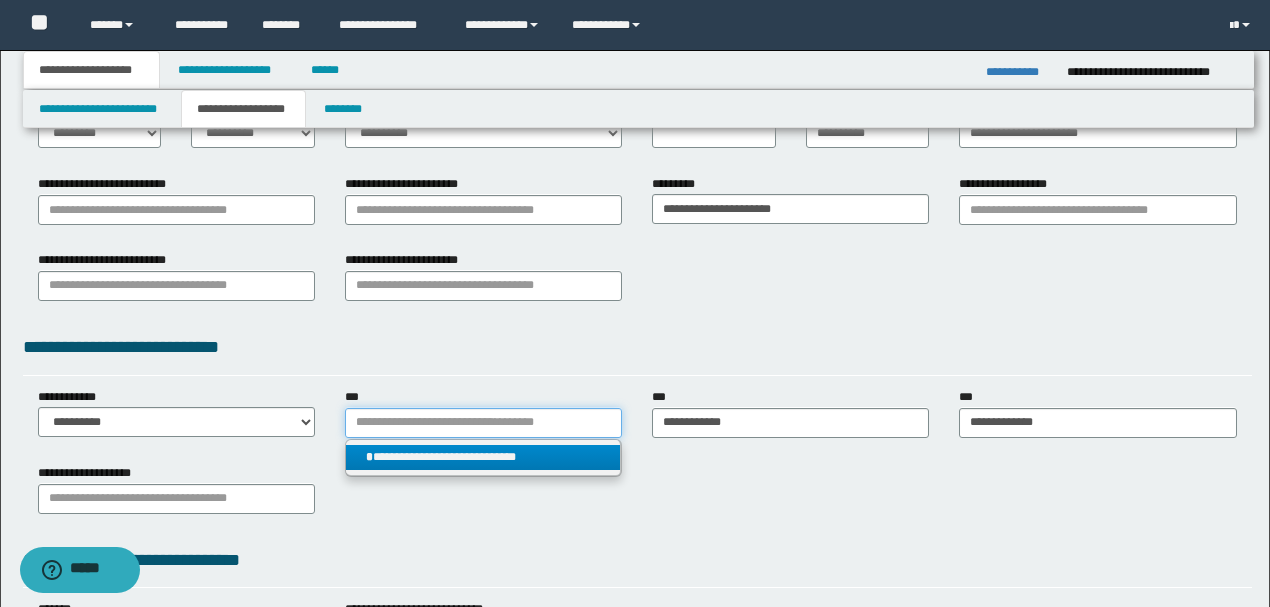 type 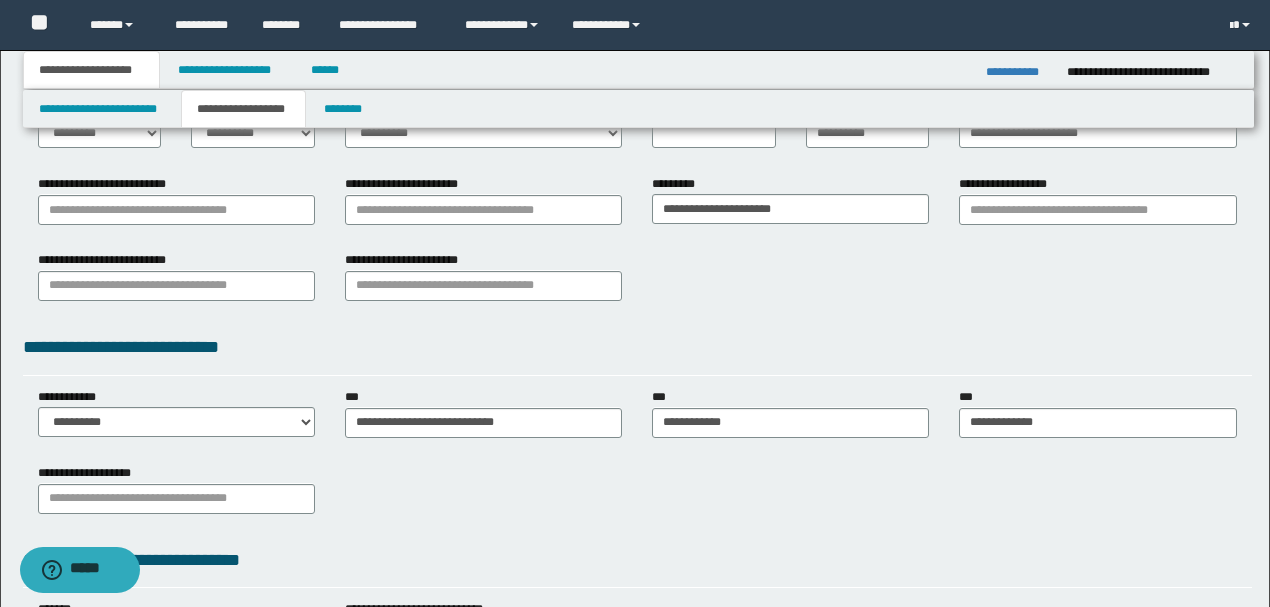 click on "**********" at bounding box center (637, 496) 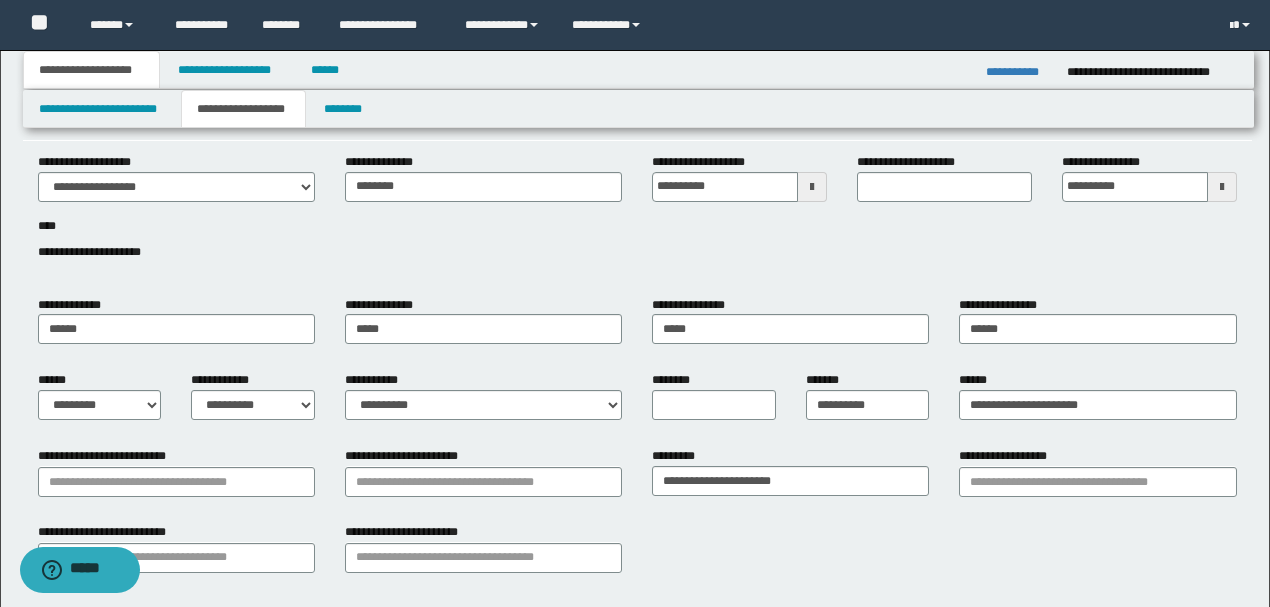 scroll, scrollTop: 0, scrollLeft: 0, axis: both 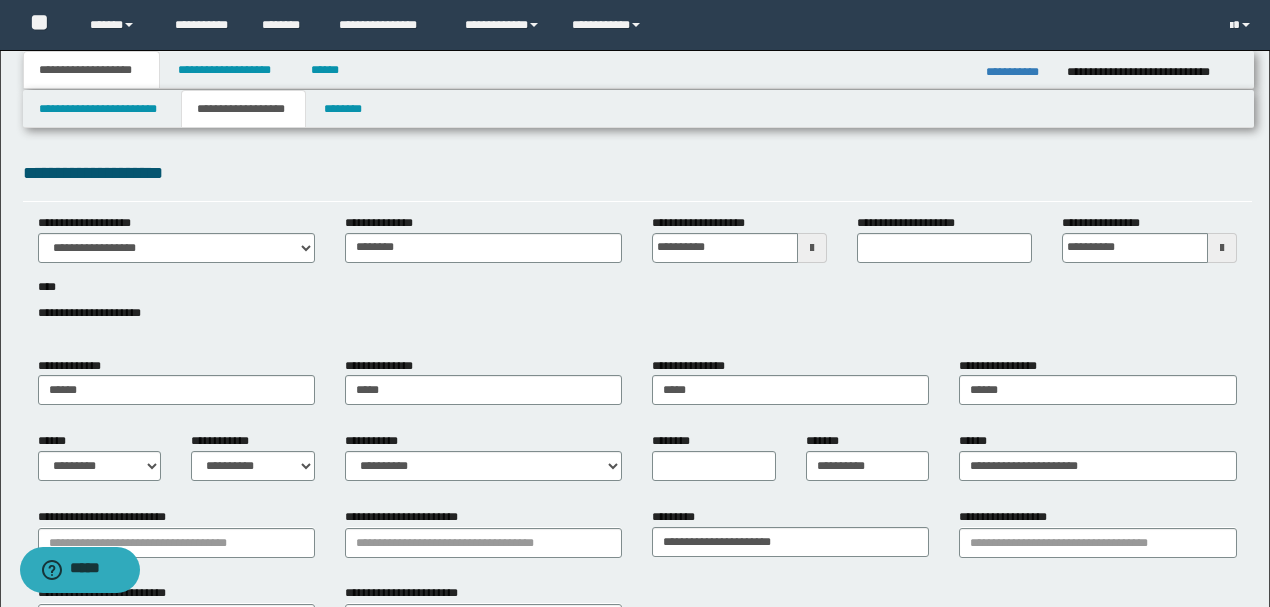 click on "**********" at bounding box center (637, 279) 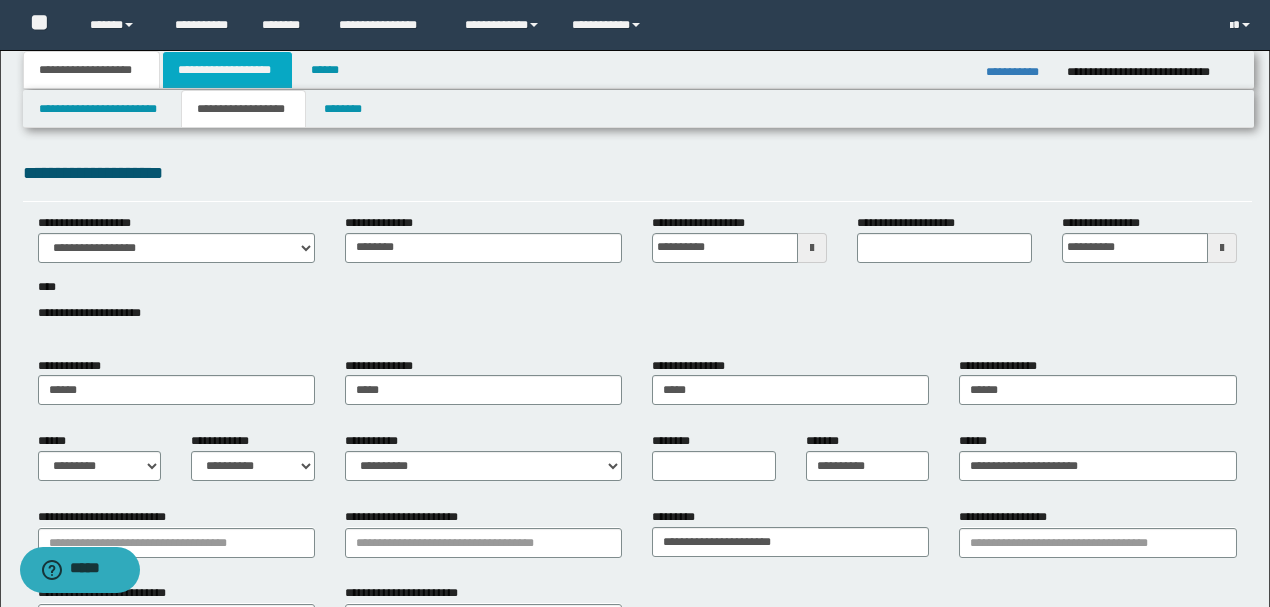 click on "**********" at bounding box center [227, 70] 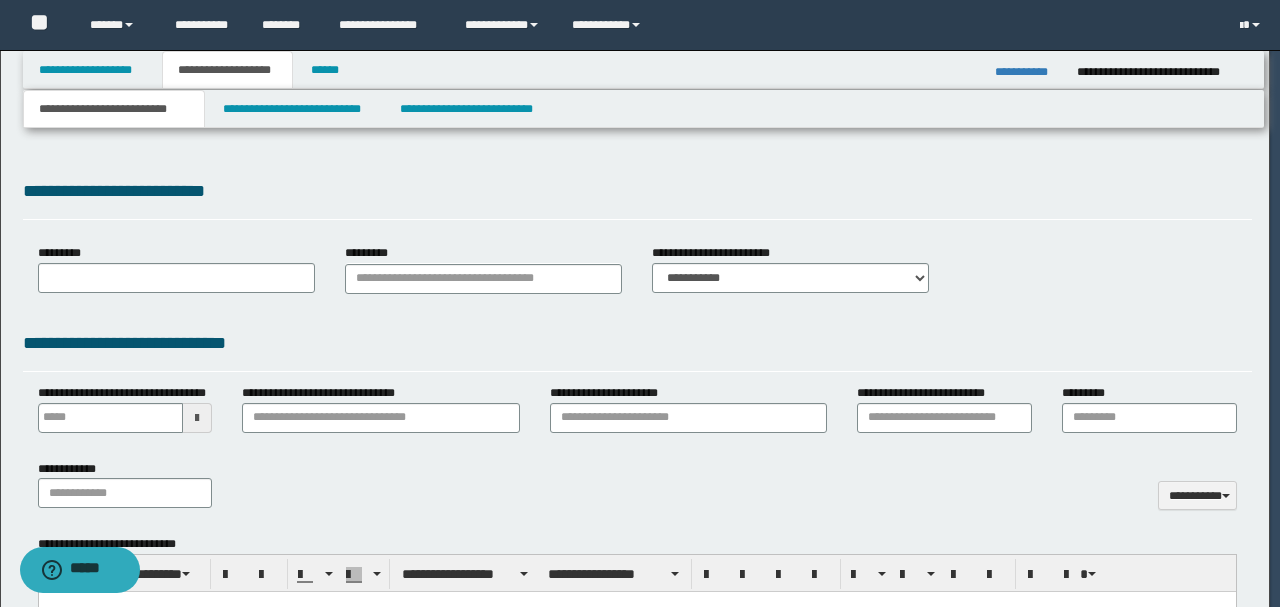 select on "*" 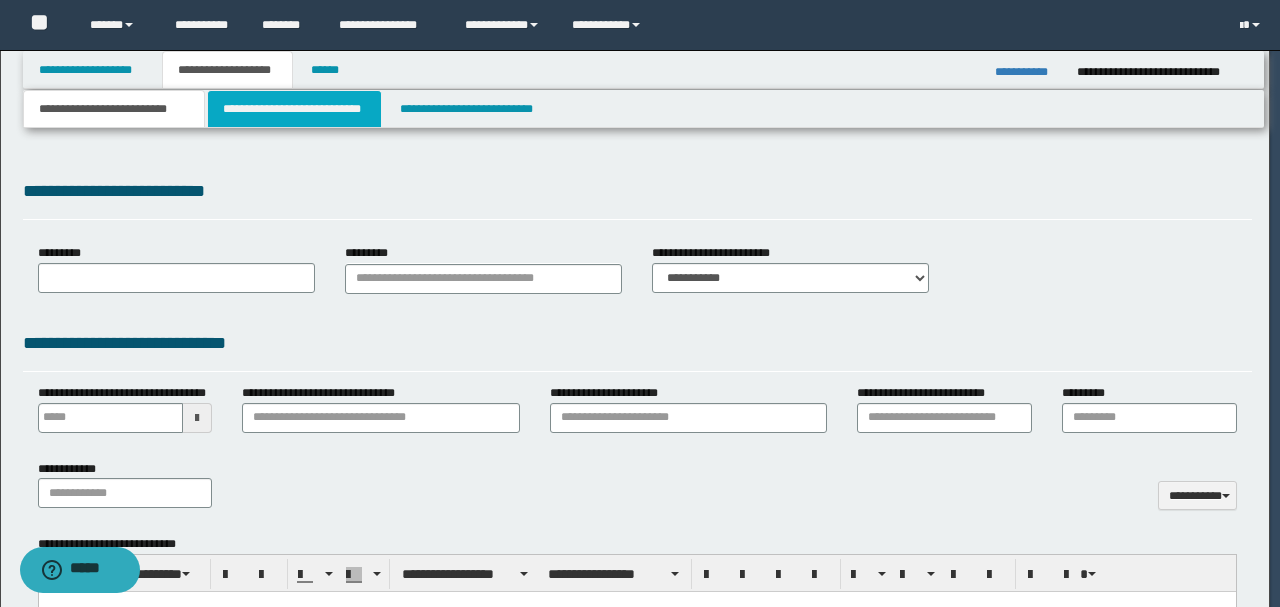 scroll, scrollTop: 0, scrollLeft: 0, axis: both 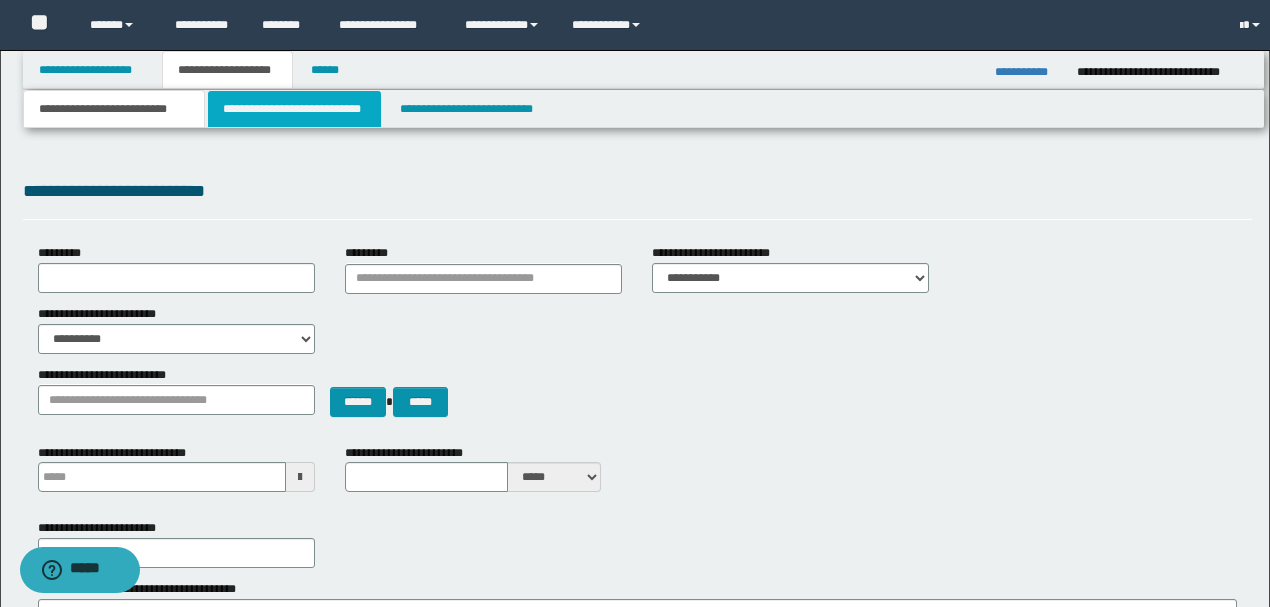 click on "**********" at bounding box center [294, 109] 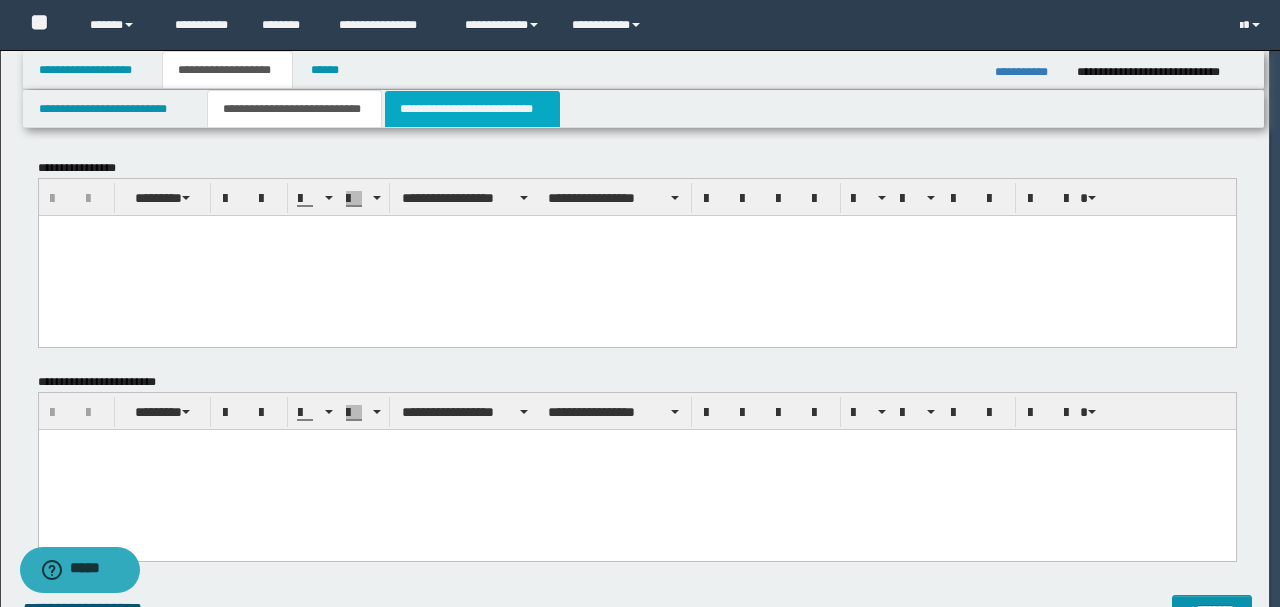 scroll, scrollTop: 0, scrollLeft: 0, axis: both 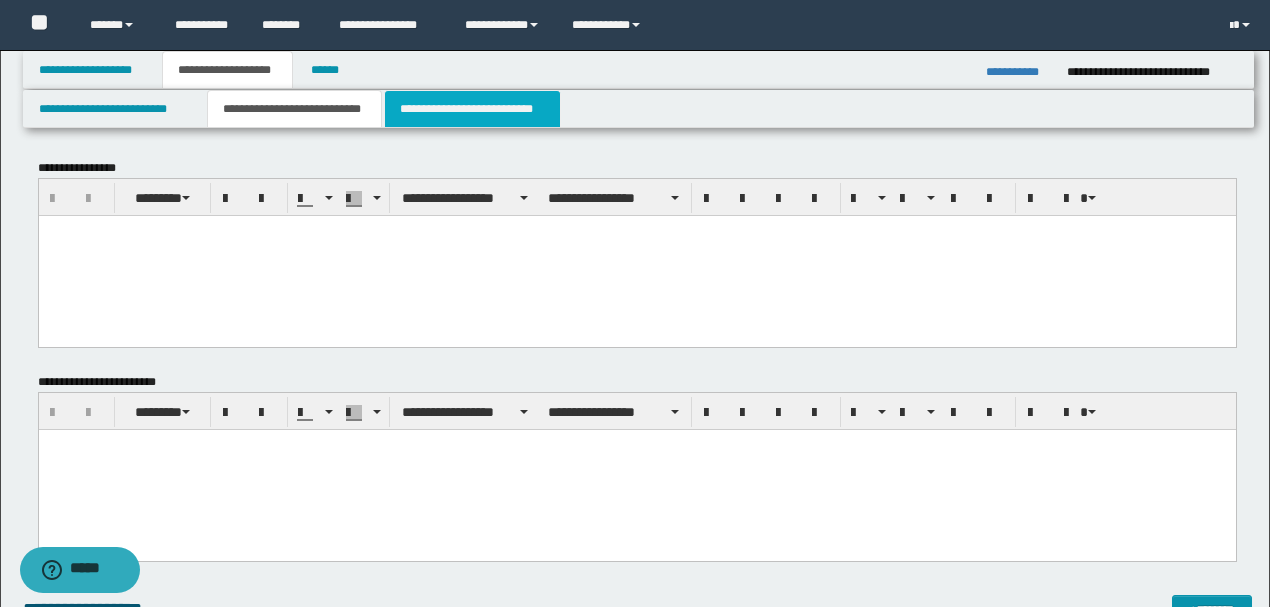 click on "**********" at bounding box center (472, 109) 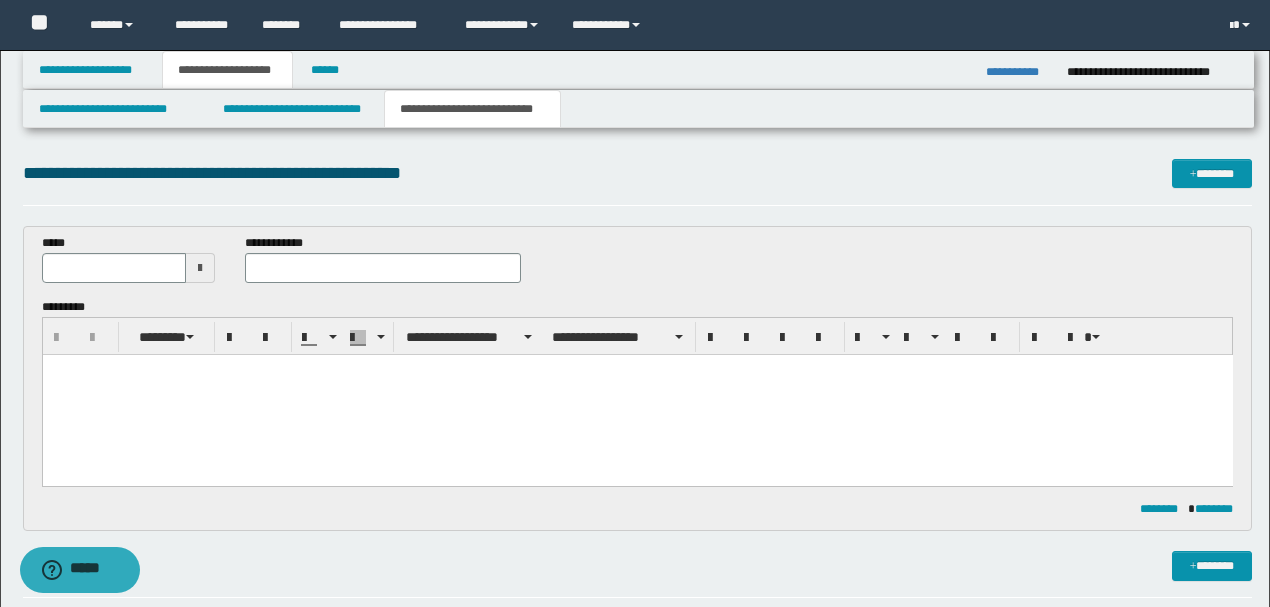 scroll, scrollTop: 0, scrollLeft: 0, axis: both 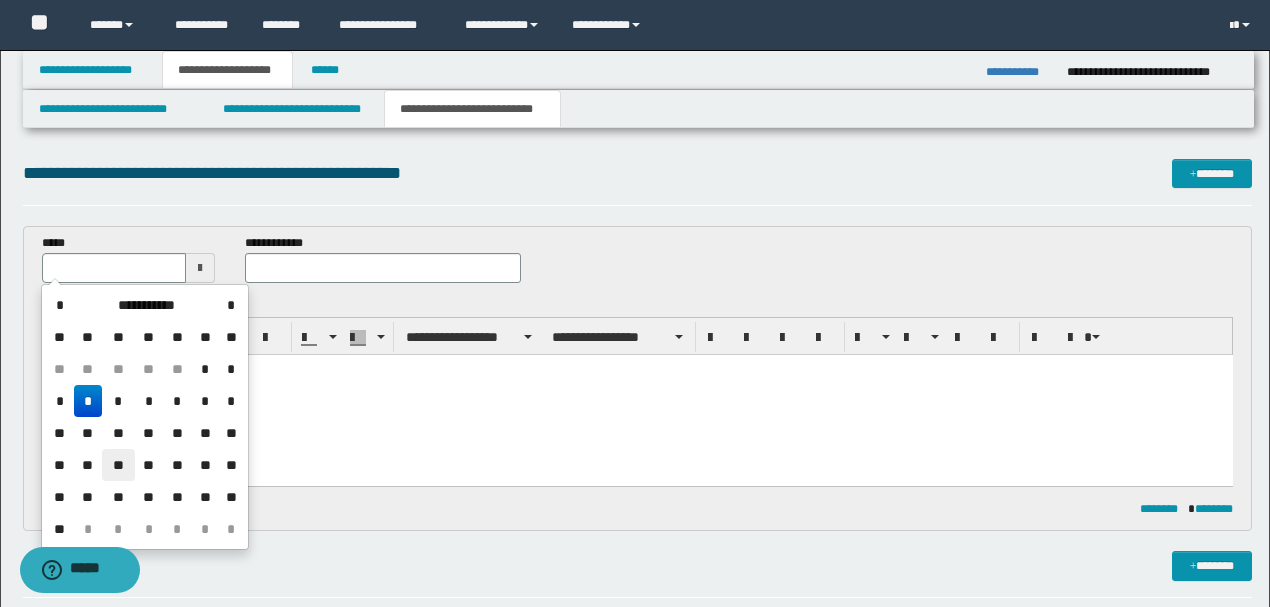 click on "**" at bounding box center (118, 465) 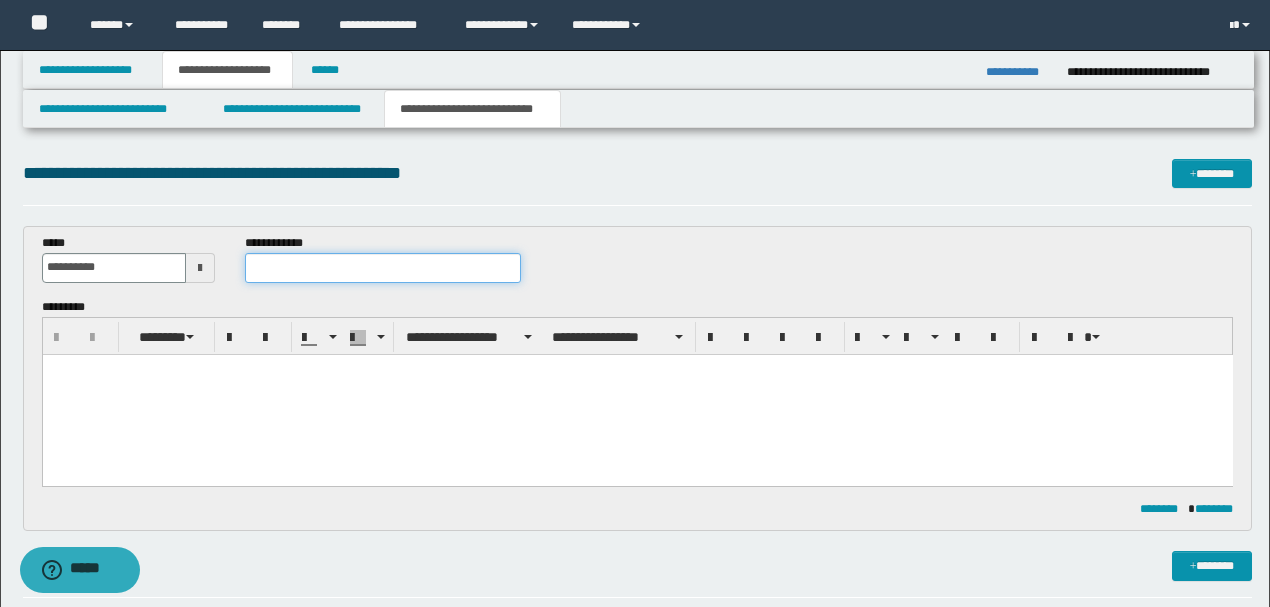 click at bounding box center (382, 268) 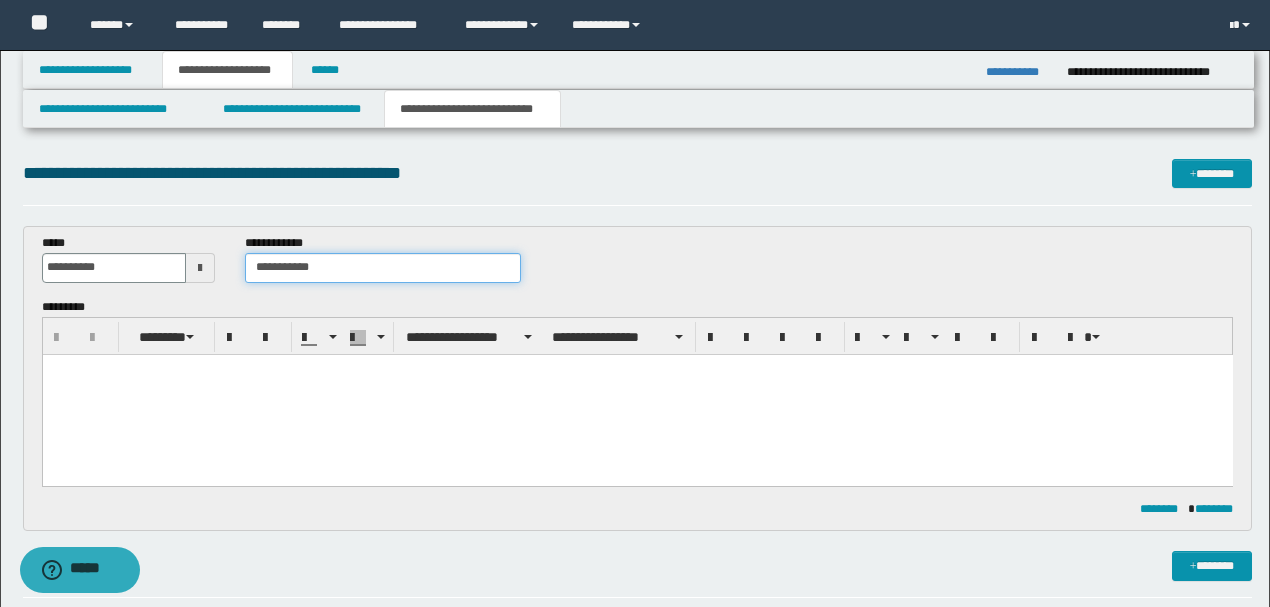type on "**********" 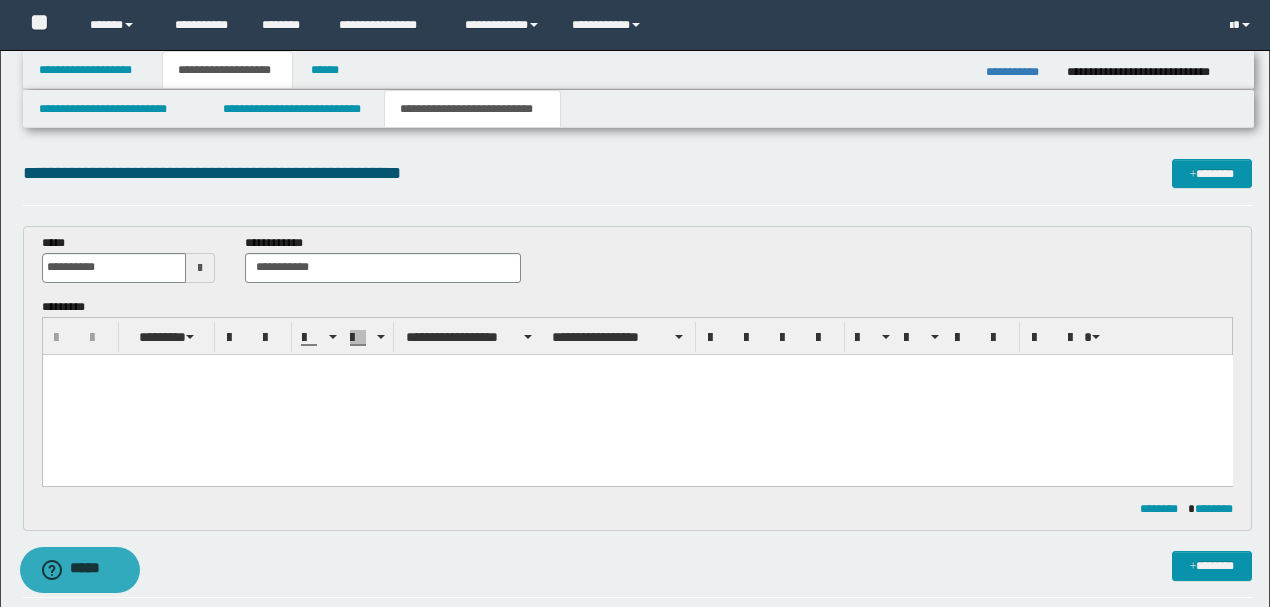click on "**********" at bounding box center [638, 266] 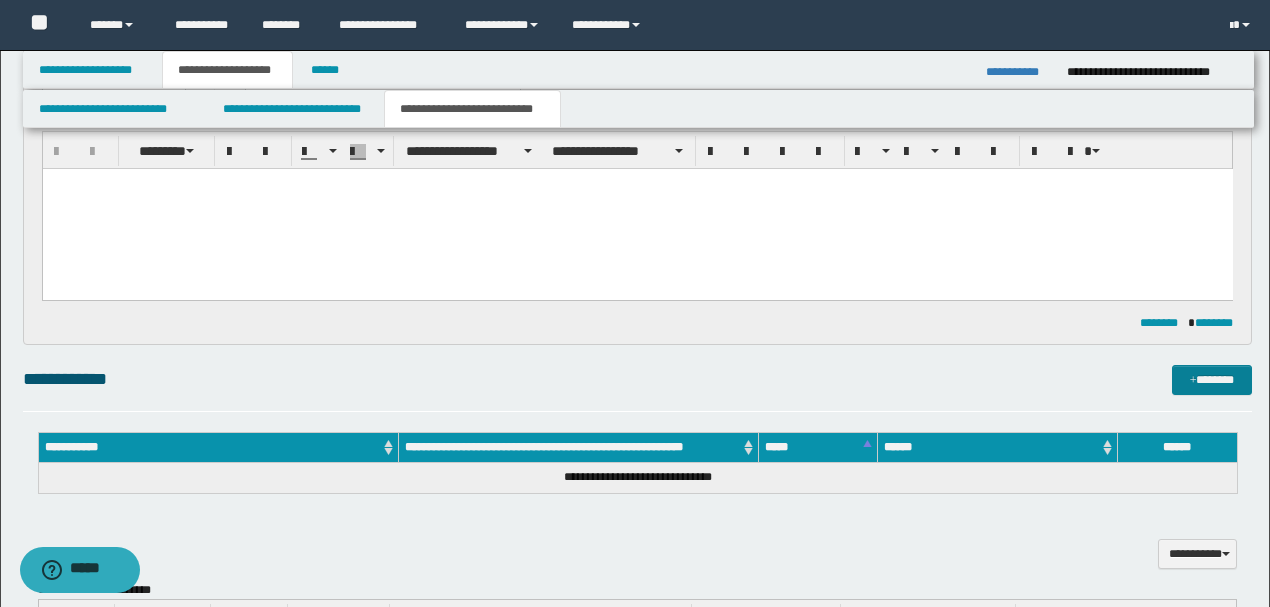 scroll, scrollTop: 266, scrollLeft: 0, axis: vertical 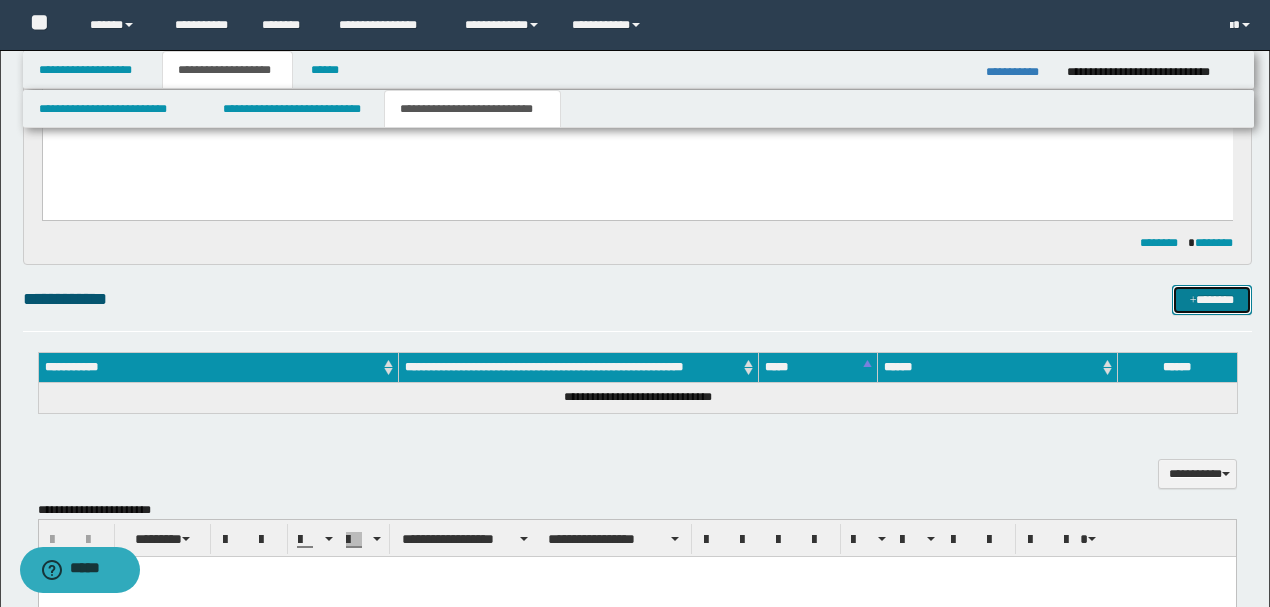 click on "*******" at bounding box center [1211, 299] 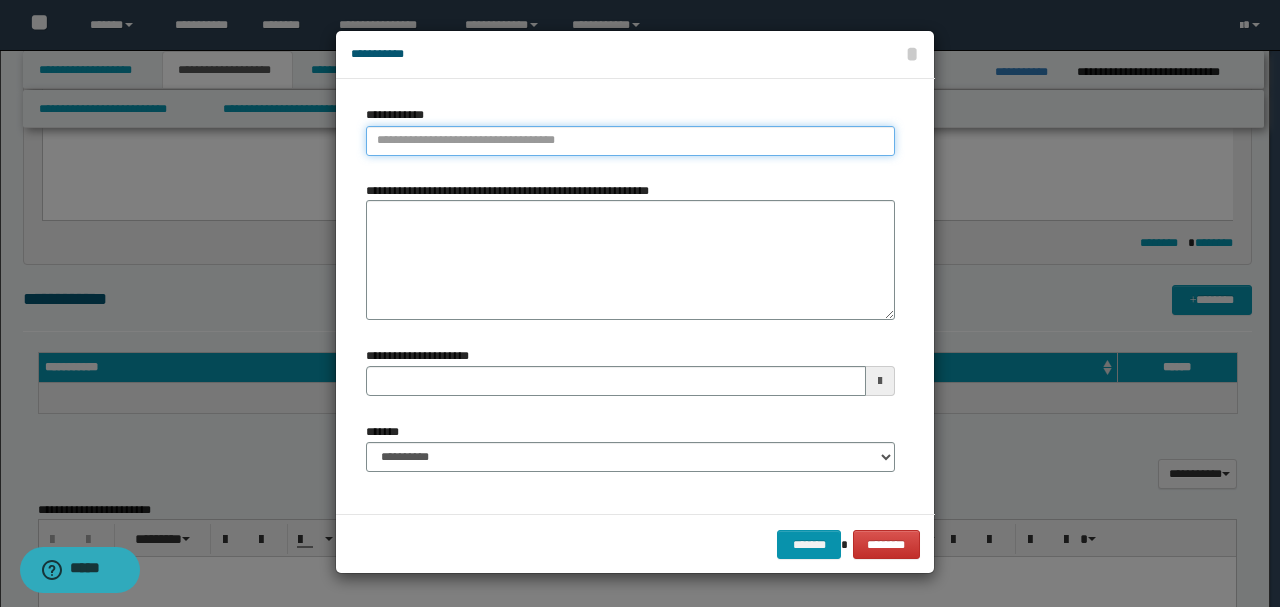 click on "**********" at bounding box center [630, 141] 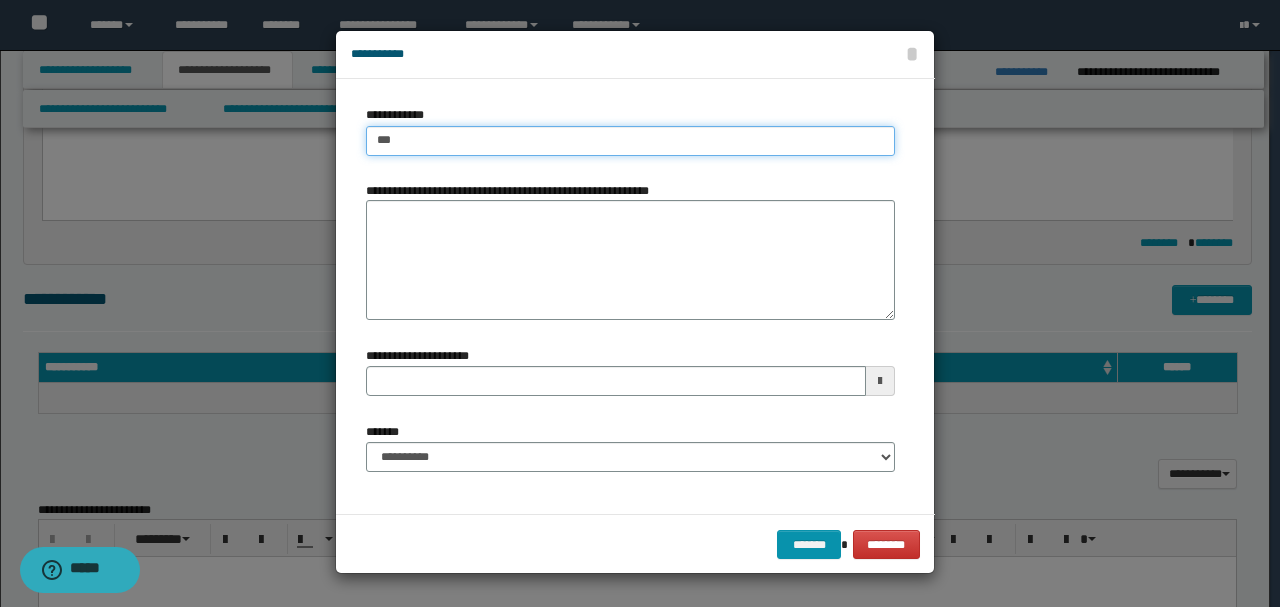type on "****" 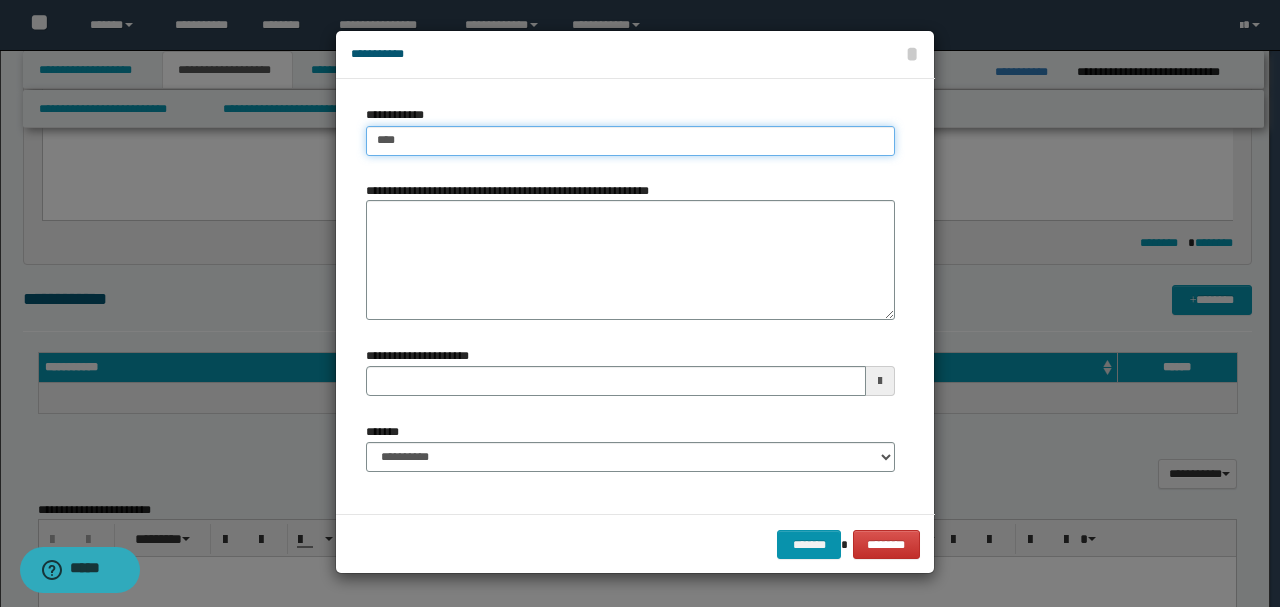 type on "****" 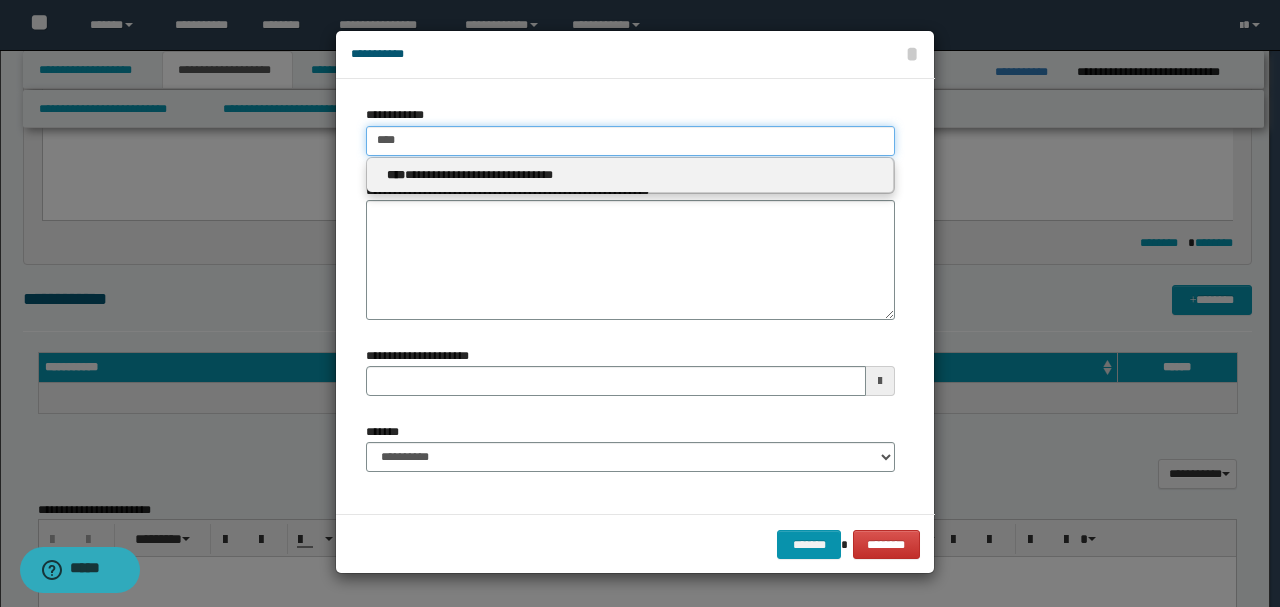 type on "****" 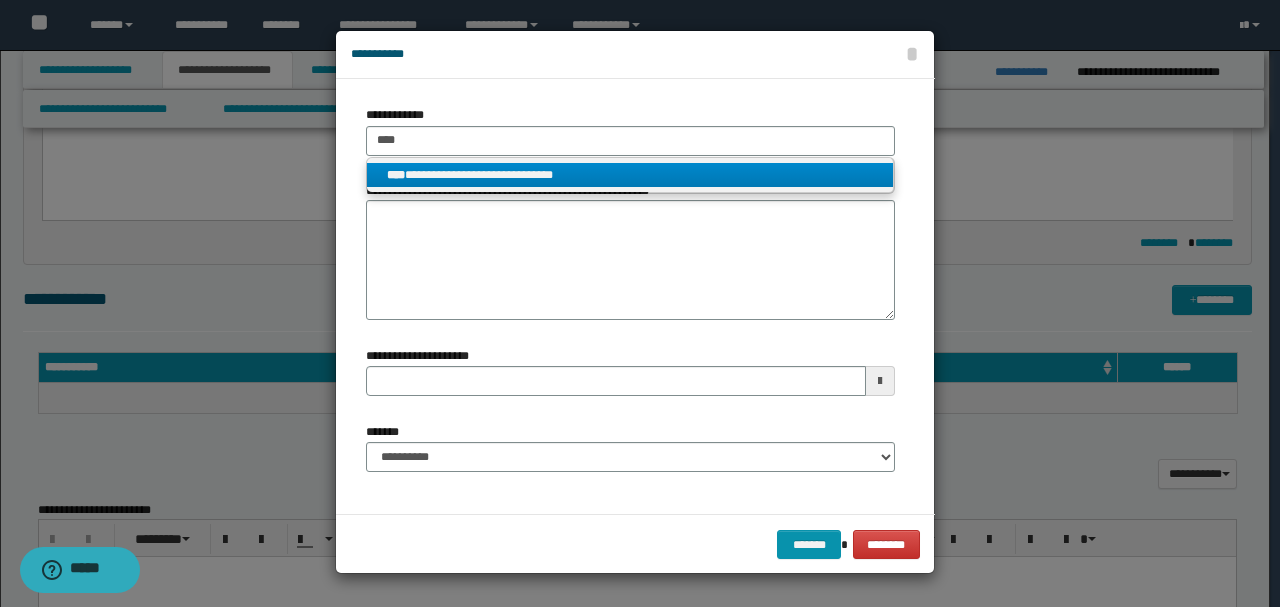 click on "**********" at bounding box center [630, 175] 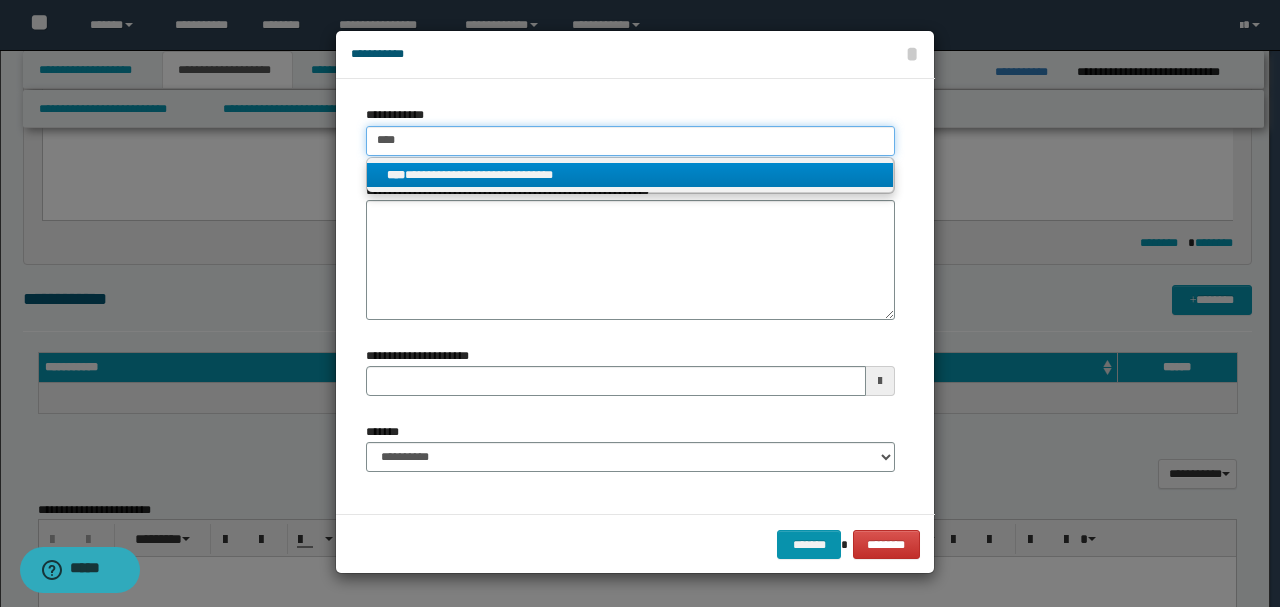 type 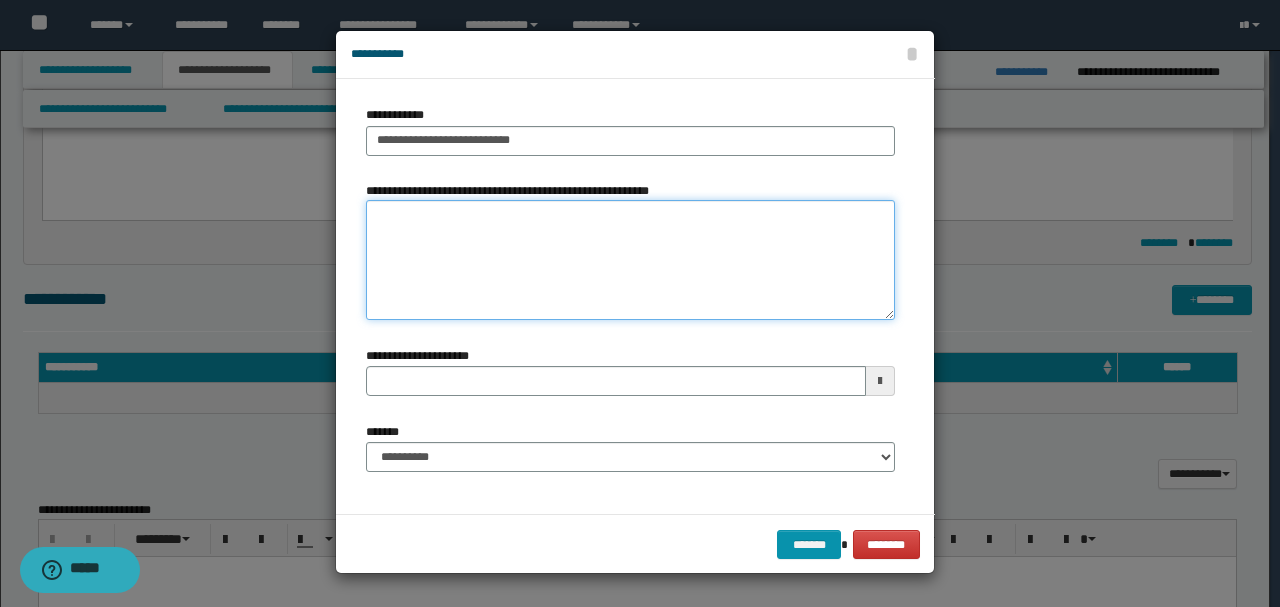 click on "**********" at bounding box center [630, 260] 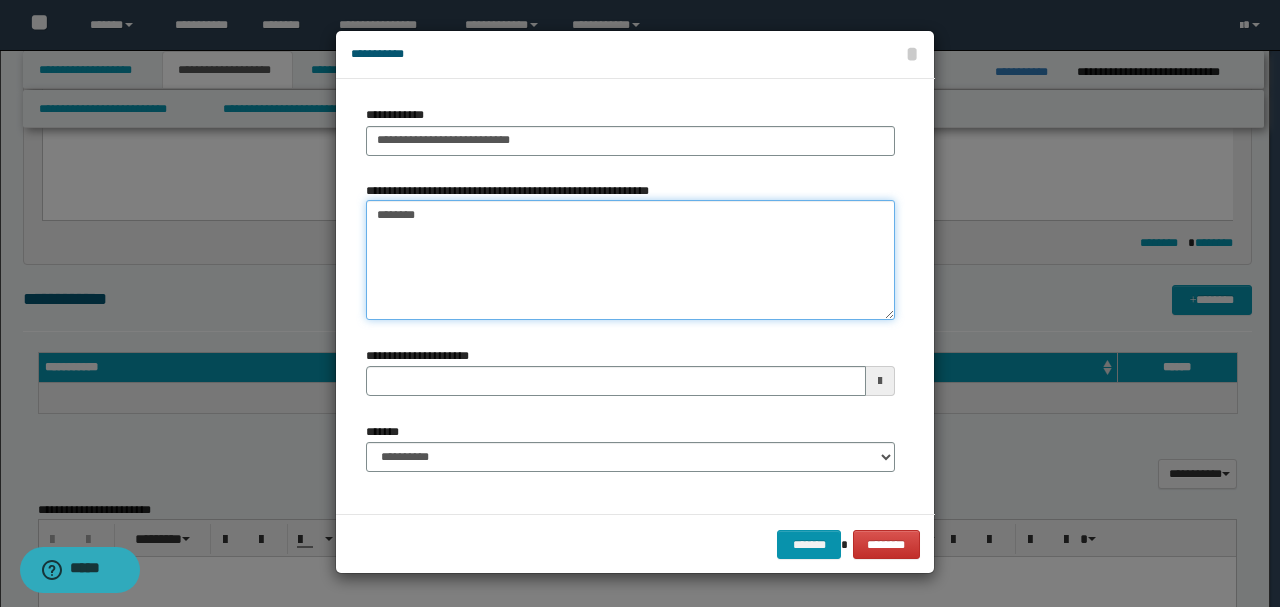 type on "*********" 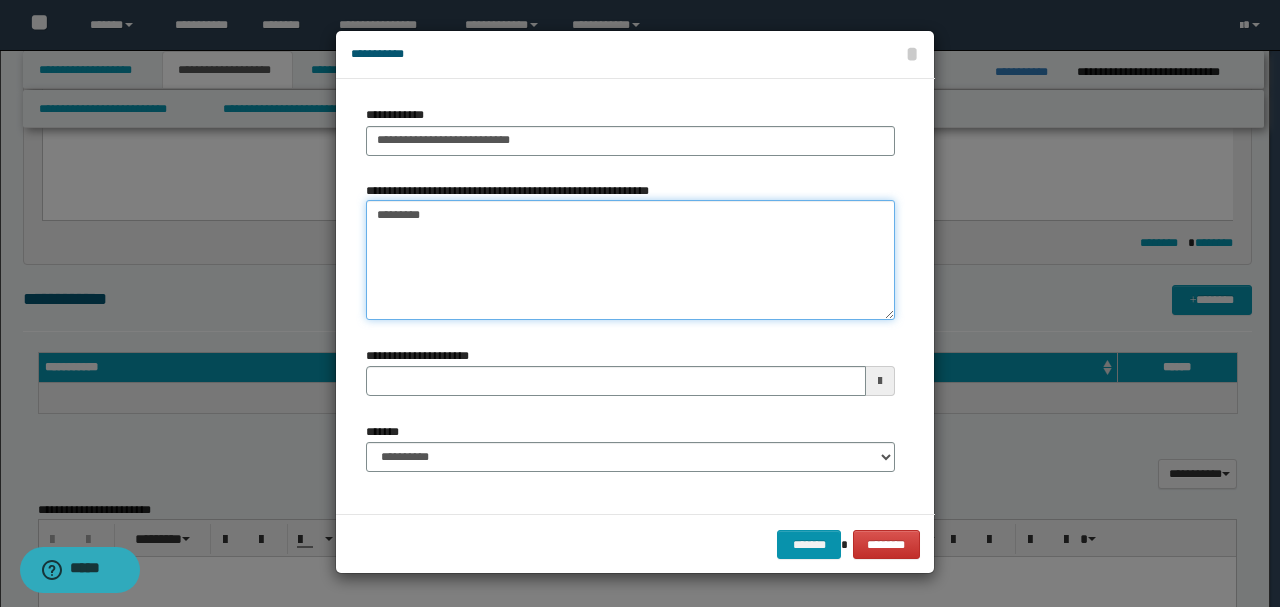 type 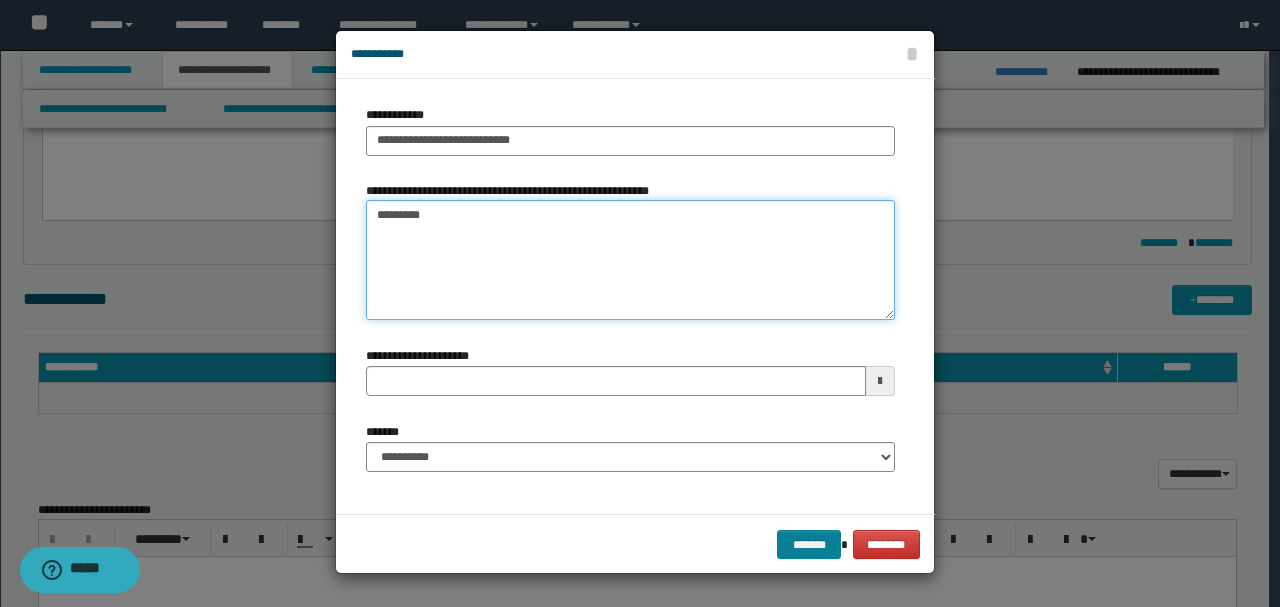 type on "*********" 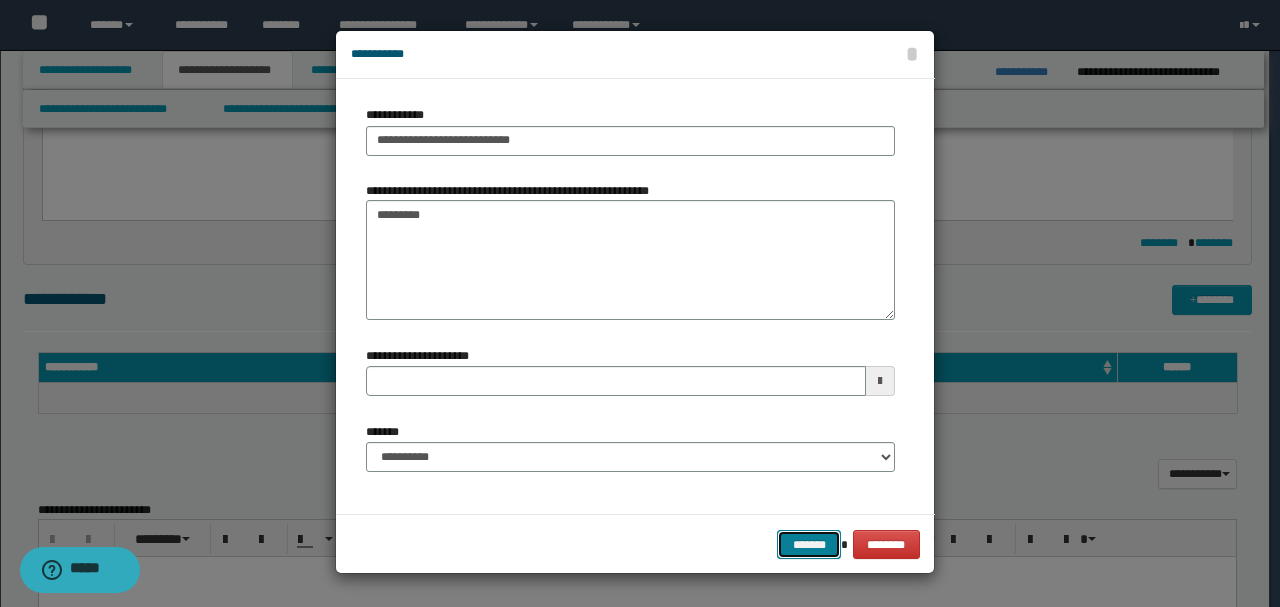 click on "*******" at bounding box center [809, 544] 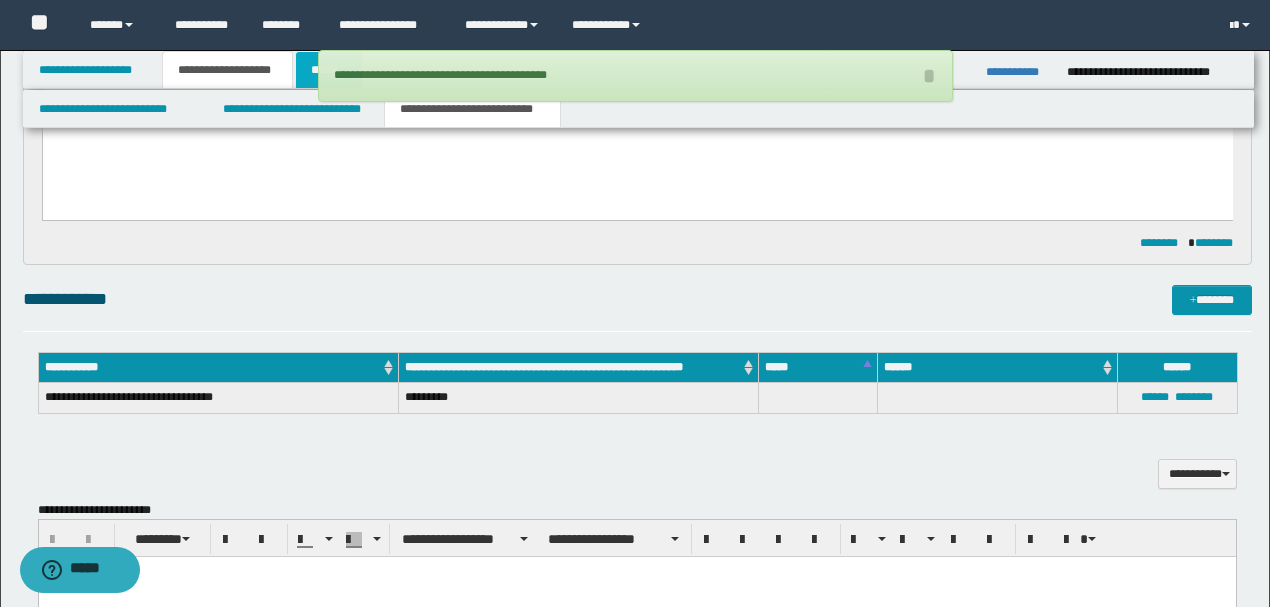 click on "******" at bounding box center (329, 70) 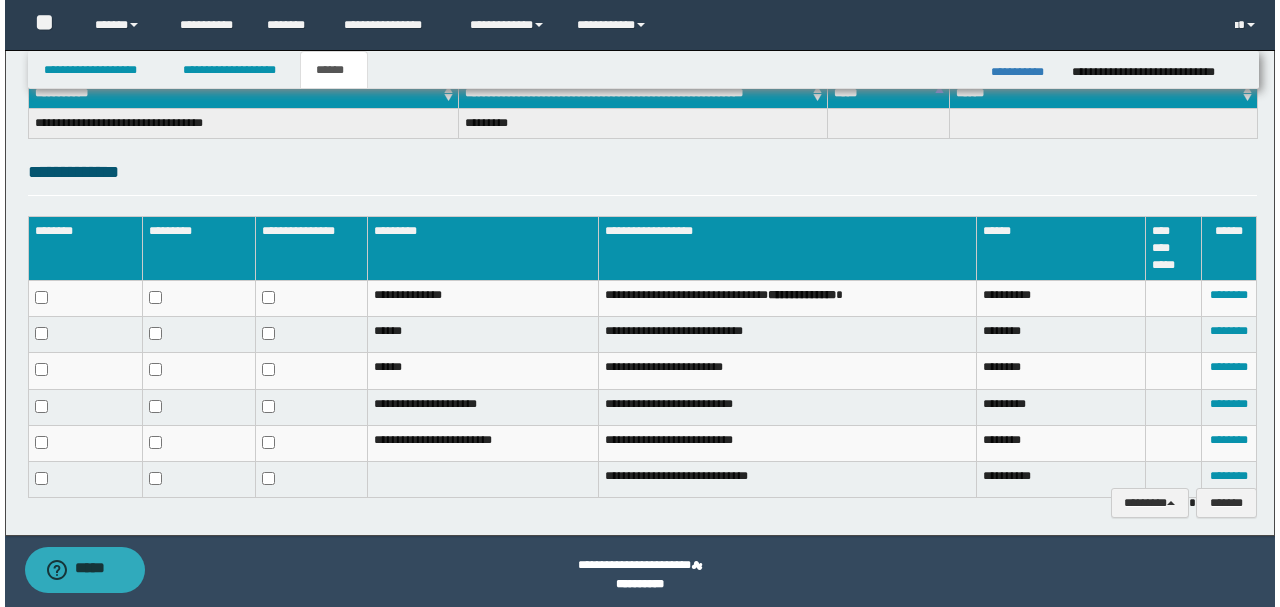 scroll, scrollTop: 338, scrollLeft: 0, axis: vertical 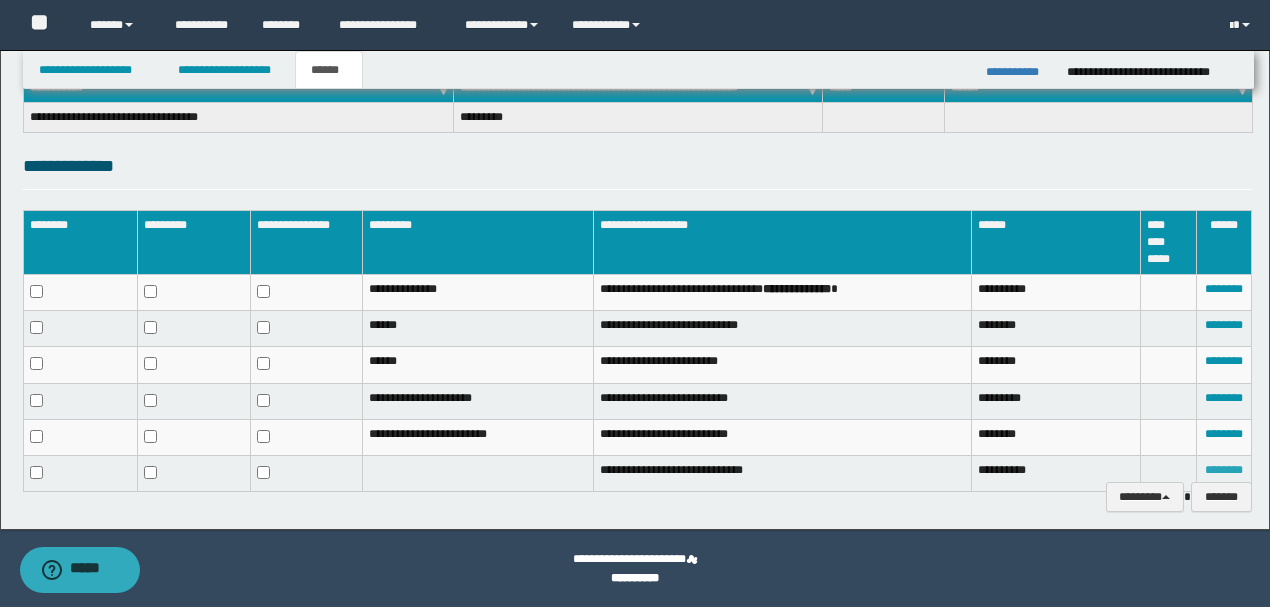 click on "********" at bounding box center (1224, 470) 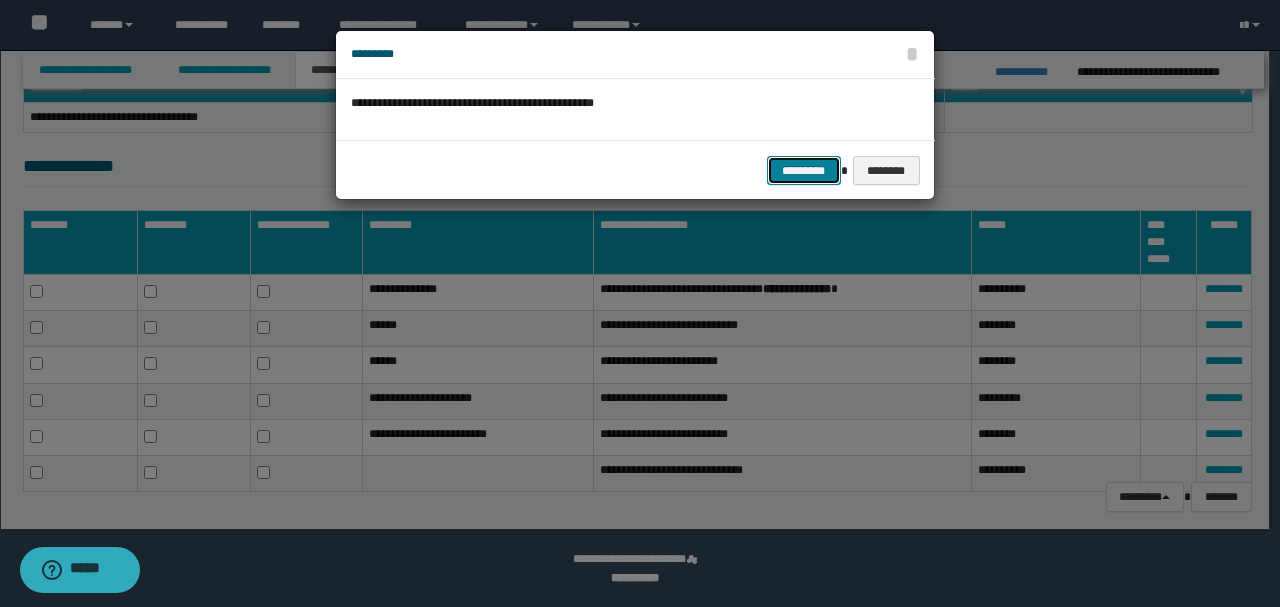 click on "*********" at bounding box center [804, 170] 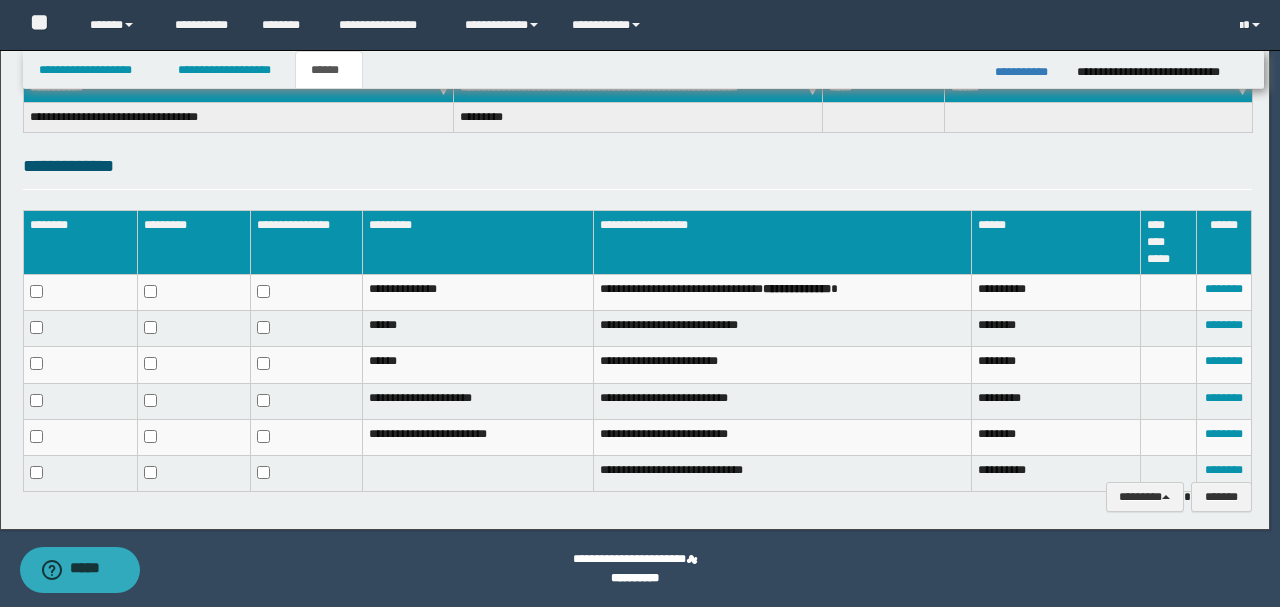 scroll, scrollTop: 323, scrollLeft: 0, axis: vertical 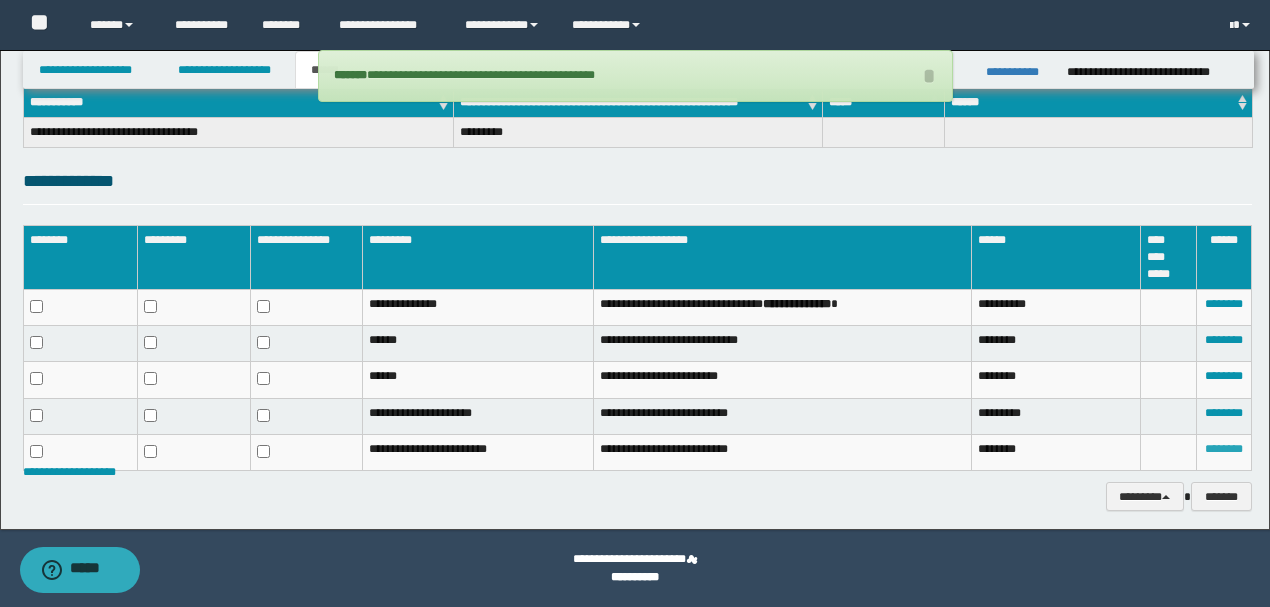 click on "********" at bounding box center [1224, 449] 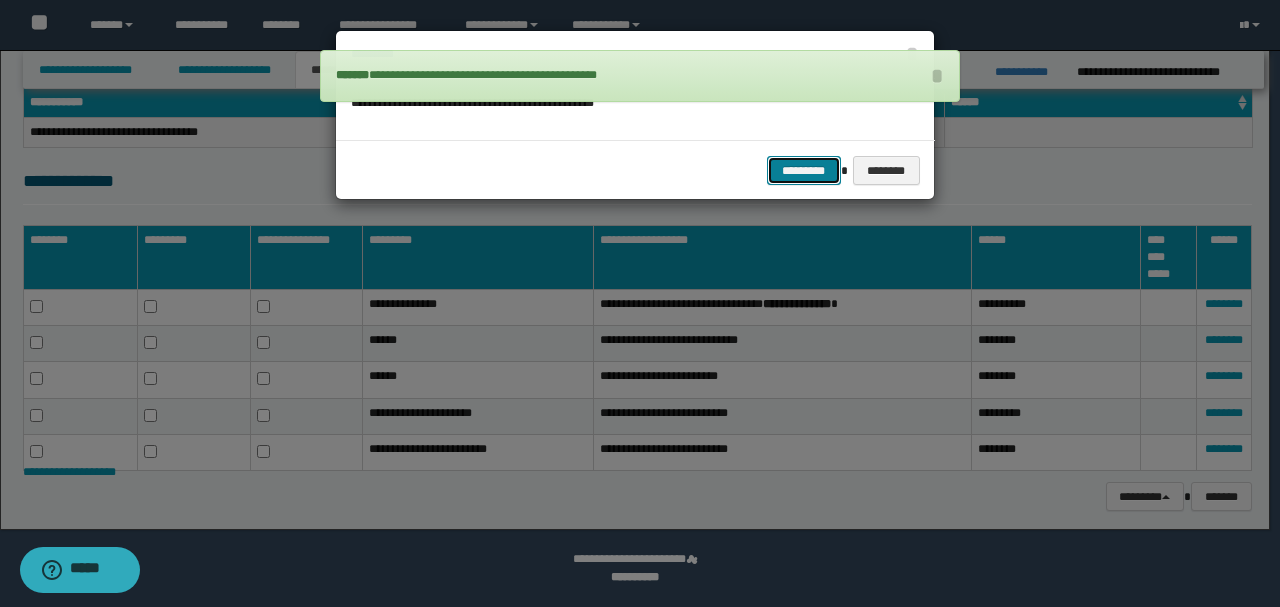 click on "*********" at bounding box center (804, 170) 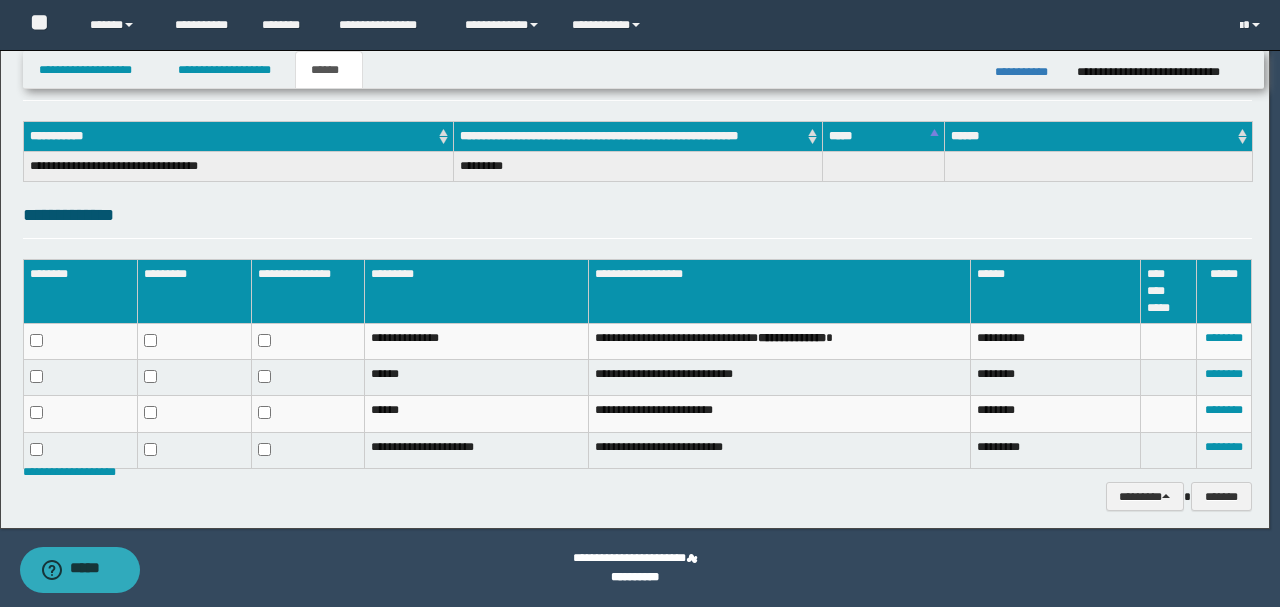 scroll, scrollTop: 288, scrollLeft: 0, axis: vertical 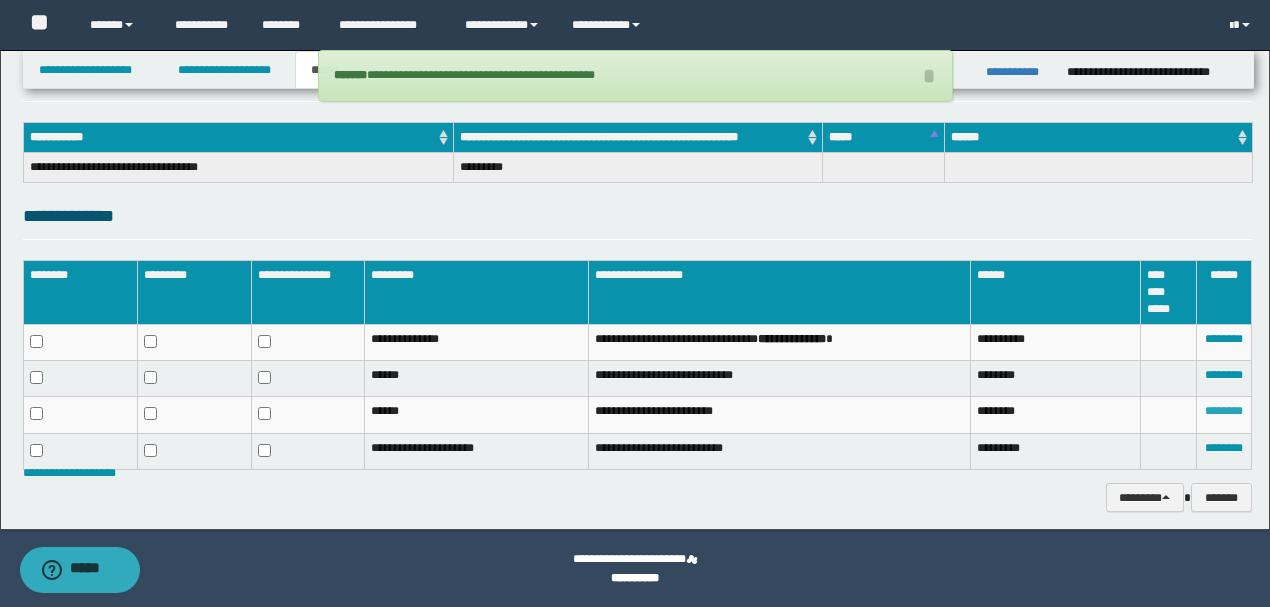 click on "********" at bounding box center [1224, 411] 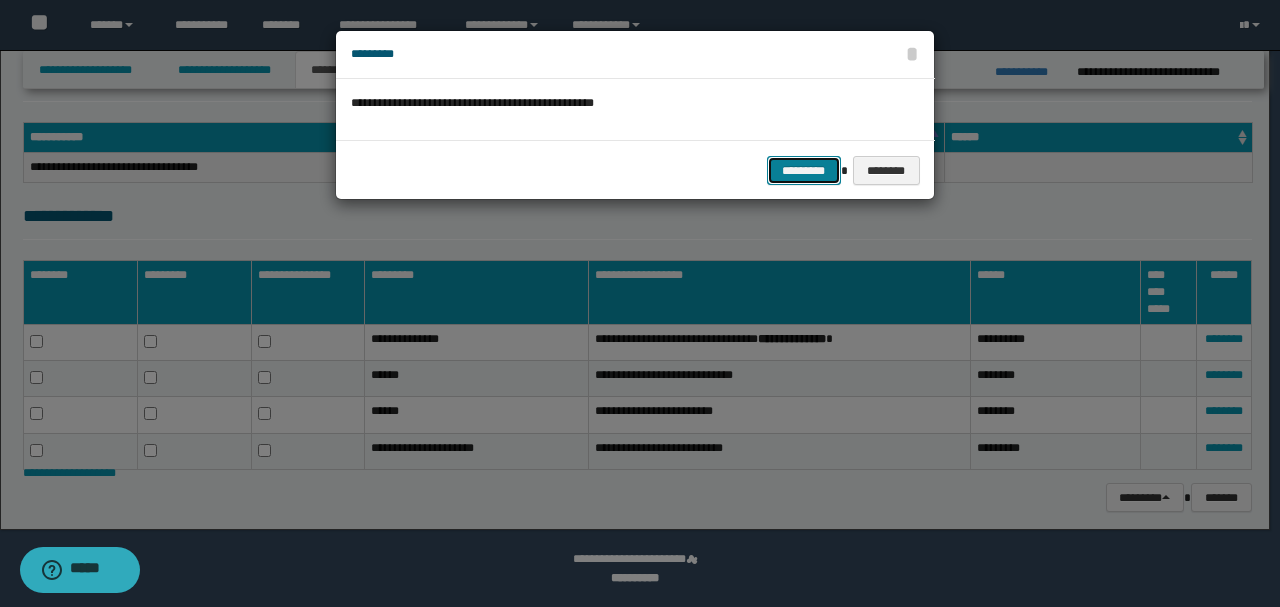 click on "*********" at bounding box center [804, 170] 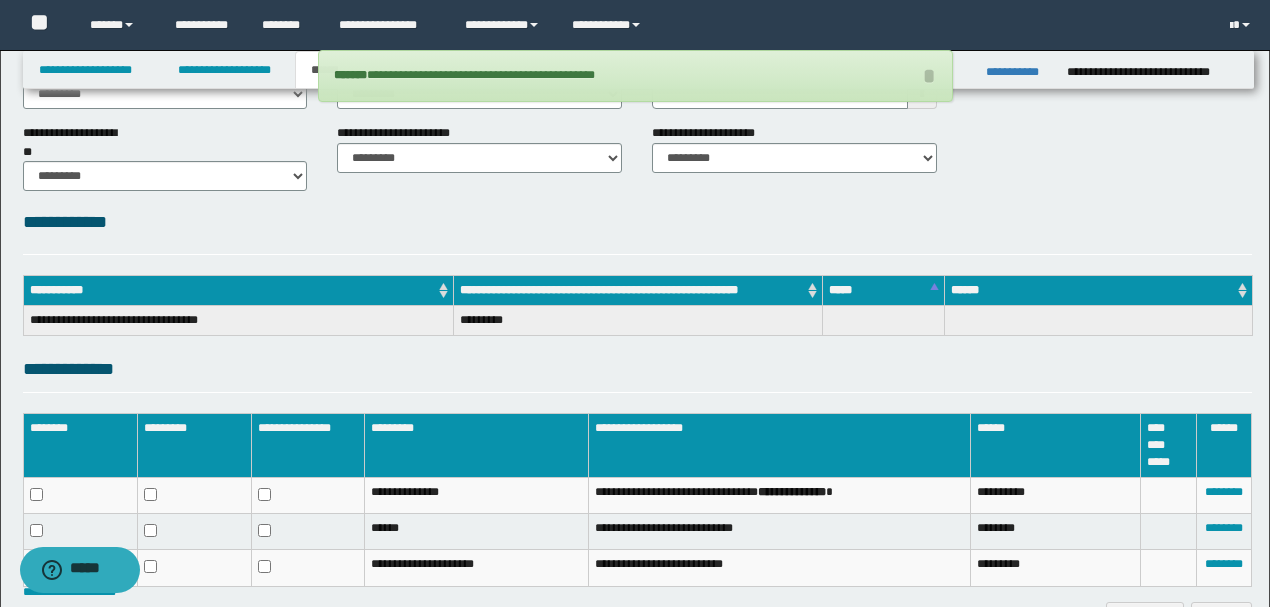 scroll, scrollTop: 0, scrollLeft: 0, axis: both 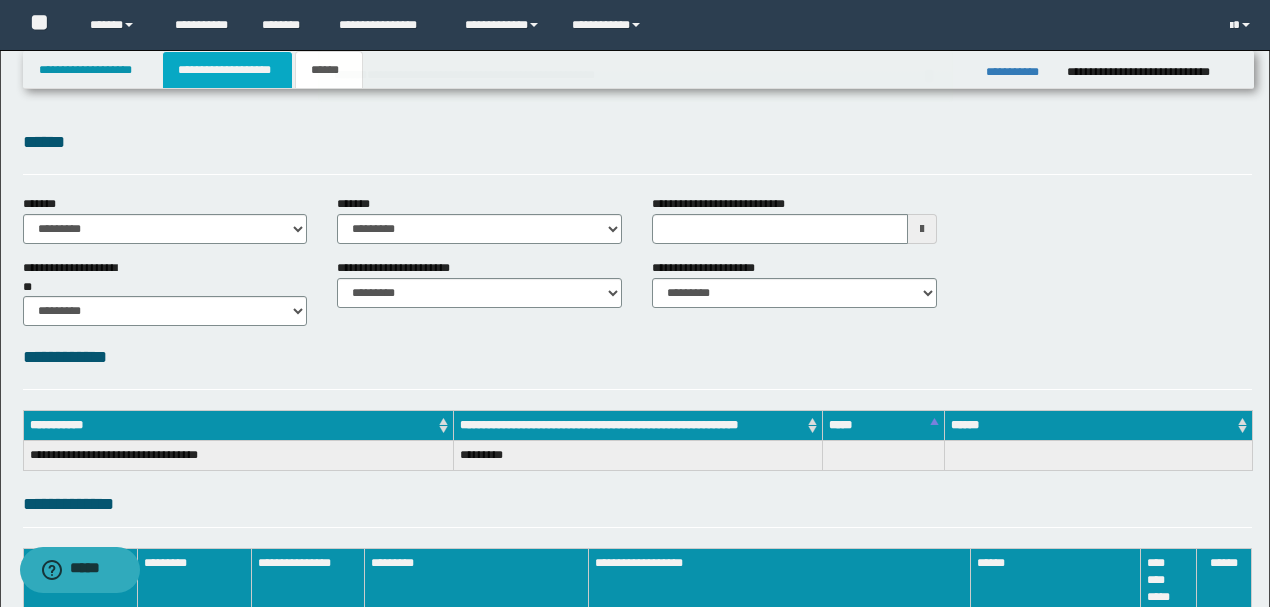 click on "**********" at bounding box center [227, 70] 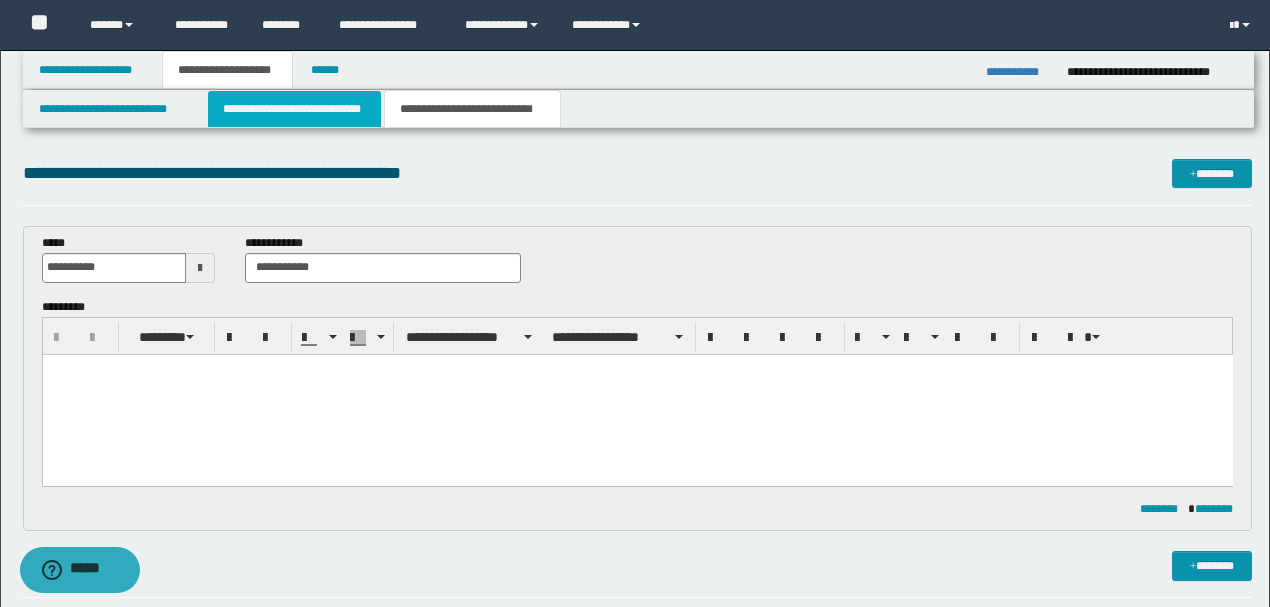 click on "**********" at bounding box center [294, 109] 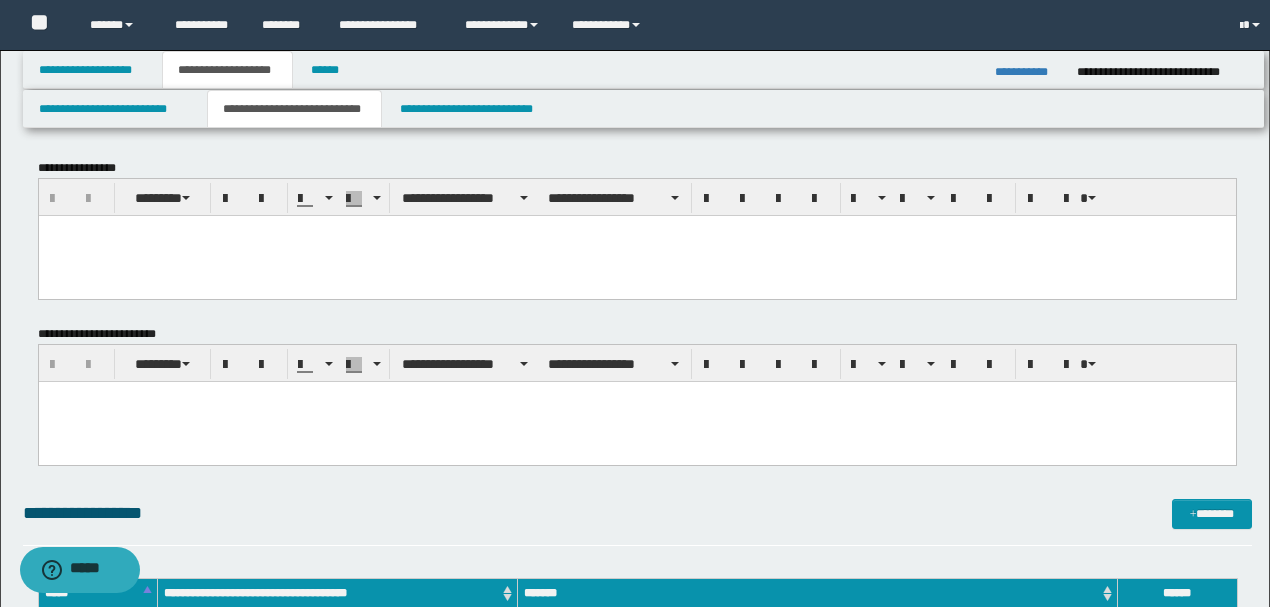 click at bounding box center [636, 255] 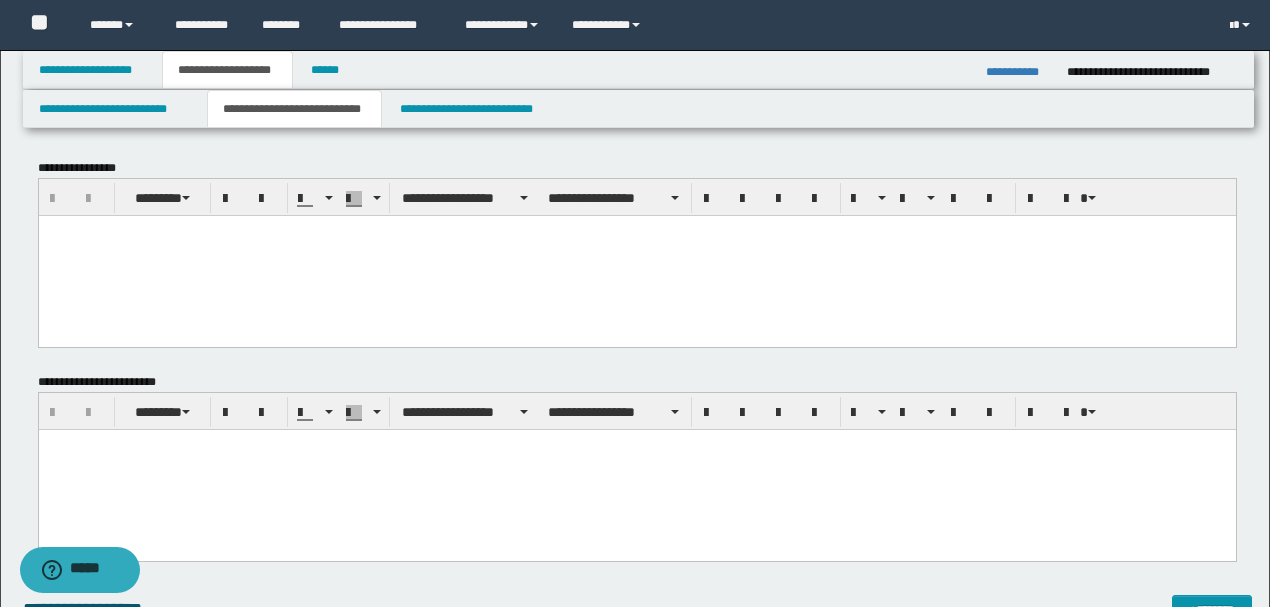 click at bounding box center [636, 445] 